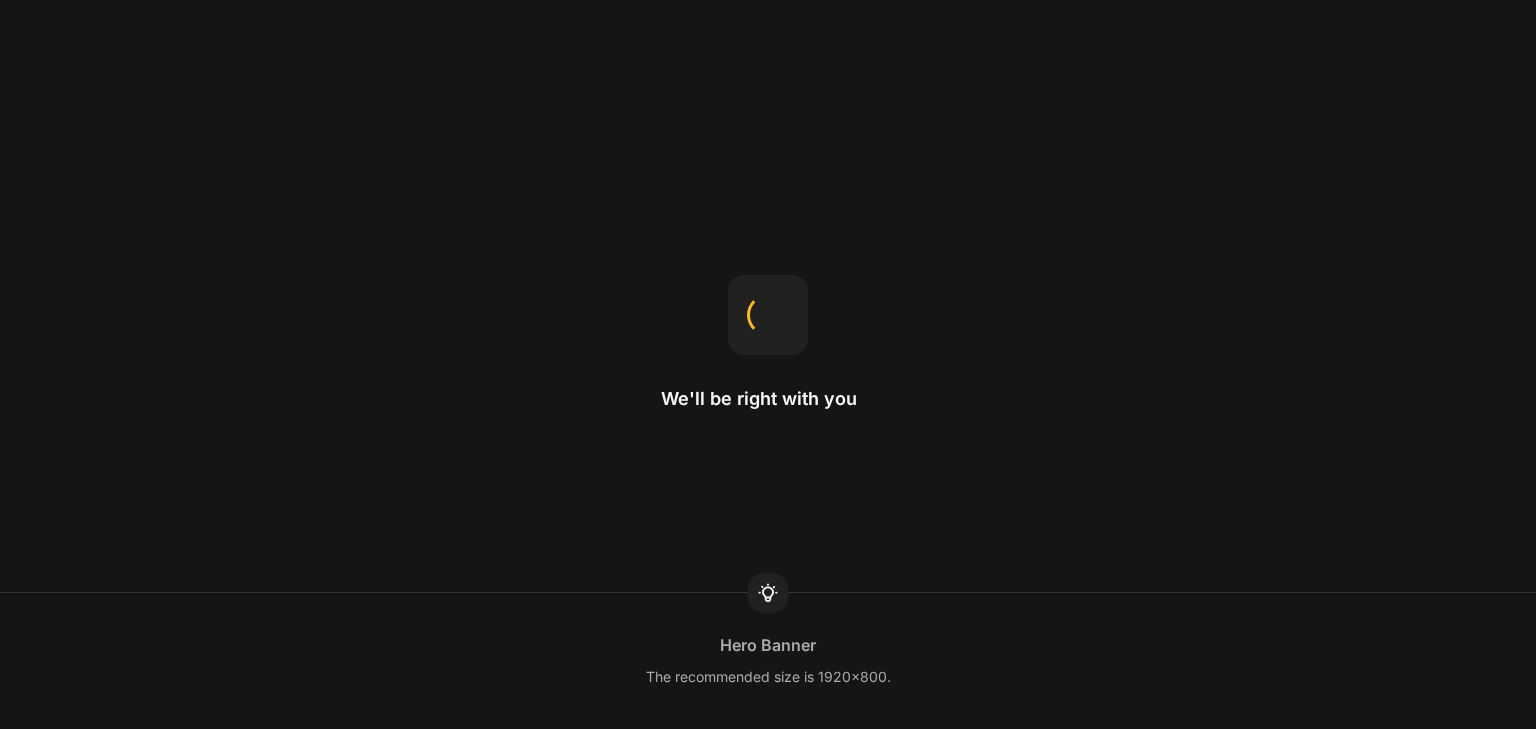 scroll, scrollTop: 0, scrollLeft: 0, axis: both 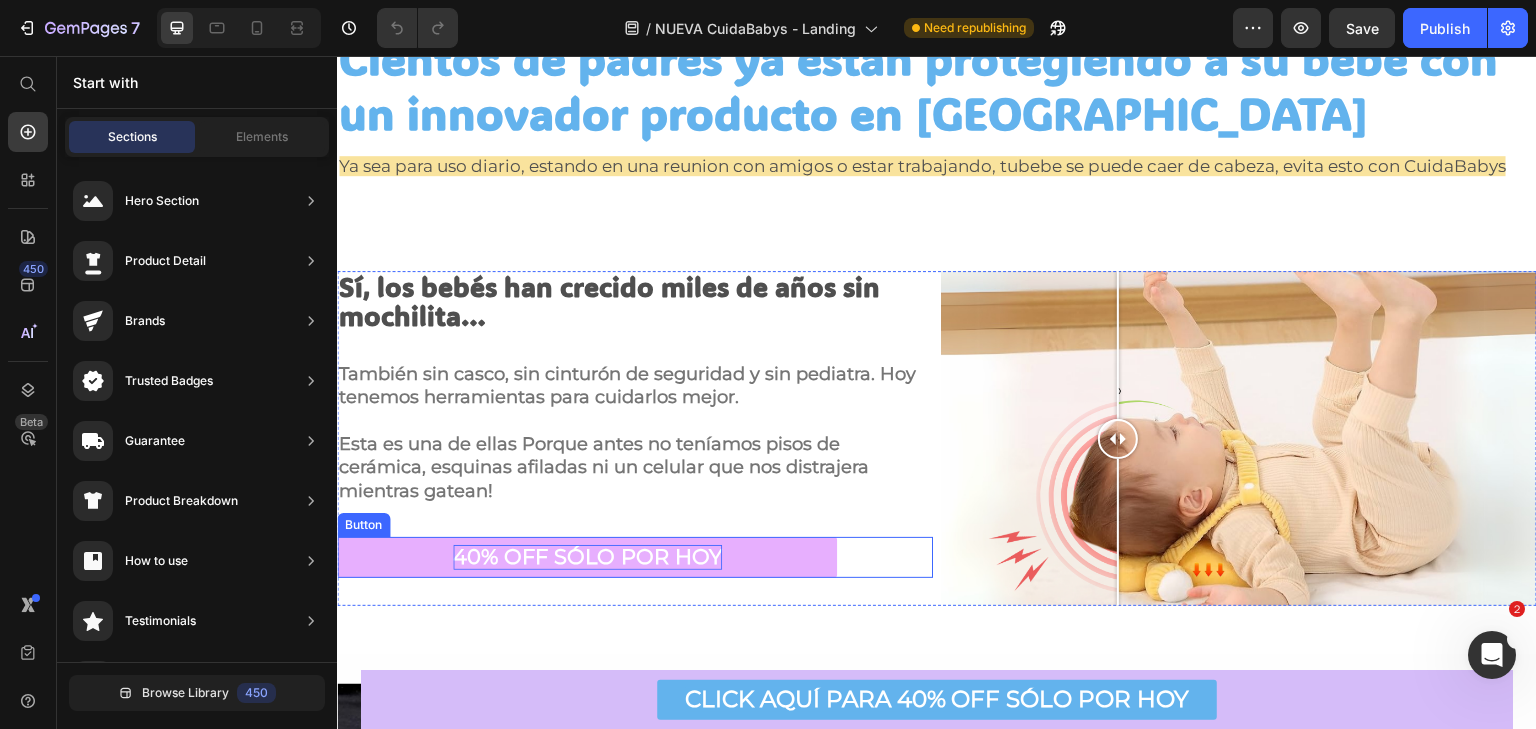 click on "40% OFF SÓLO POR HOY" at bounding box center (587, 556) 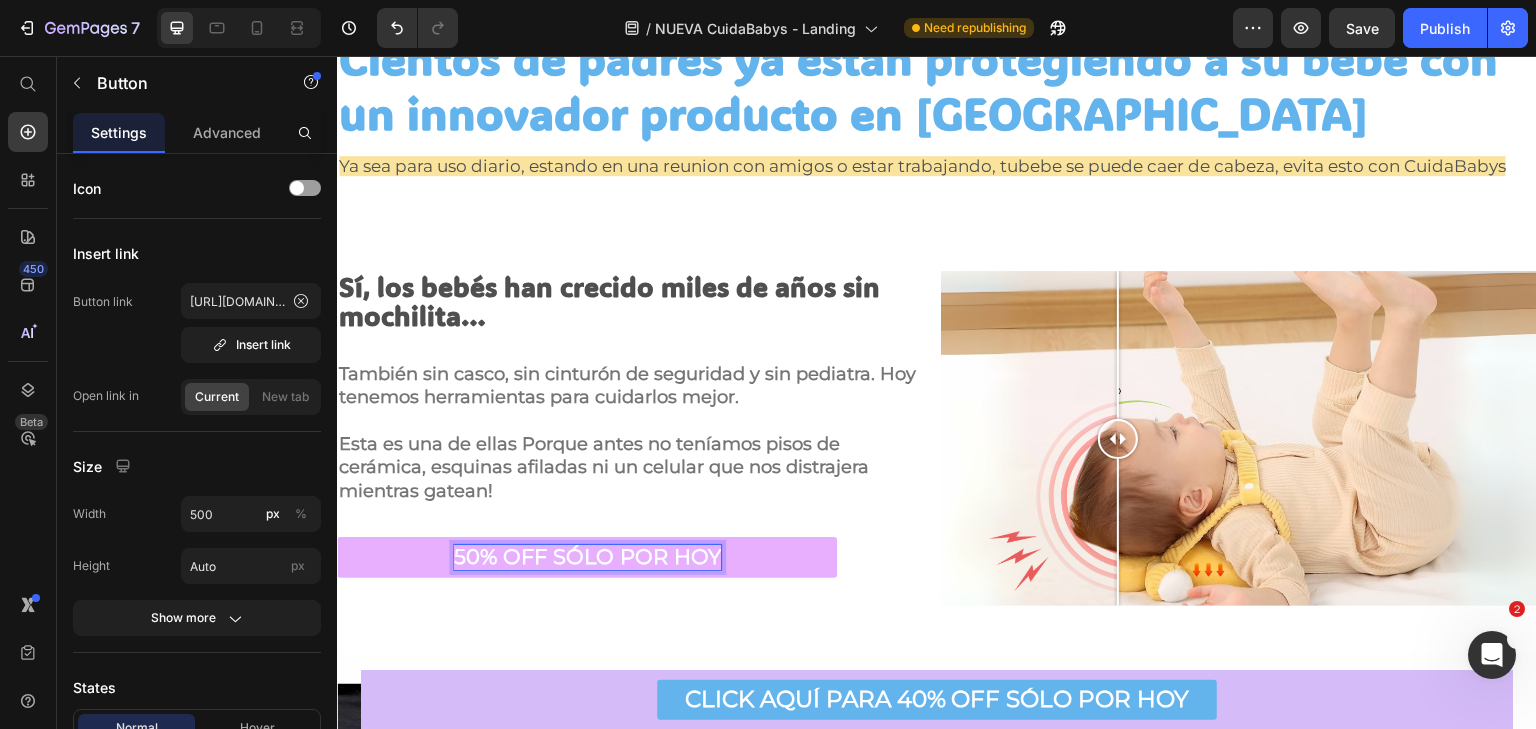 click on "50% OFF SÓLO POR HOY" at bounding box center [587, 556] 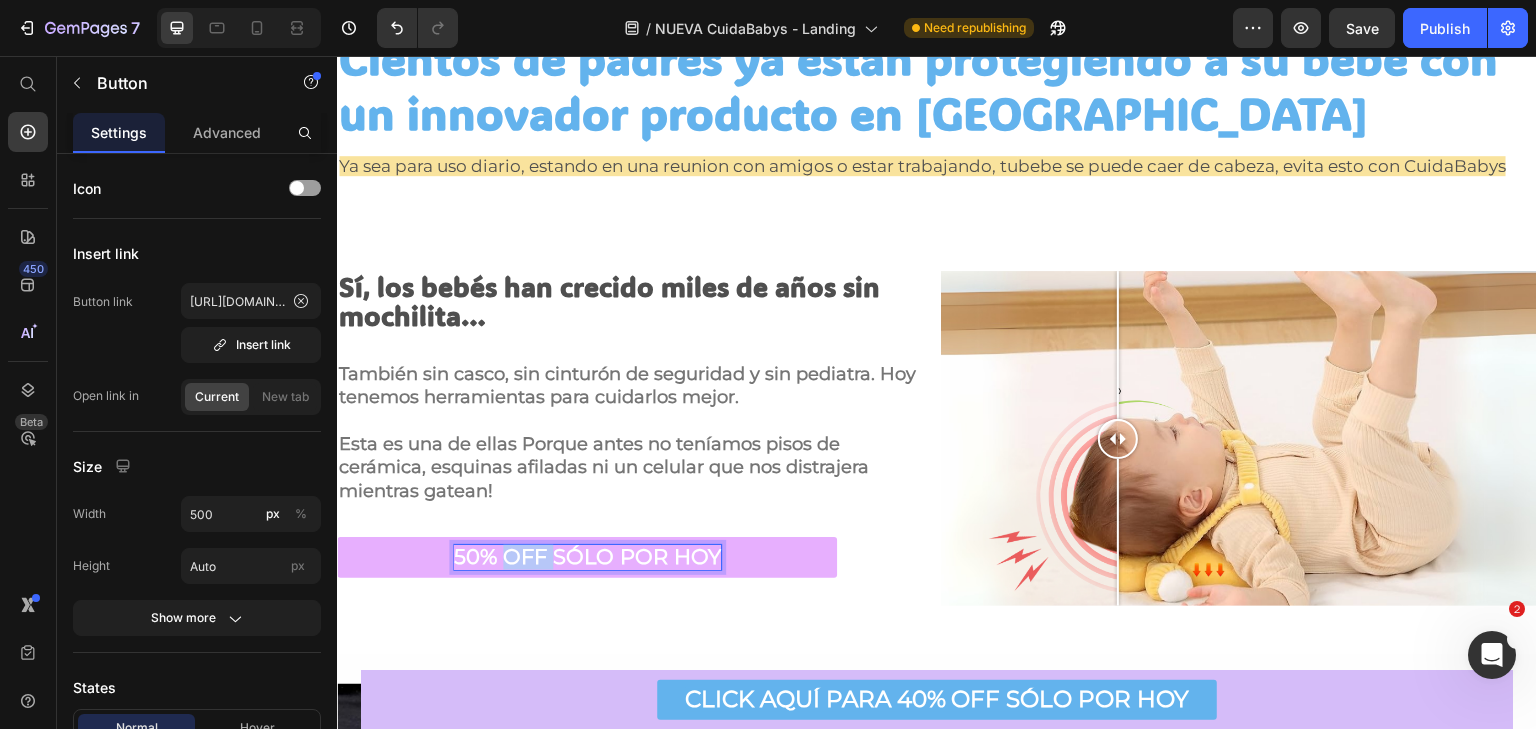 click on "50% OFF SÓLO POR HOY" at bounding box center [587, 556] 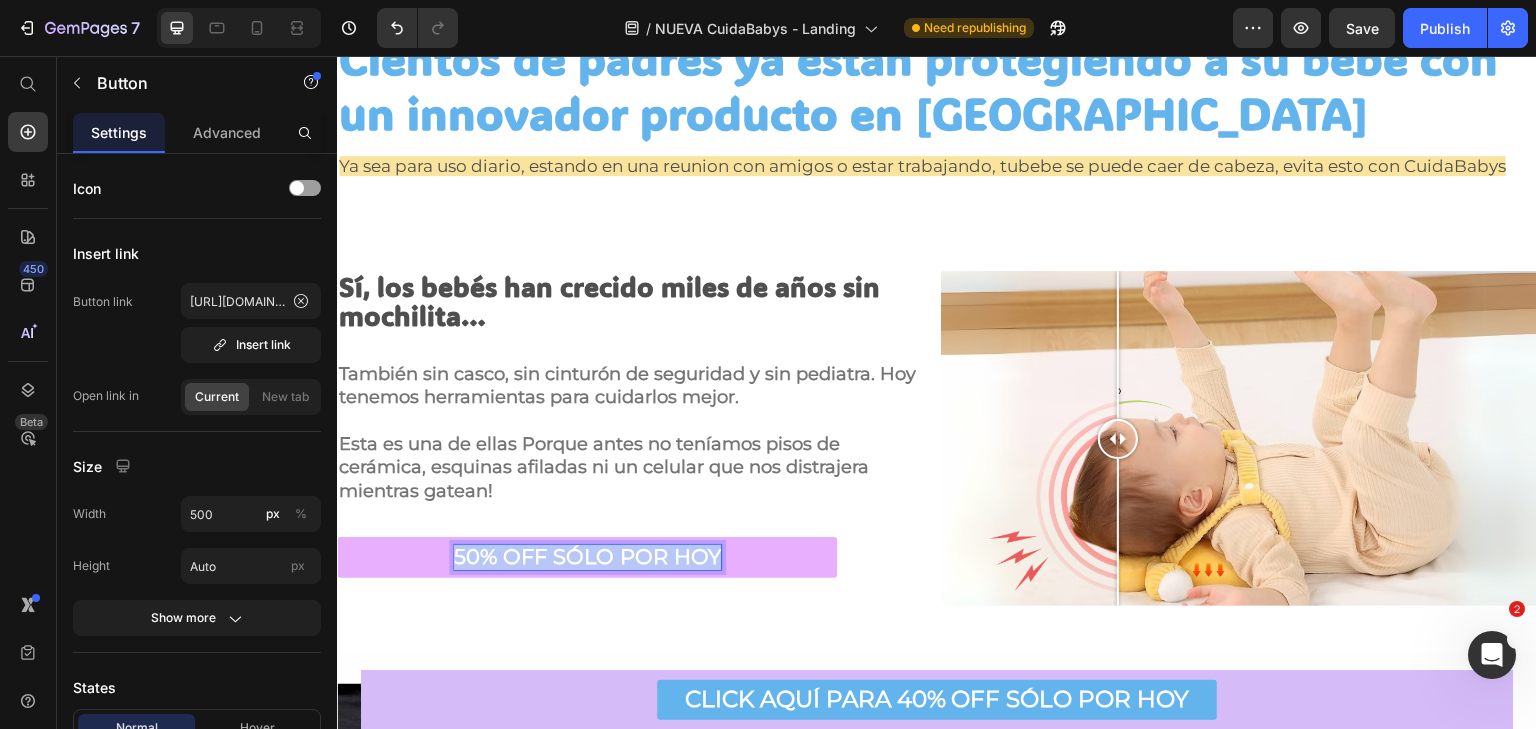 click on "50% OFF SÓLO POR HOY" at bounding box center (587, 556) 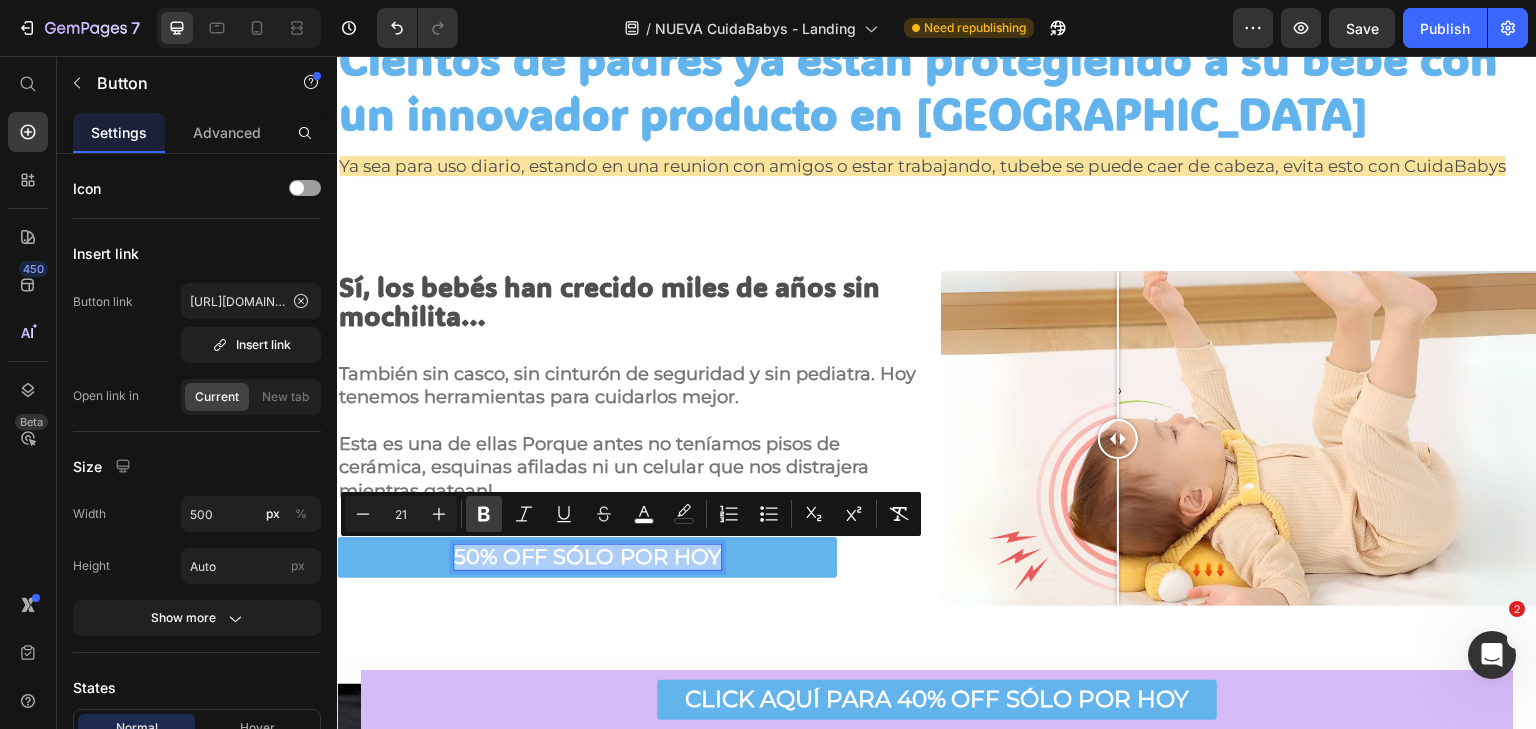 click 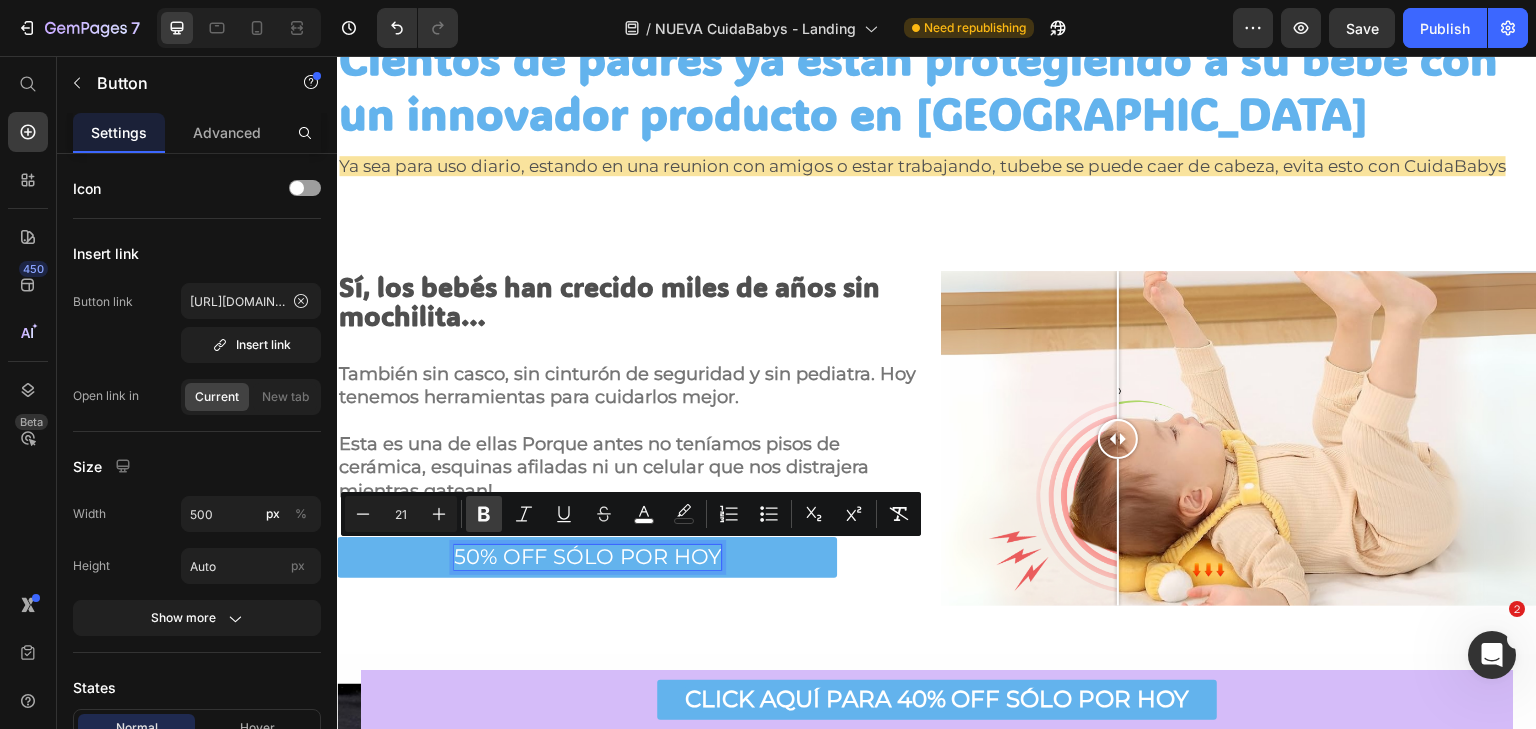 click 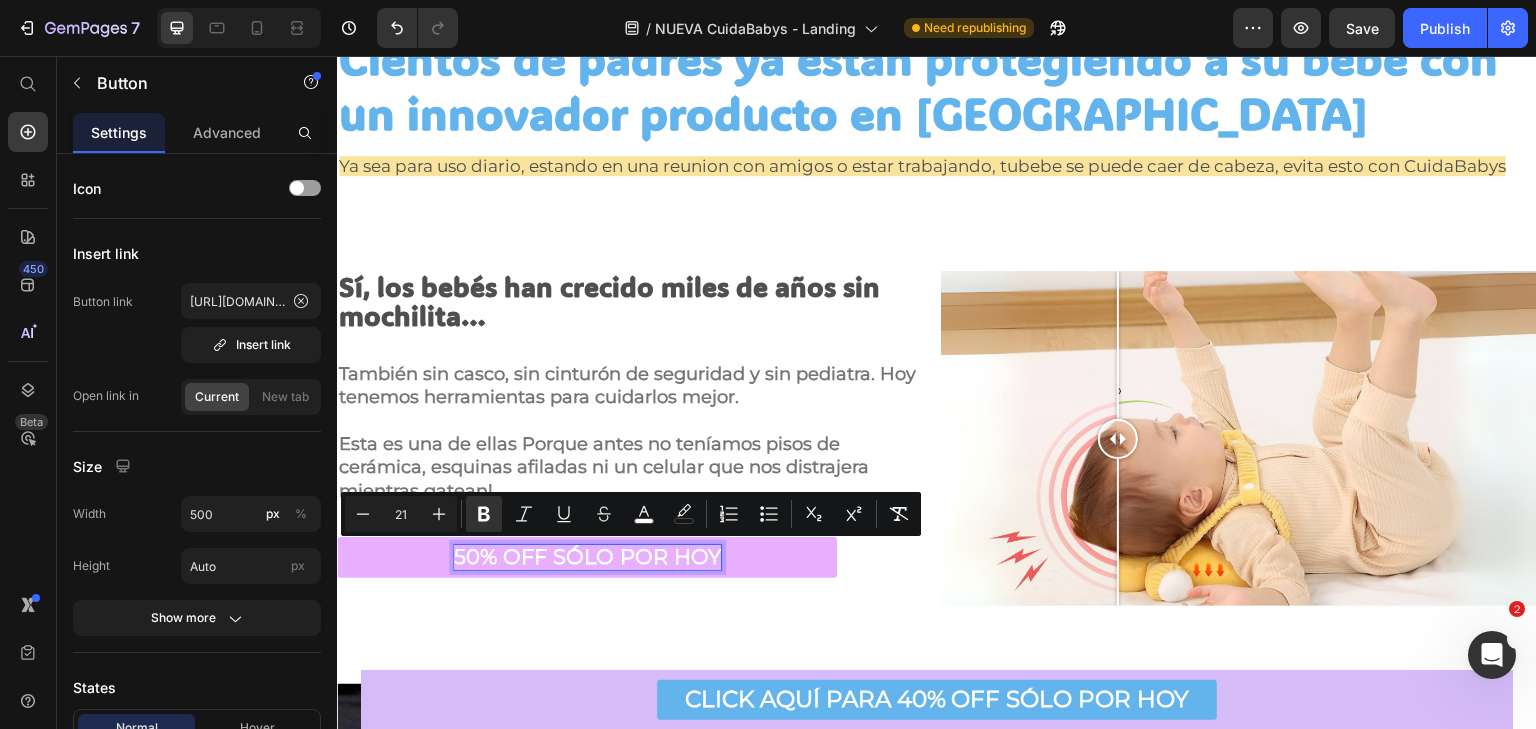 click on "50% OFF SÓLO POR HOY" at bounding box center [587, 556] 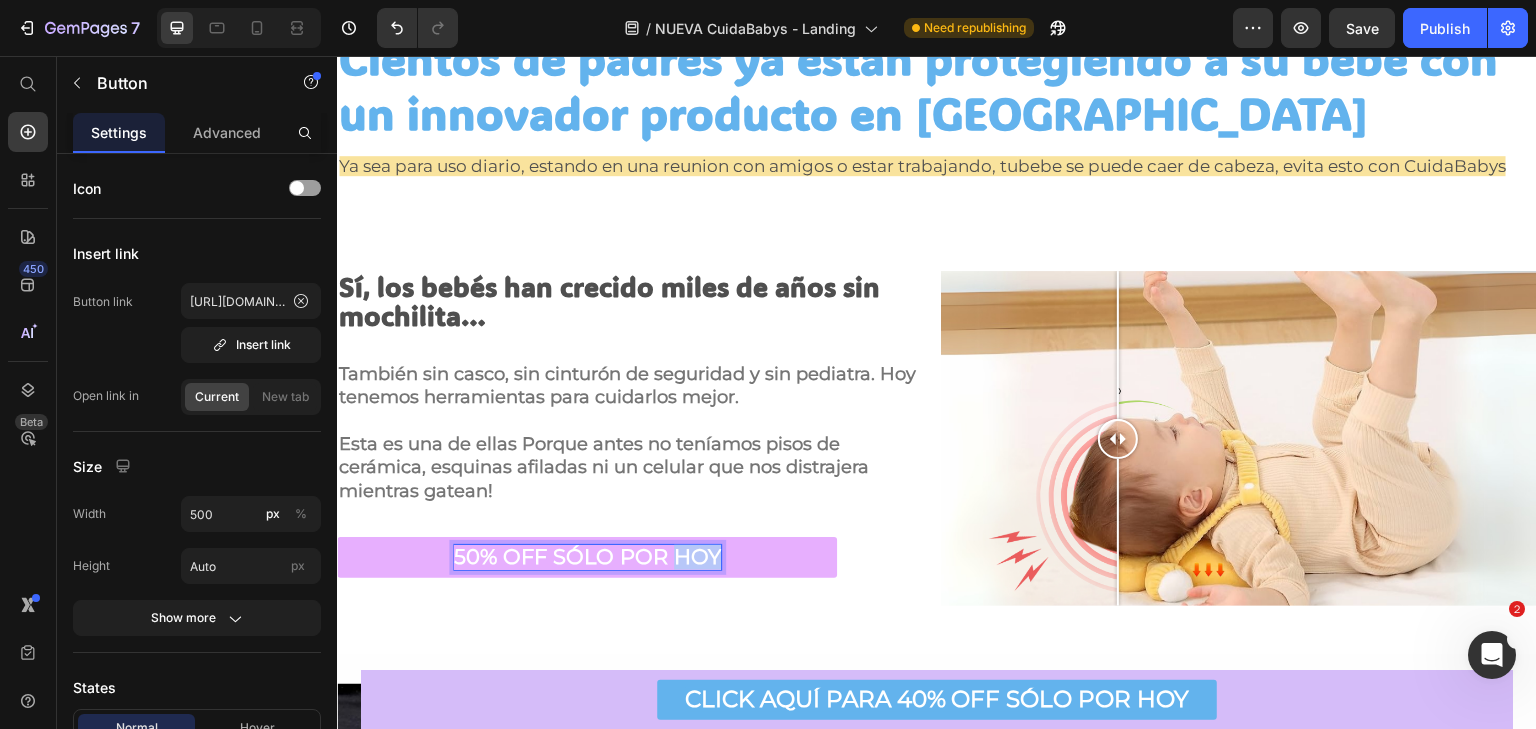 click on "50% OFF SÓLO POR HOY" at bounding box center [587, 556] 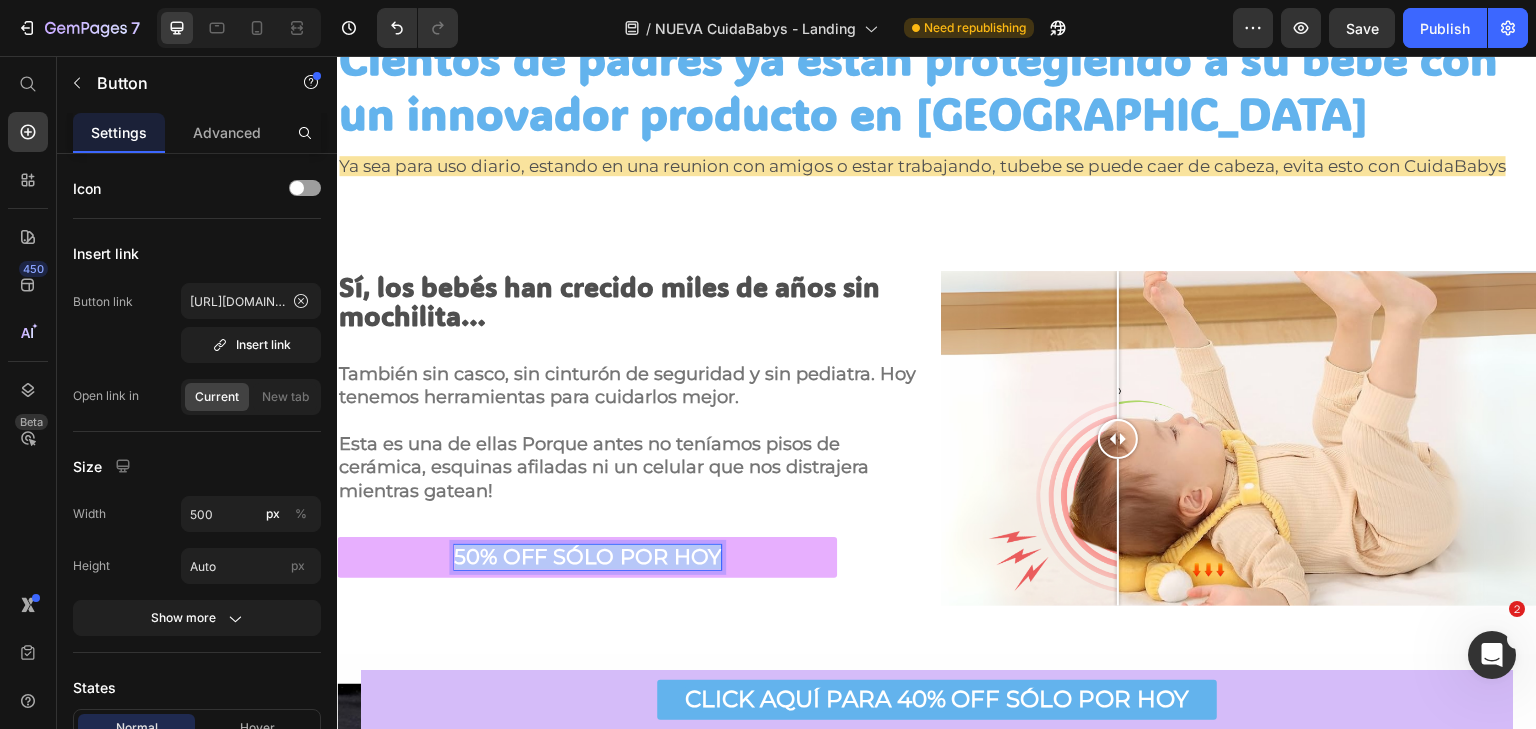 click on "50% OFF SÓLO POR HOY" at bounding box center (587, 556) 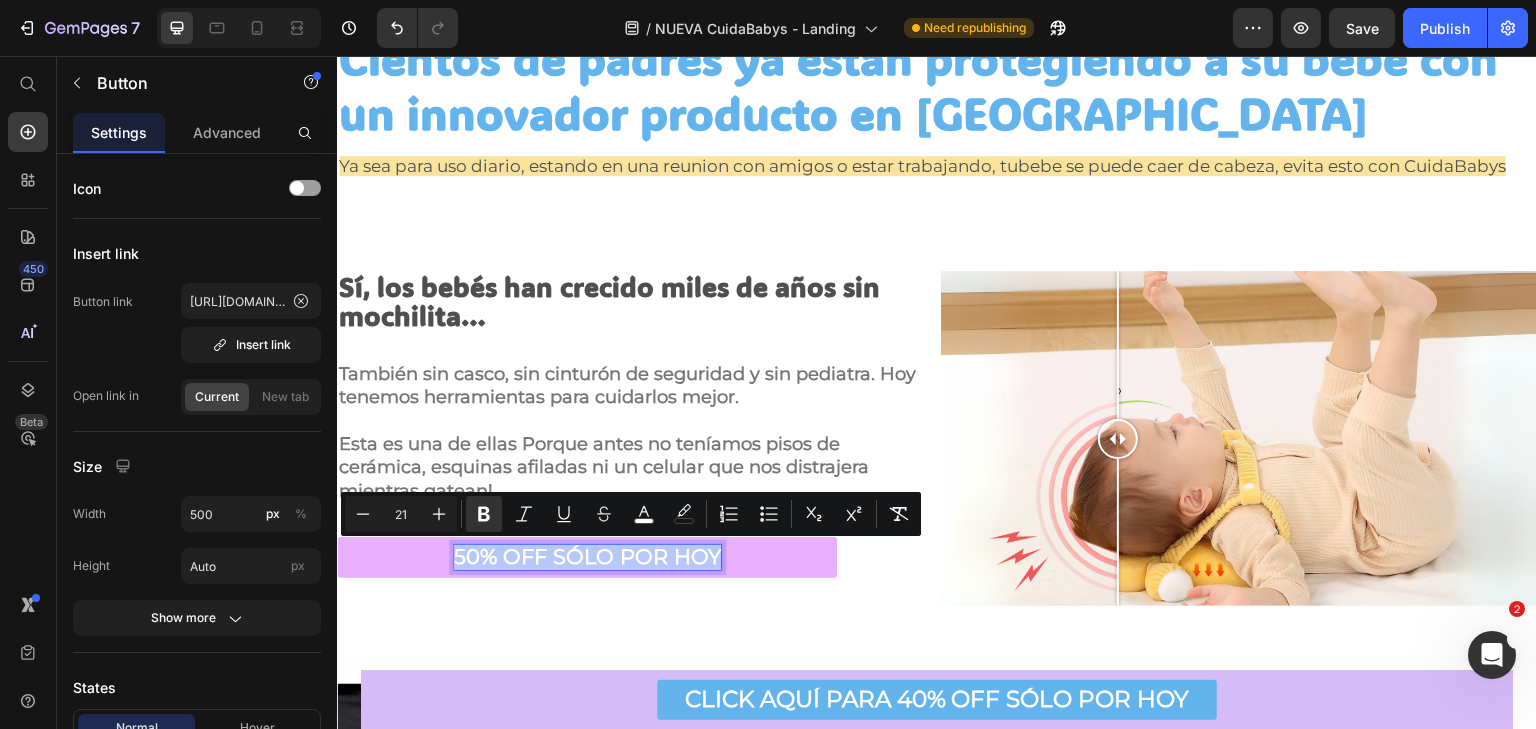 click on "50% OFF SÓLO POR HOY" at bounding box center [587, 557] 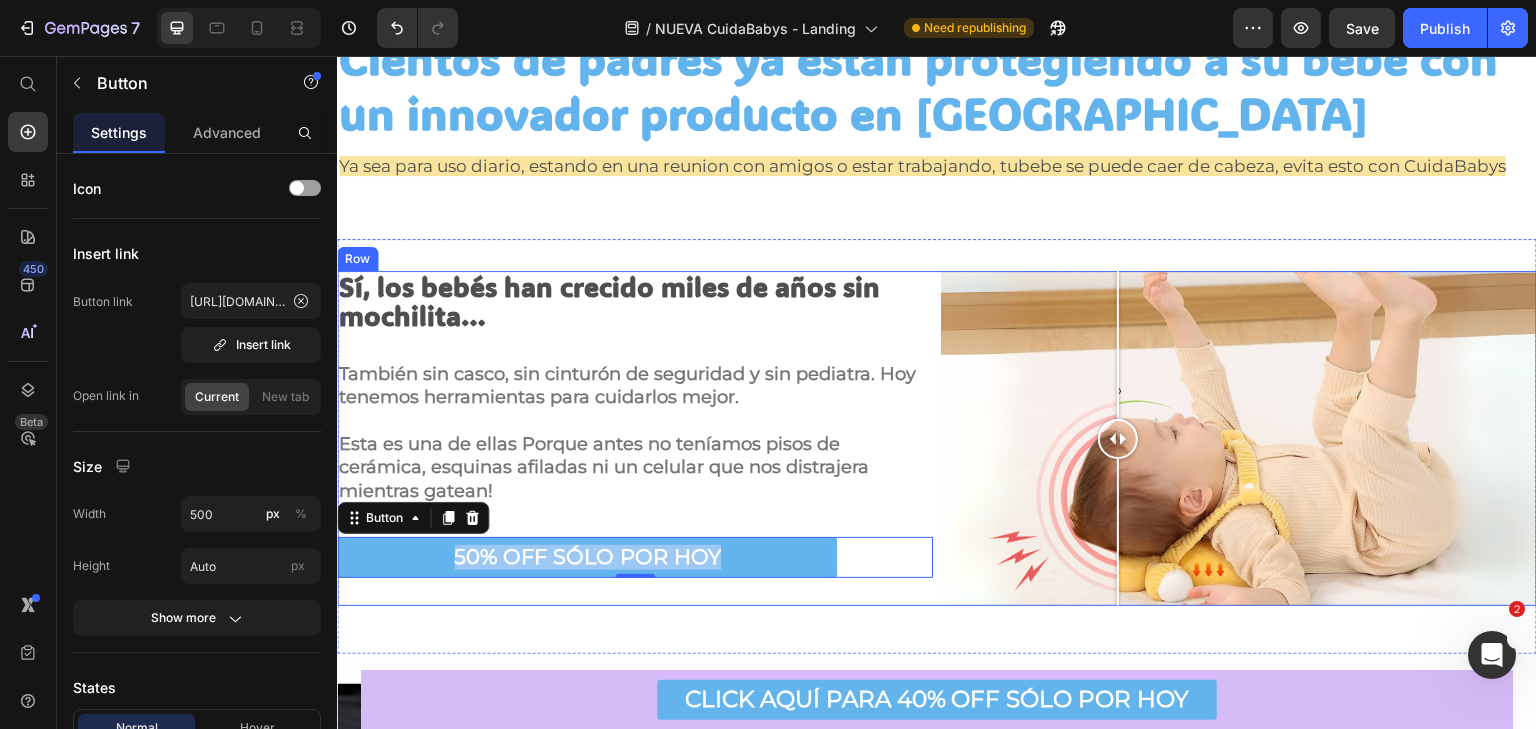 click on "Sí, los bebés han crecido miles de años sin mochilita… Text Block También sin casco, sin cinturón de seguridad y sin pediatra. Hoy tenemos herramientas para cuidarlos mejor.    Esta es una de ellas Porque antes no teníamos pisos de cerámica, esquinas afiladas ni un celular que nos distrajera mientras gatean! Text Block 50% OFF SÓLO POR HOY Button   0" at bounding box center [635, 438] 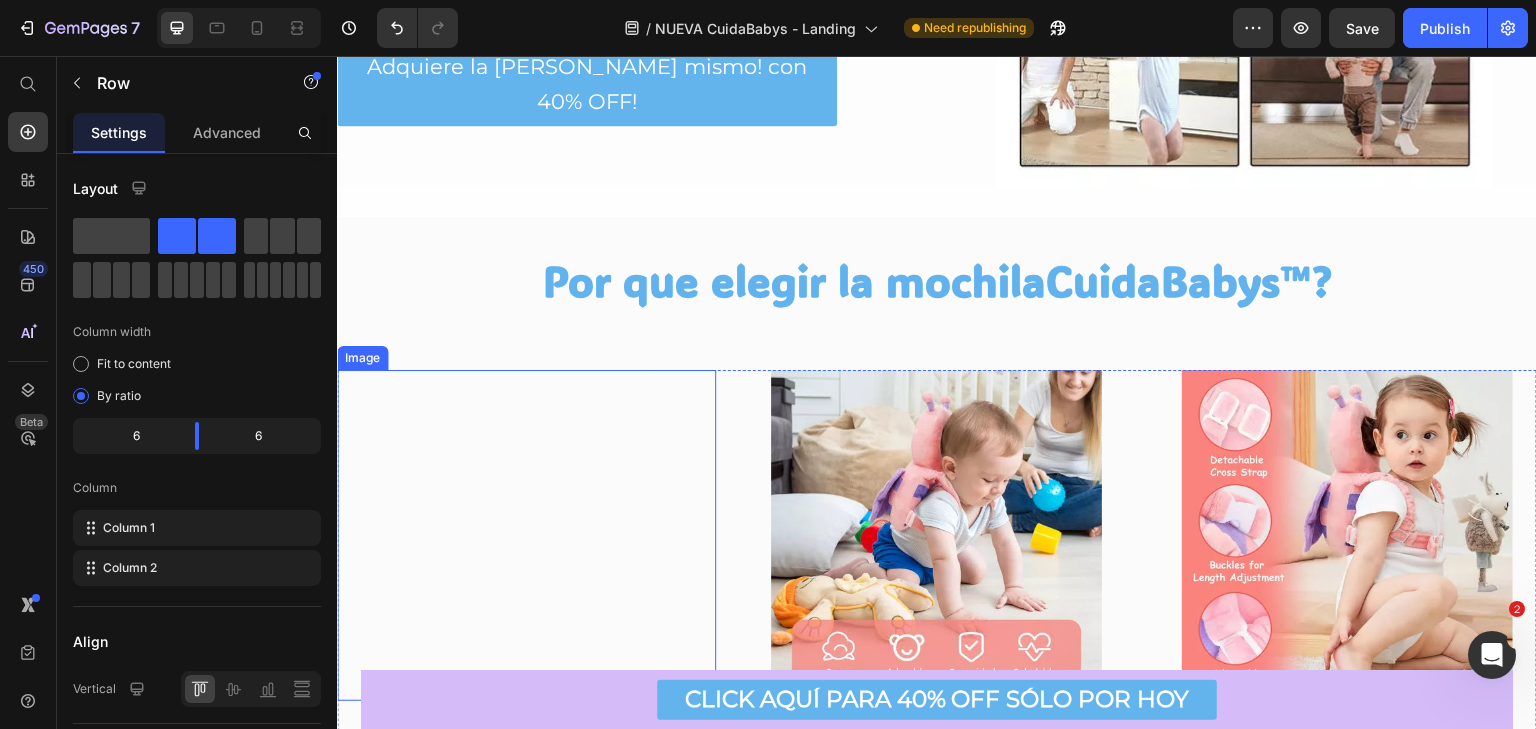 scroll, scrollTop: 1500, scrollLeft: 0, axis: vertical 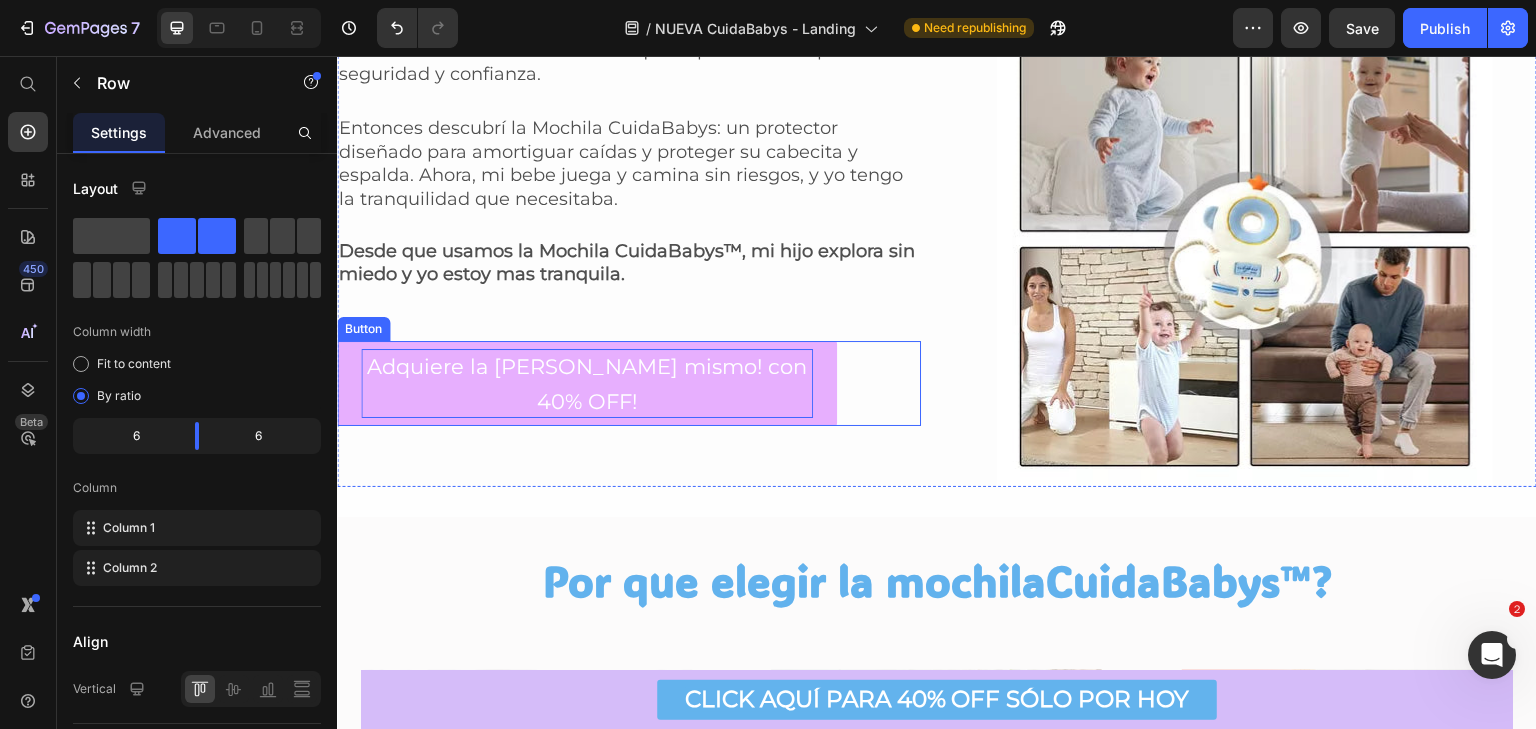 click on "Adquiere la [PERSON_NAME] mismo! con 40% OFF!" at bounding box center [587, 384] 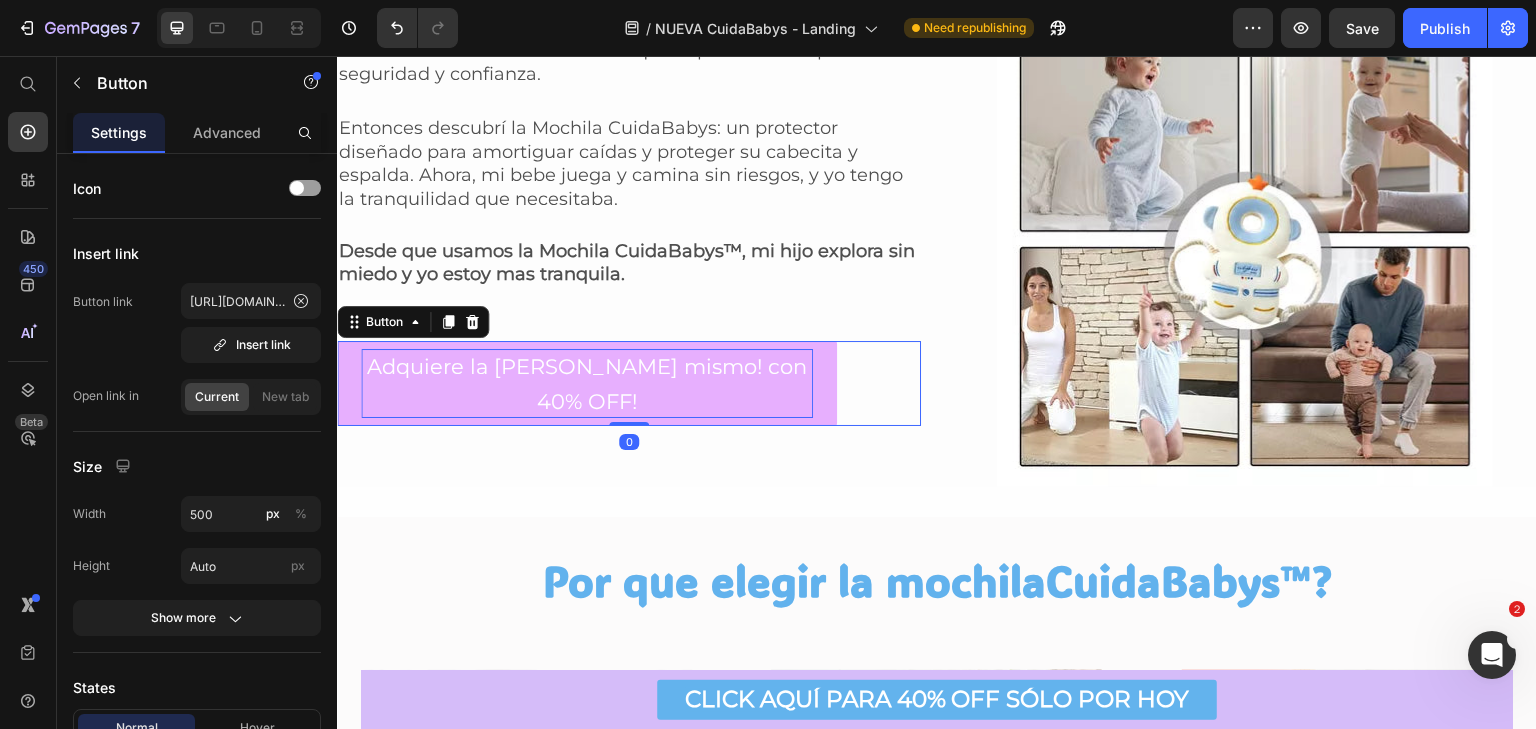 click on "Adquiere la [PERSON_NAME] mismo! con 40% OFF!" at bounding box center [587, 384] 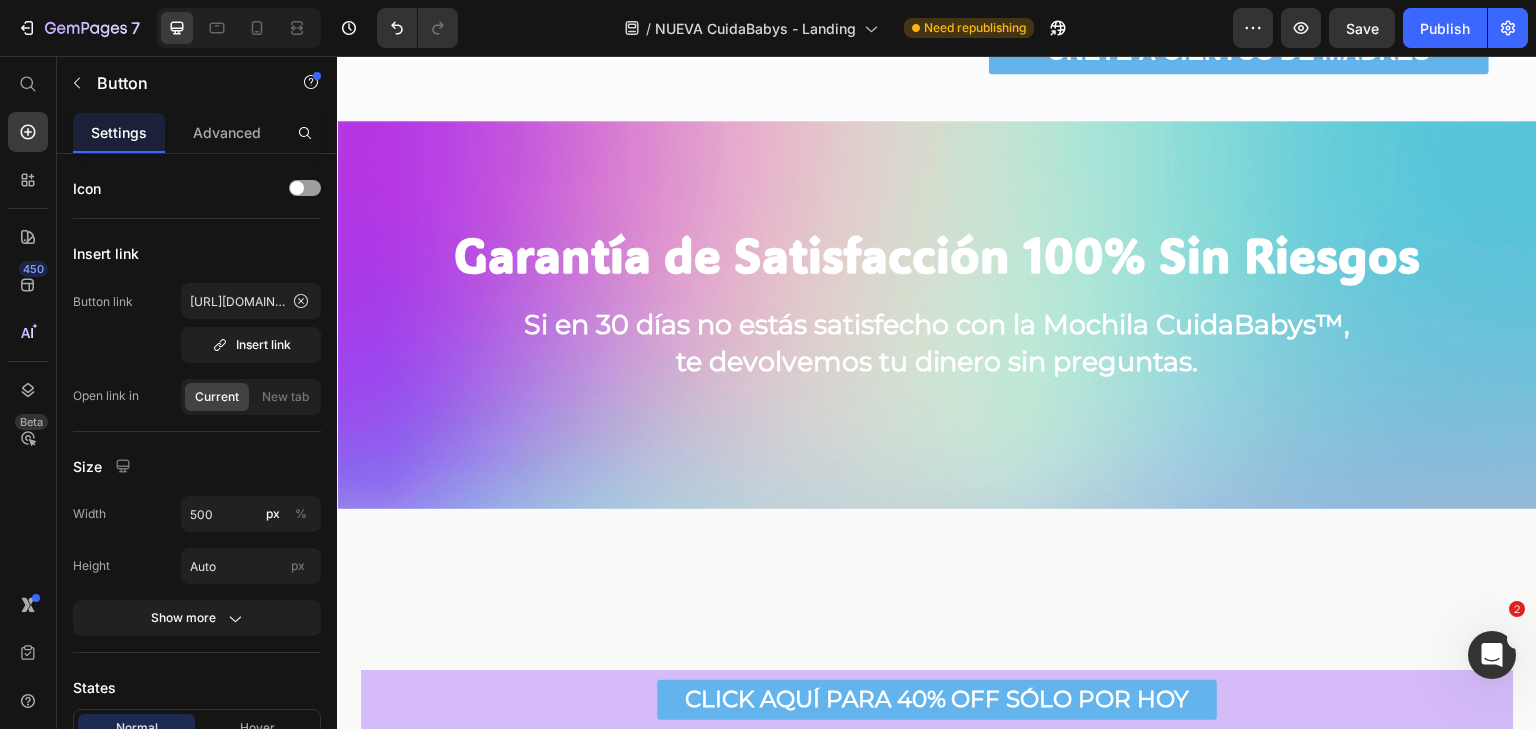 scroll, scrollTop: 3800, scrollLeft: 0, axis: vertical 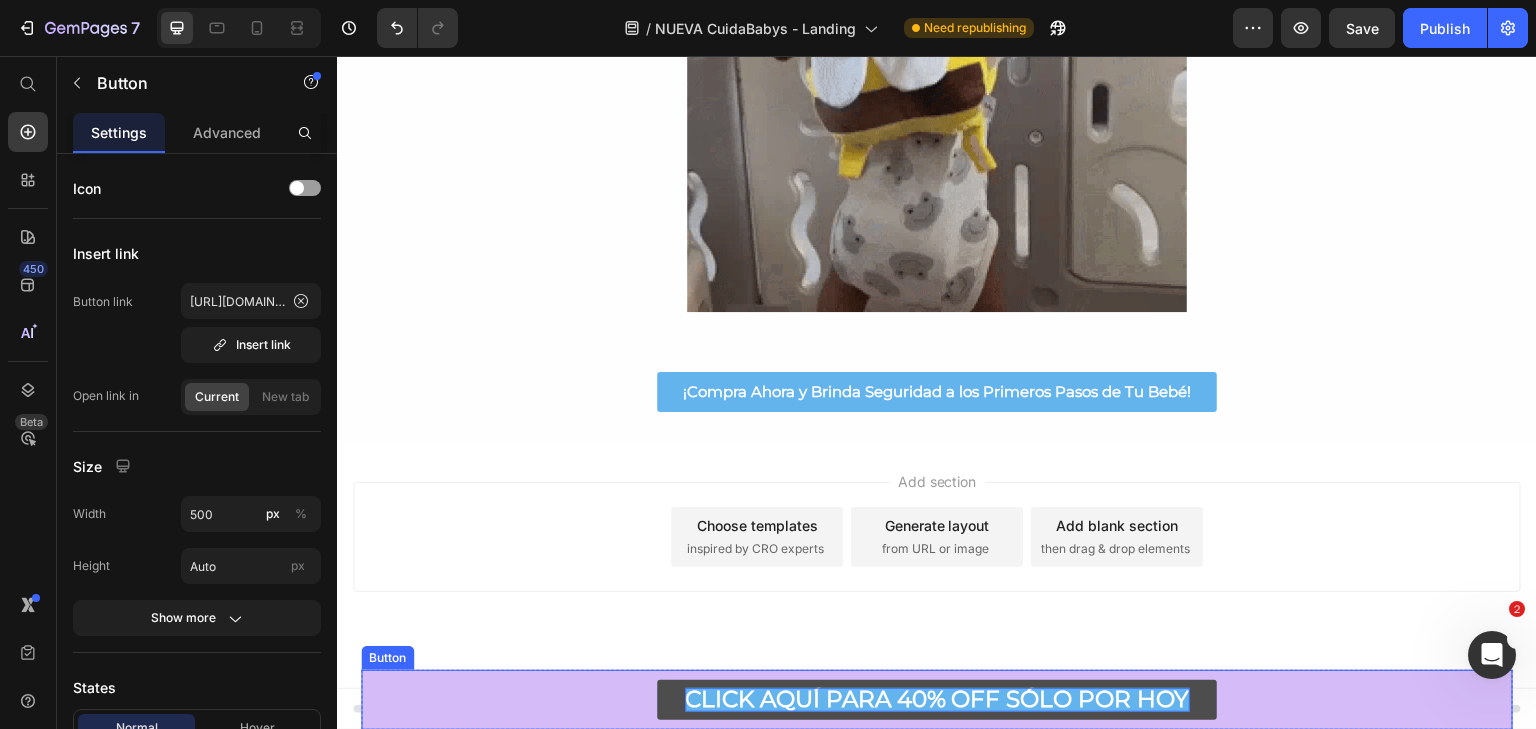 click on "CLICK AQUÍ PARA 40% OFF SÓLO POR HOY" at bounding box center (937, 699) 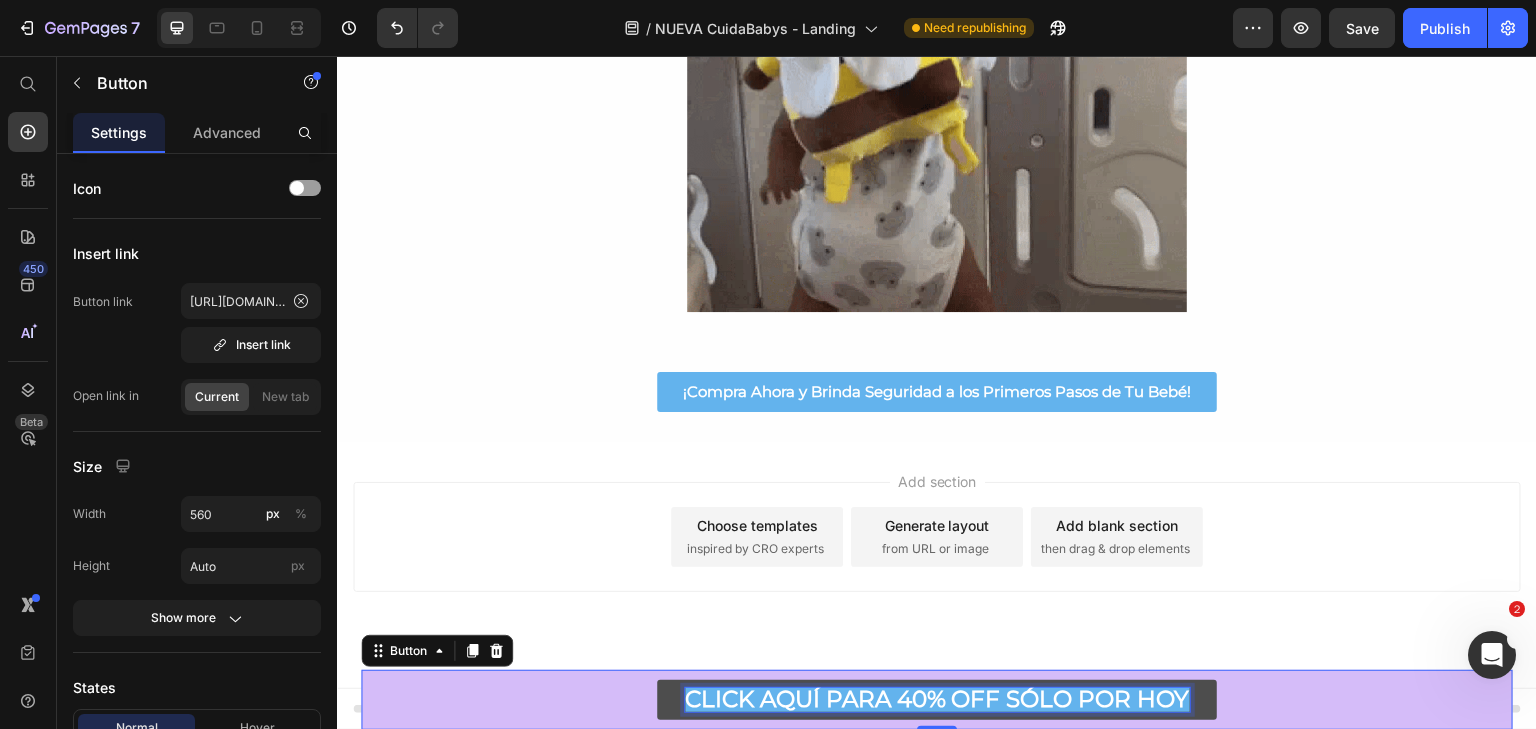 click on "CLICK AQUÍ PARA 40% OFF SÓLO POR HOY" at bounding box center (937, 699) 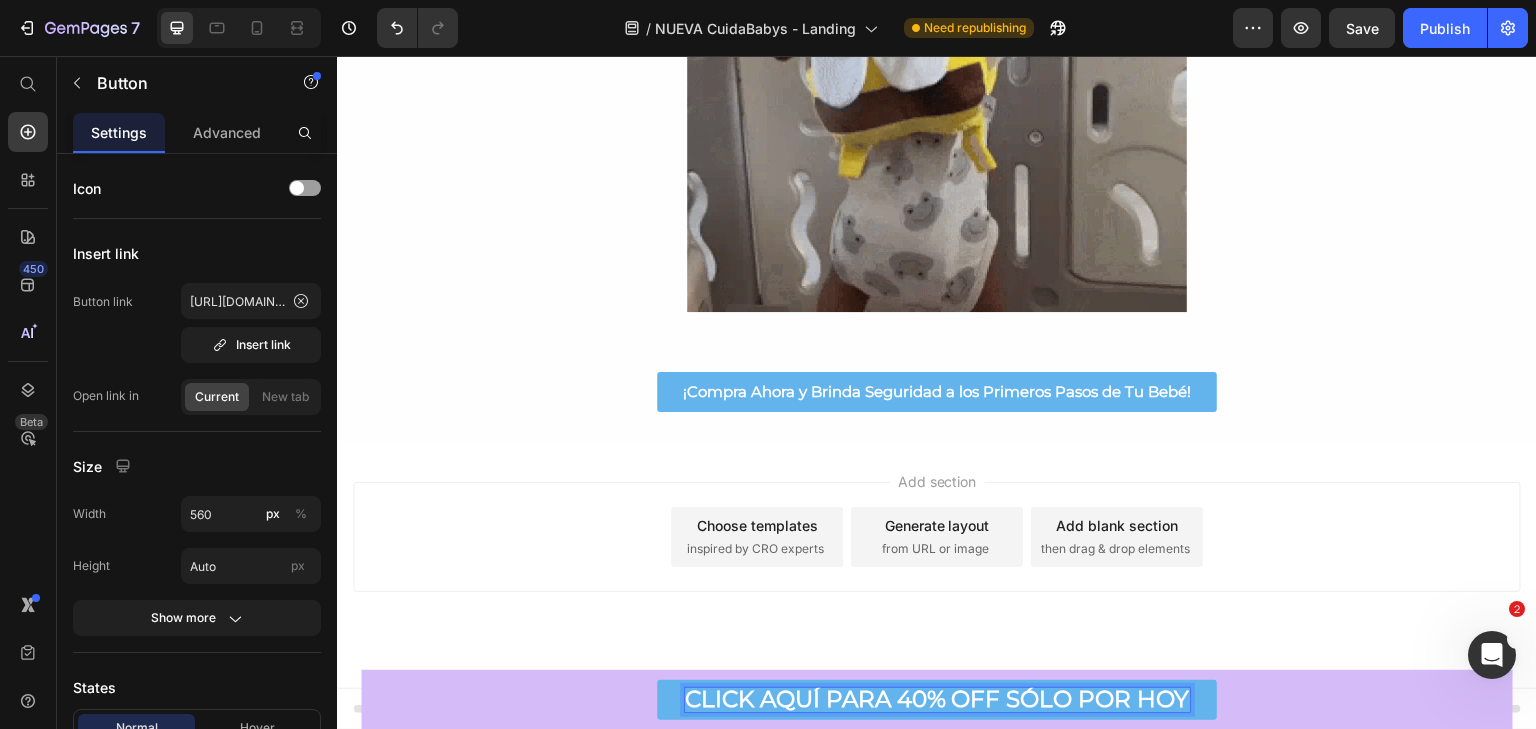 scroll, scrollTop: 2, scrollLeft: 0, axis: vertical 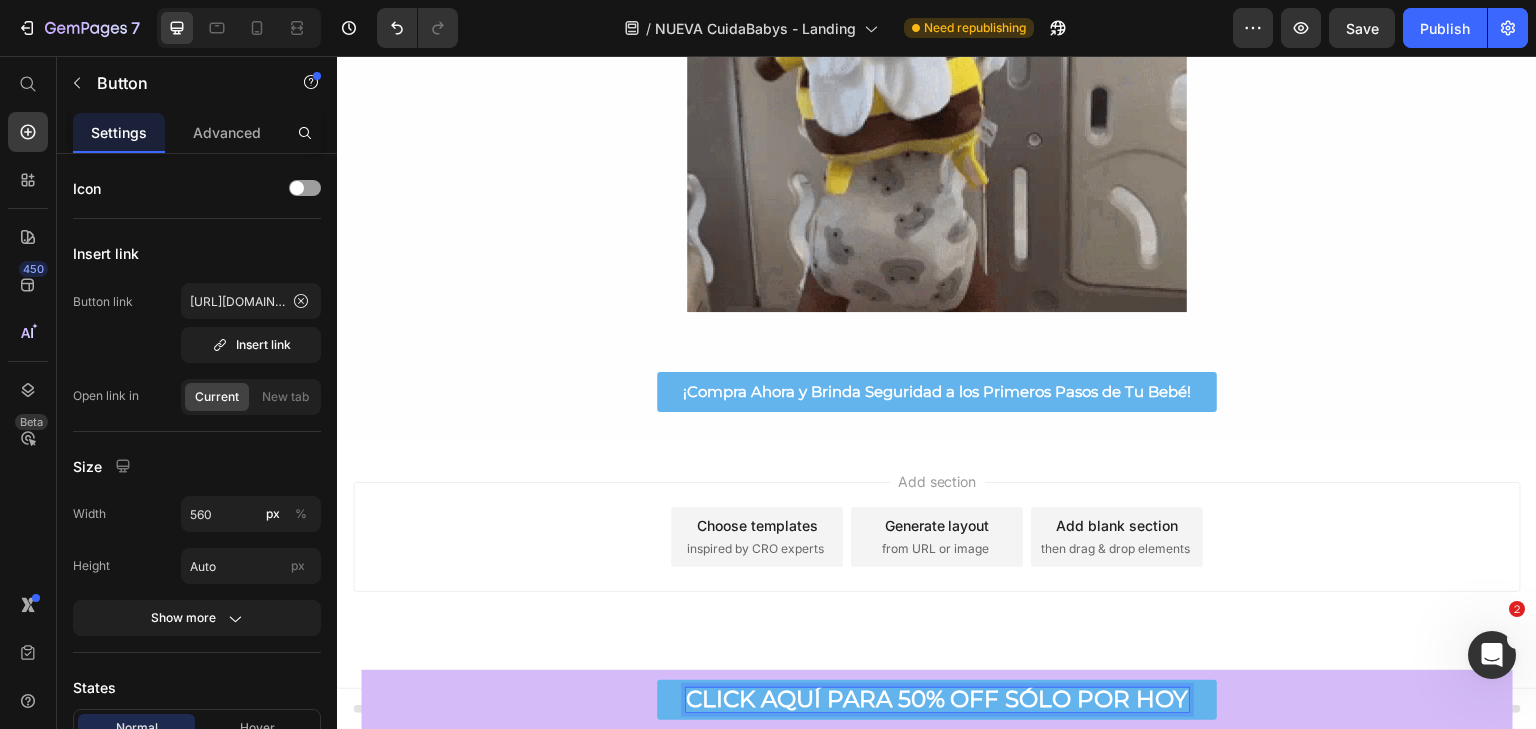 click on "Add section Choose templates inspired by CRO experts Generate layout from URL or image Add blank section then drag & drop elements" at bounding box center [937, 565] 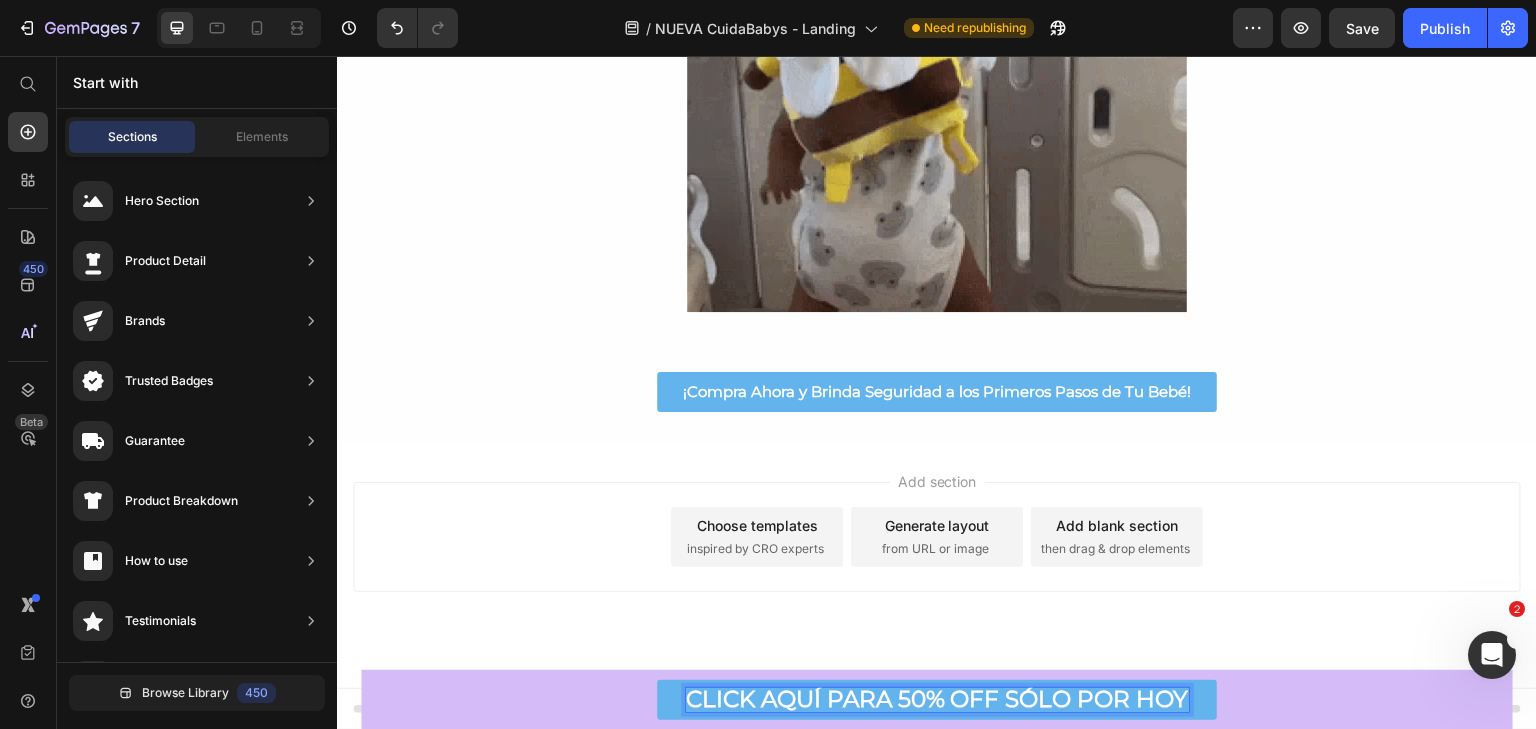 scroll, scrollTop: 0, scrollLeft: 0, axis: both 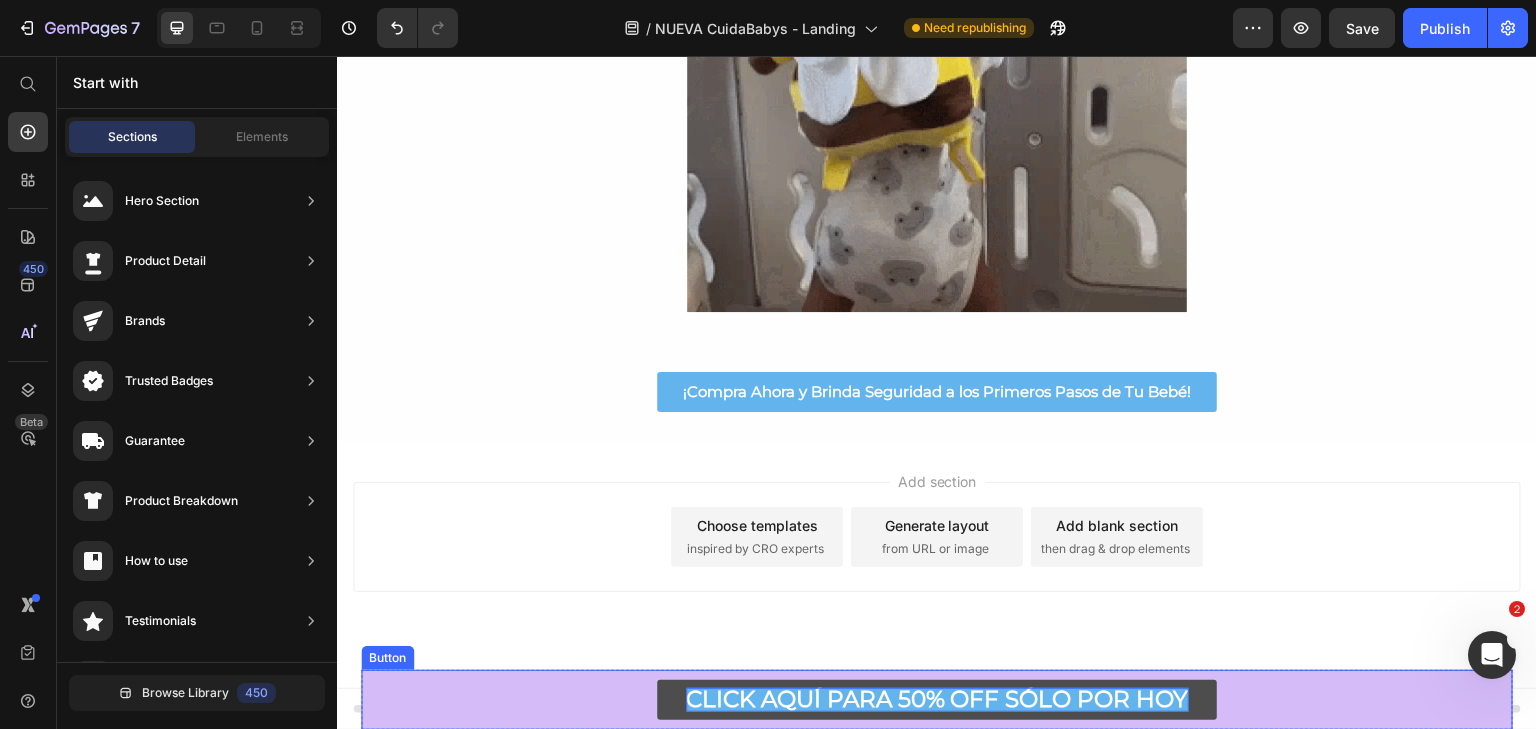 click on "CLICK AQUÍ PARA 50% OFF SÓLO POR HOY" at bounding box center (937, 699) 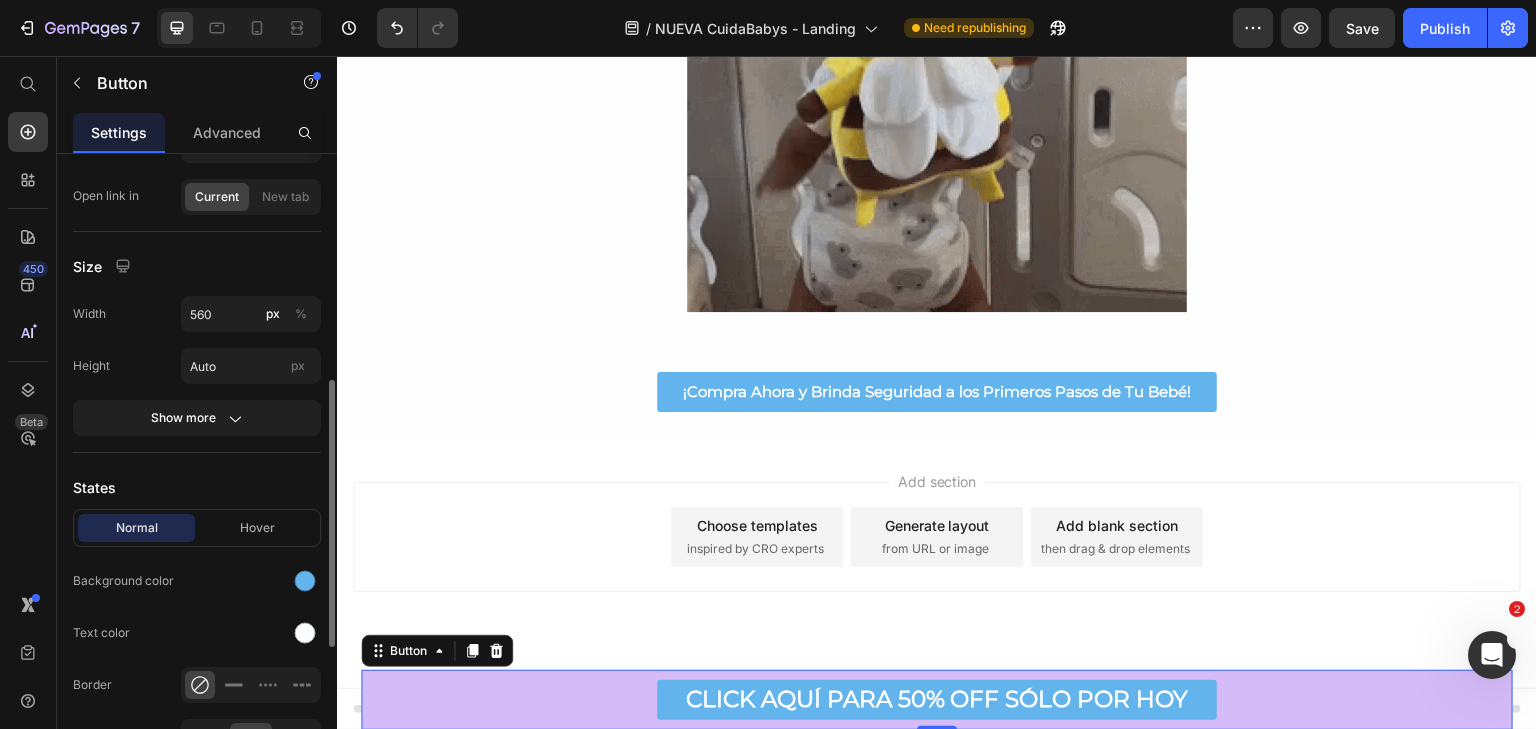 scroll, scrollTop: 300, scrollLeft: 0, axis: vertical 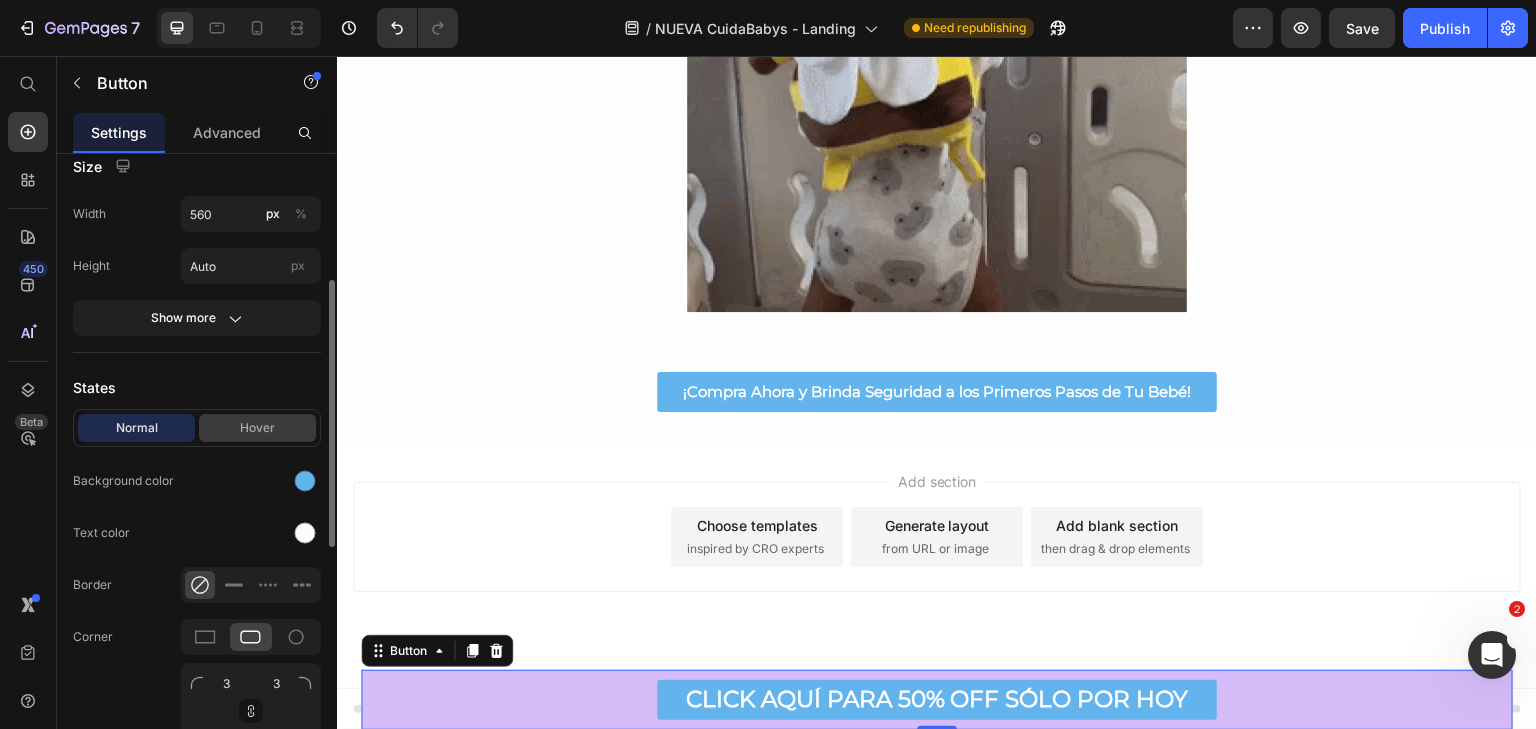 click on "Hover" at bounding box center [257, 428] 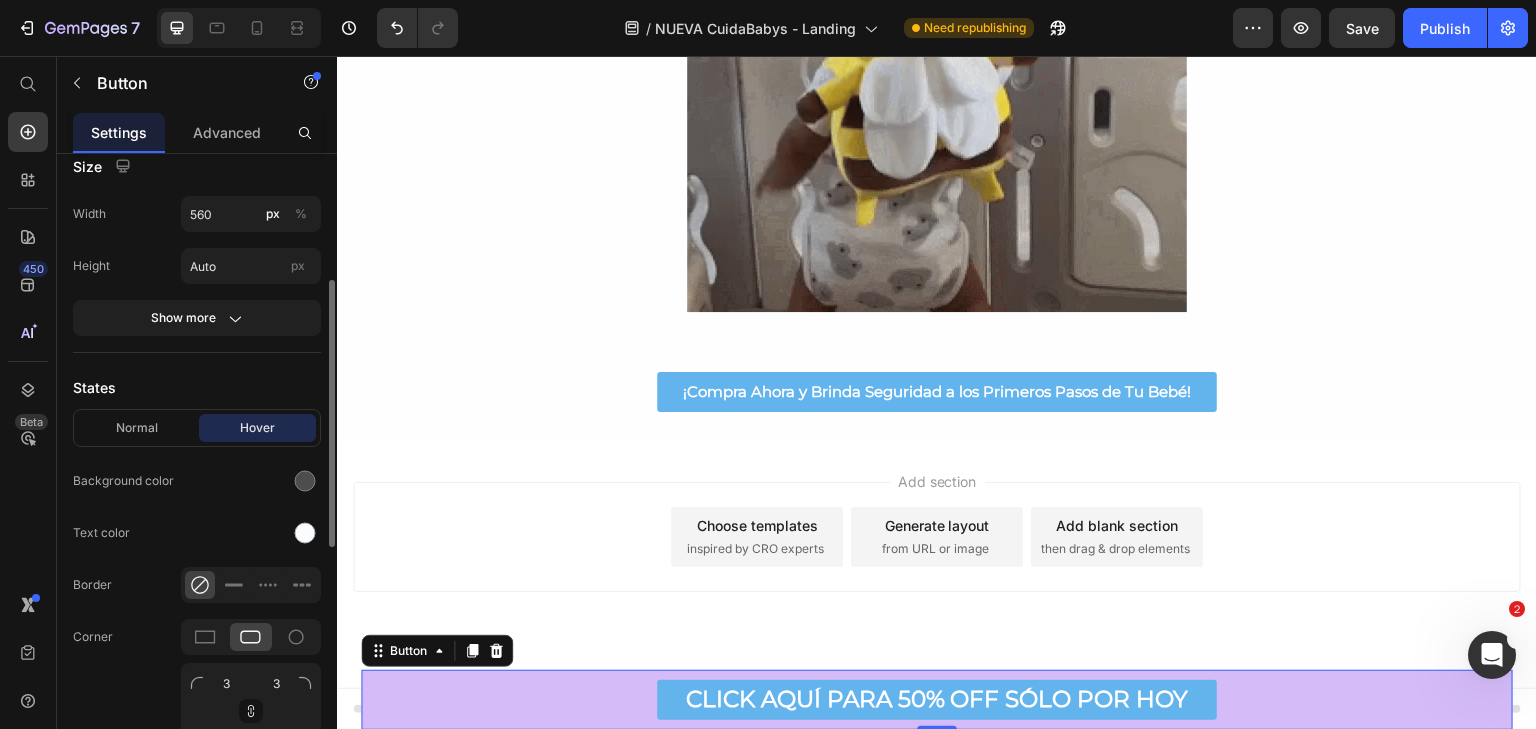 scroll, scrollTop: 500, scrollLeft: 0, axis: vertical 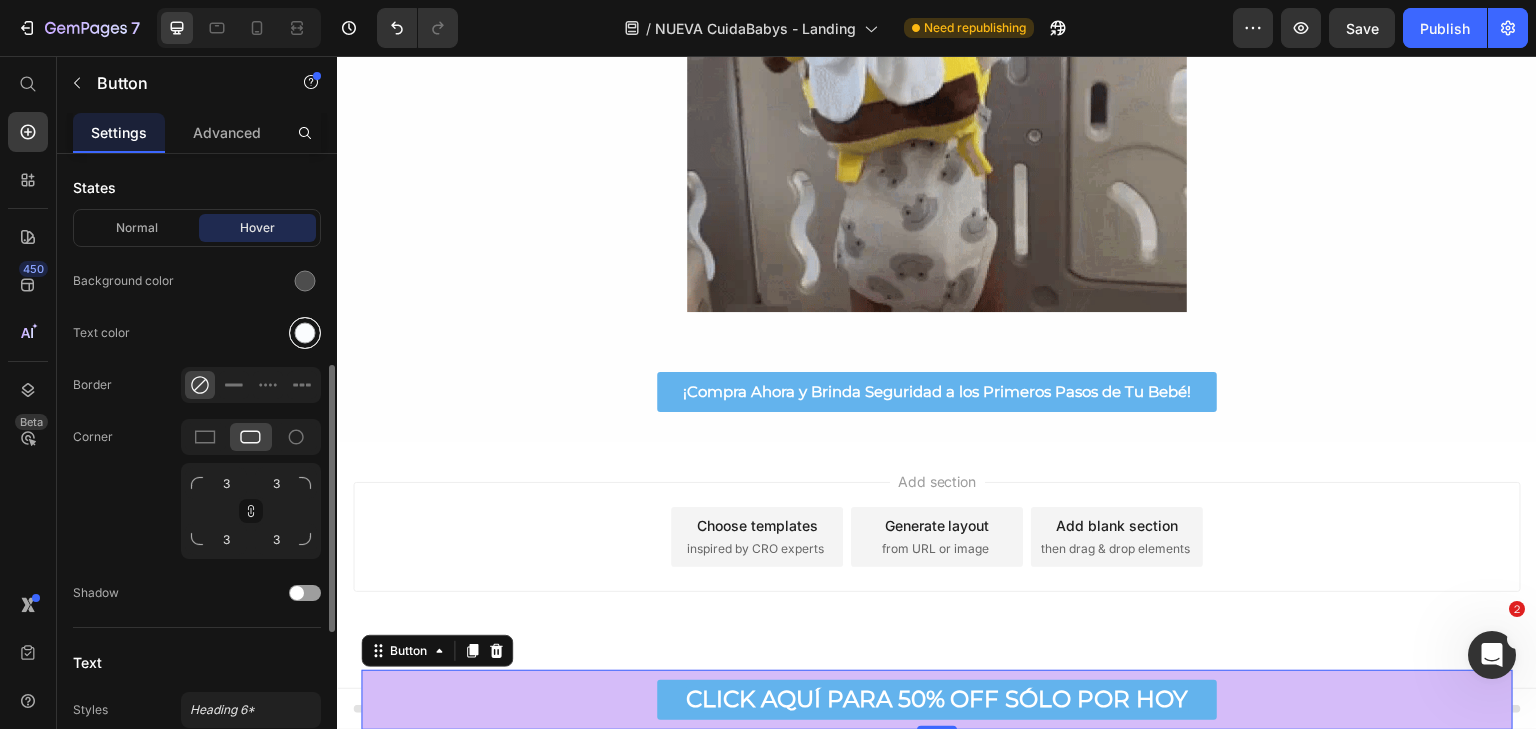 click at bounding box center [305, 333] 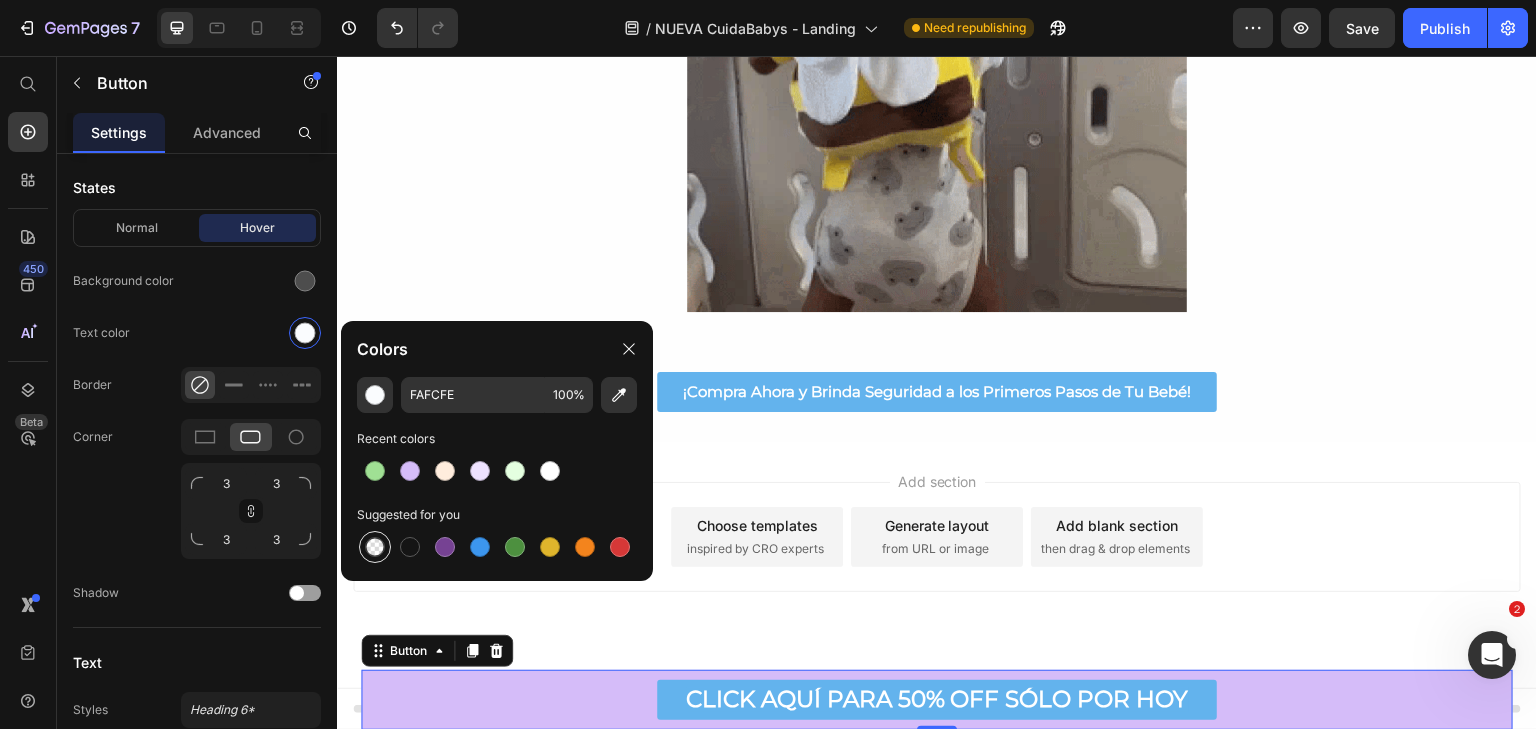 click at bounding box center (375, 547) 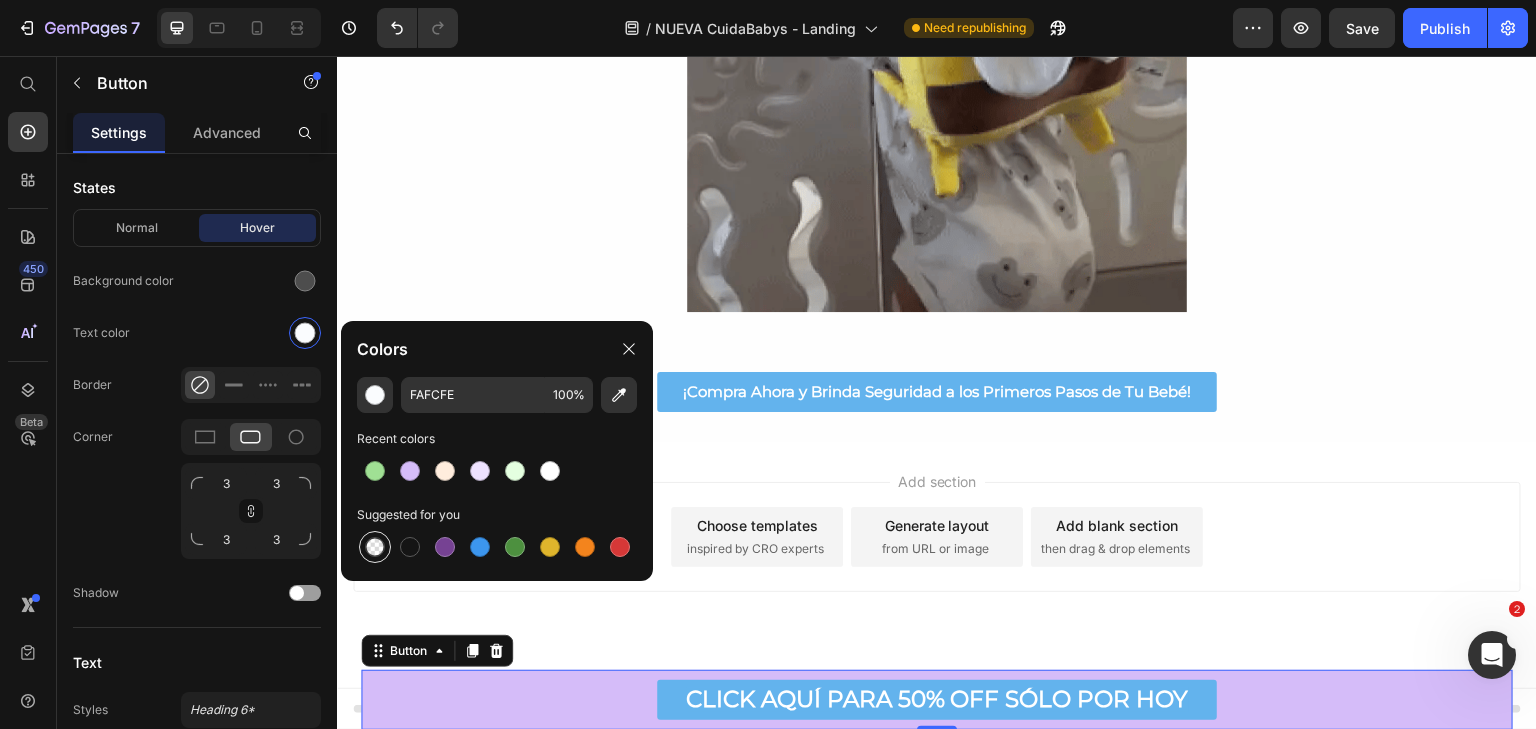 type on "000000" 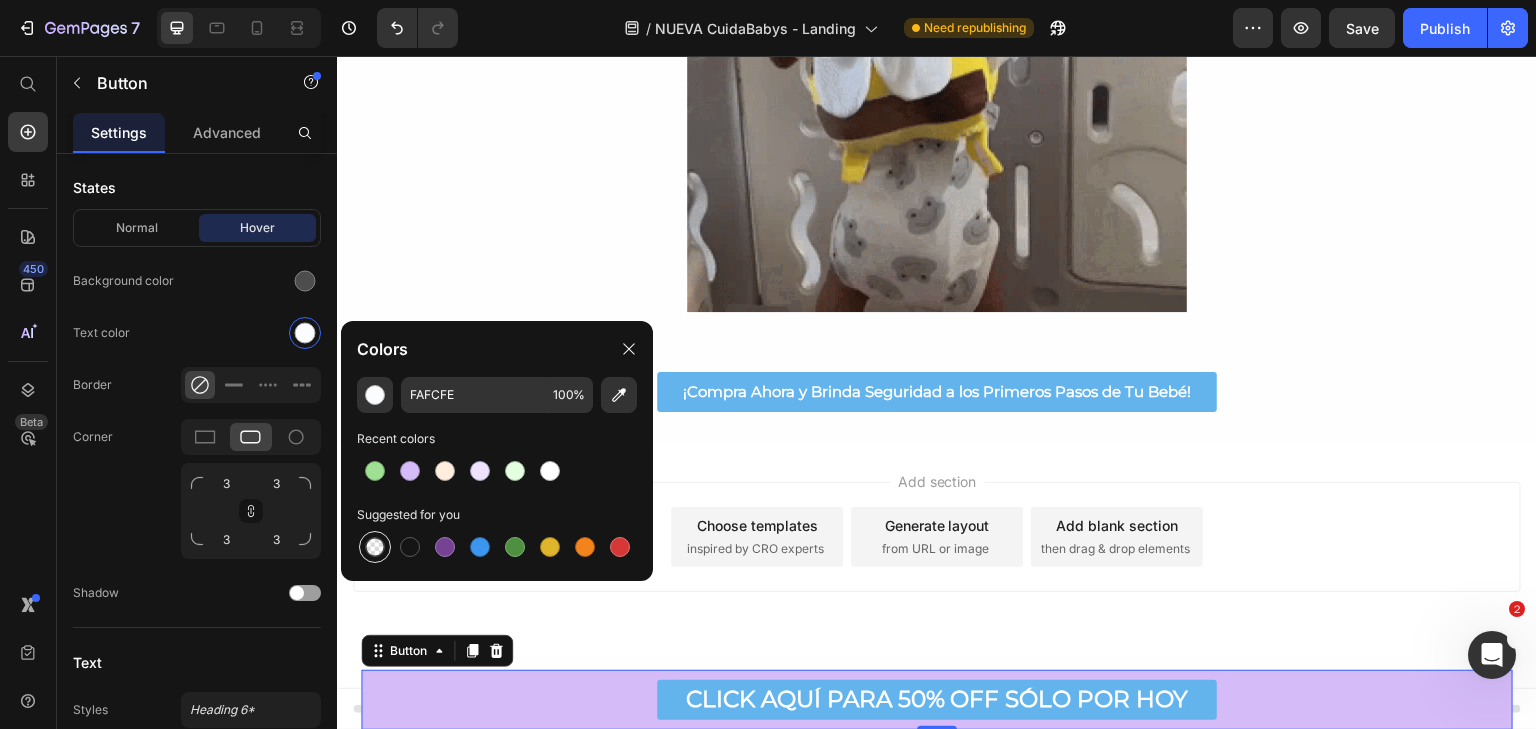 type on "0" 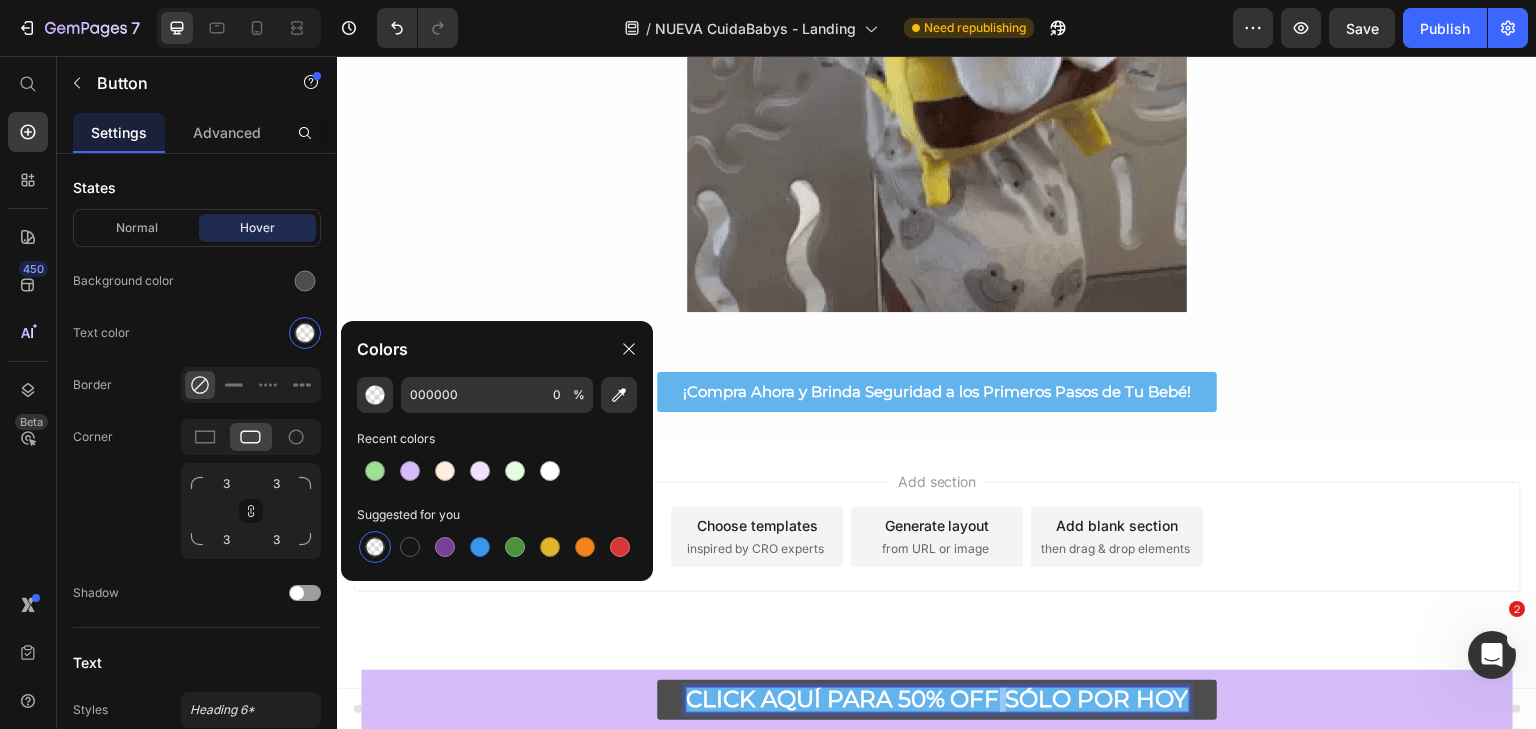 click on "CLICK AQUÍ PARA 50% OFF SÓLO POR HOY" at bounding box center [937, 699] 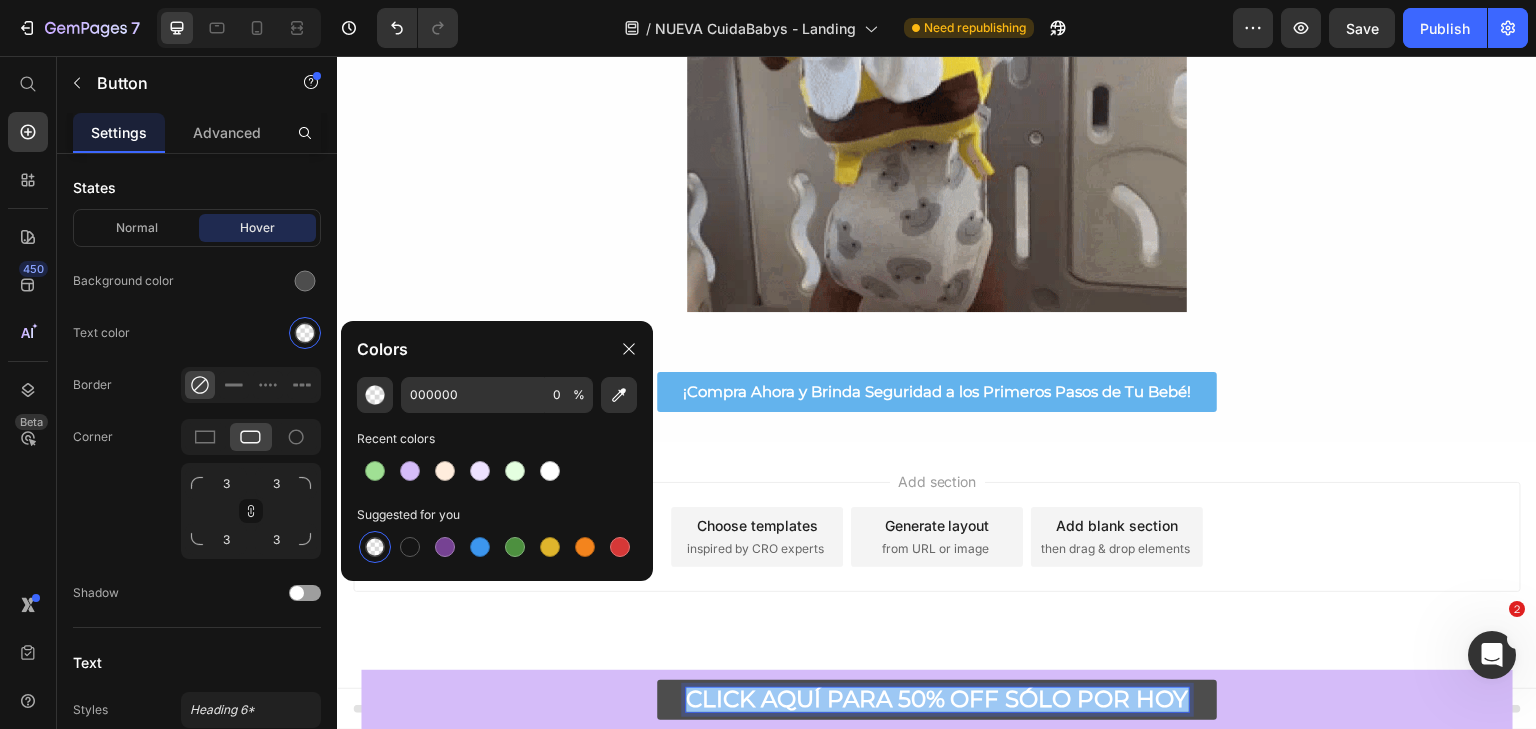 click on "CLICK AQUÍ PARA 50% OFF SÓLO POR HOY" at bounding box center [937, 699] 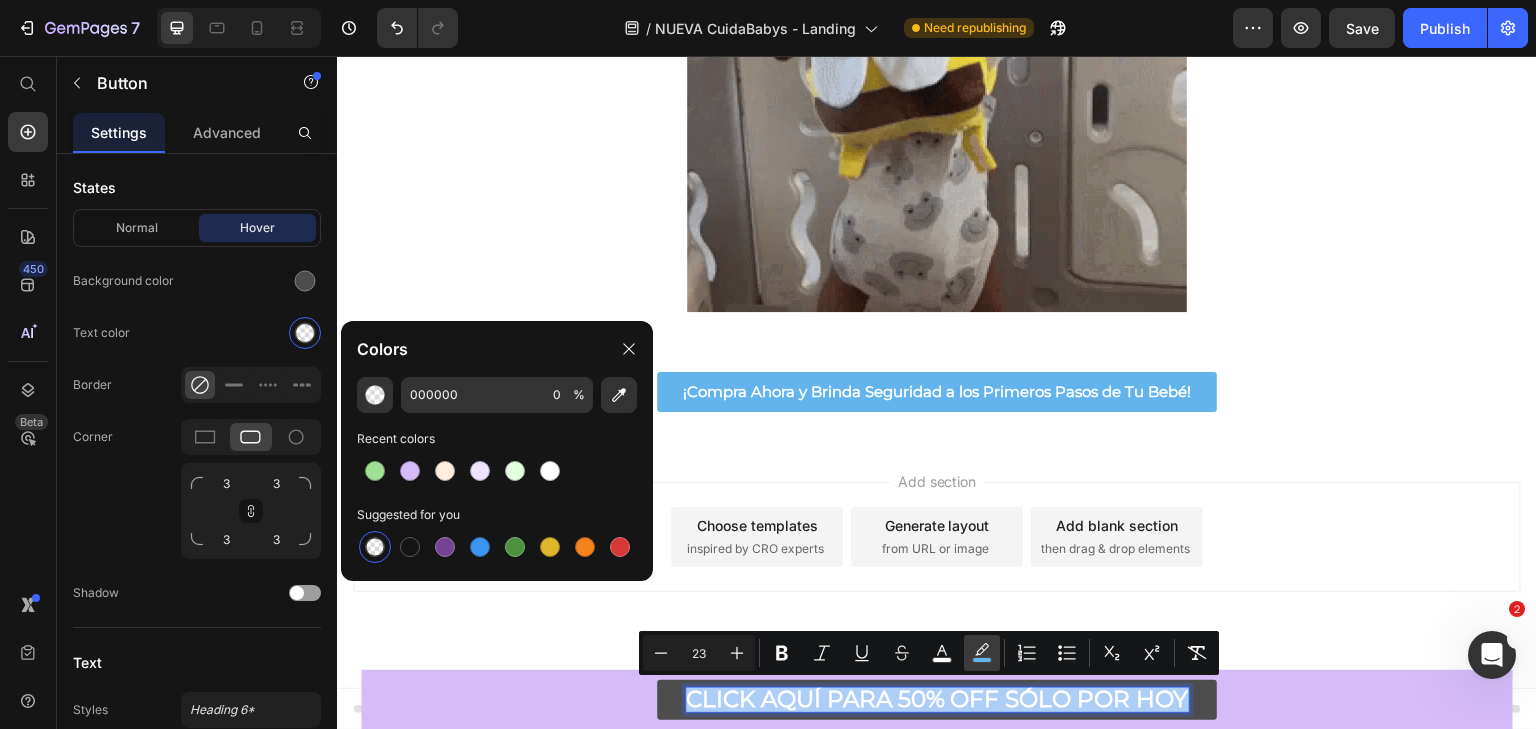 click on "color" at bounding box center (982, 653) 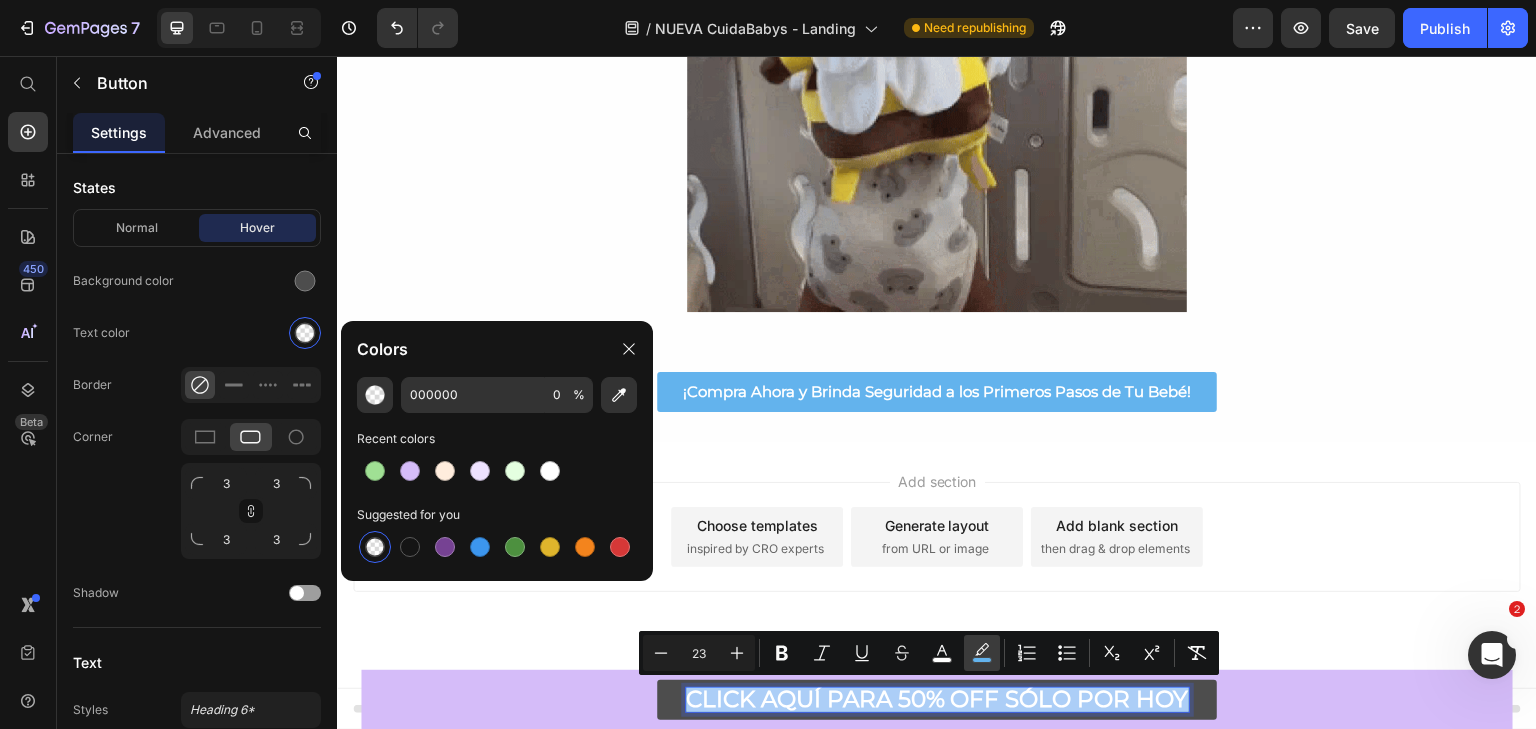 type on "63B3ED" 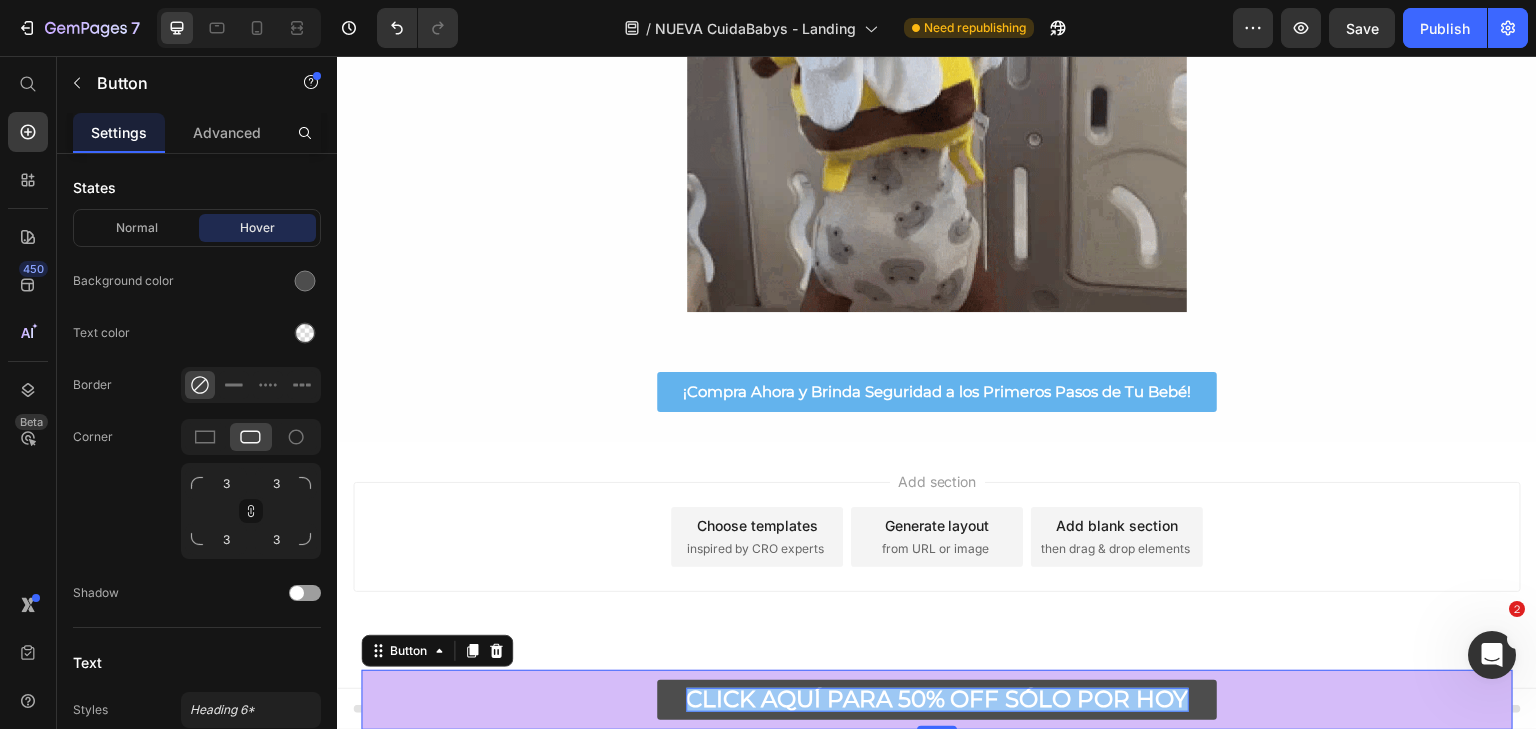 click on "CLICK AQUÍ PARA 50% OFF SÓLO POR HOY" at bounding box center (937, 700) 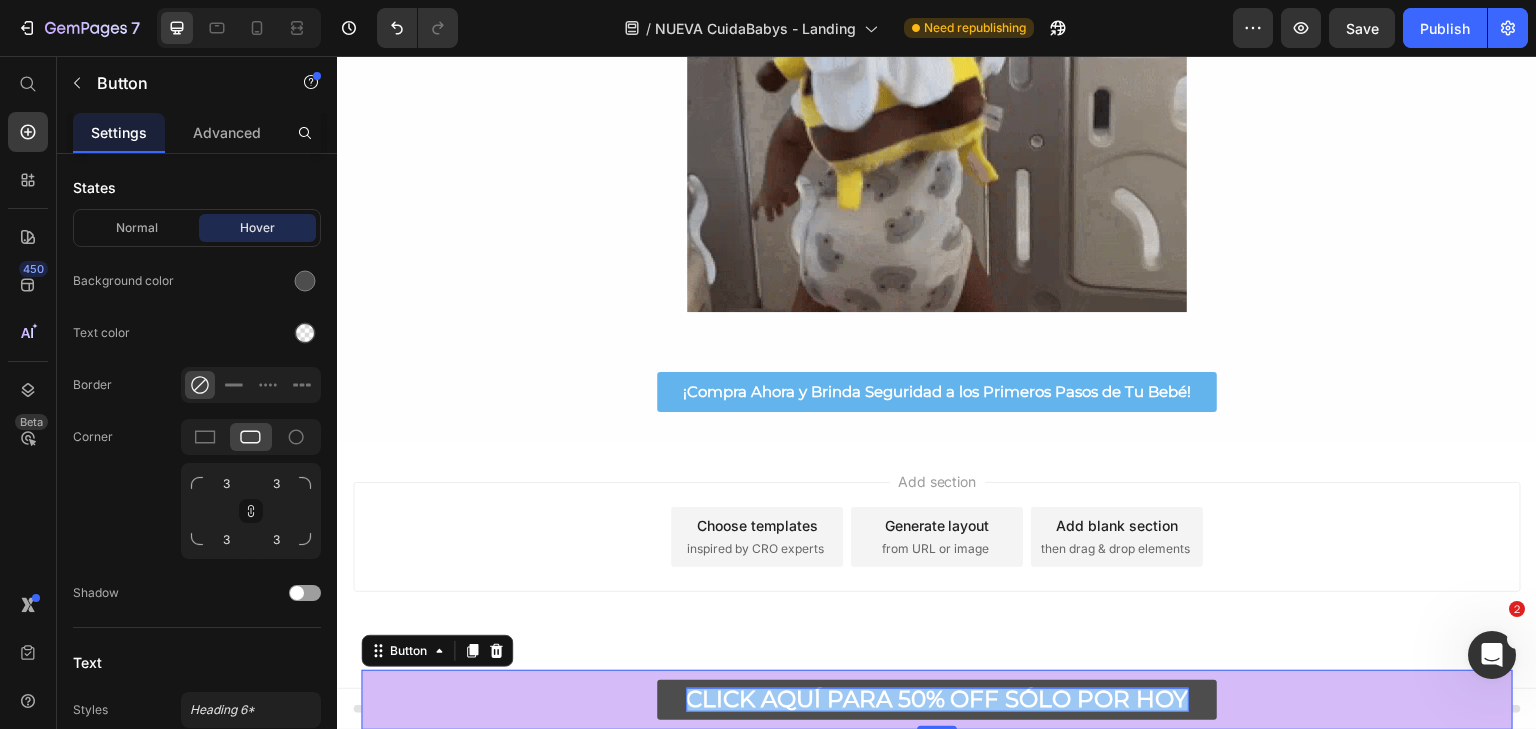 click on "CLICK AQUÍ PARA 50% OFF SÓLO POR HOY" at bounding box center (937, 700) 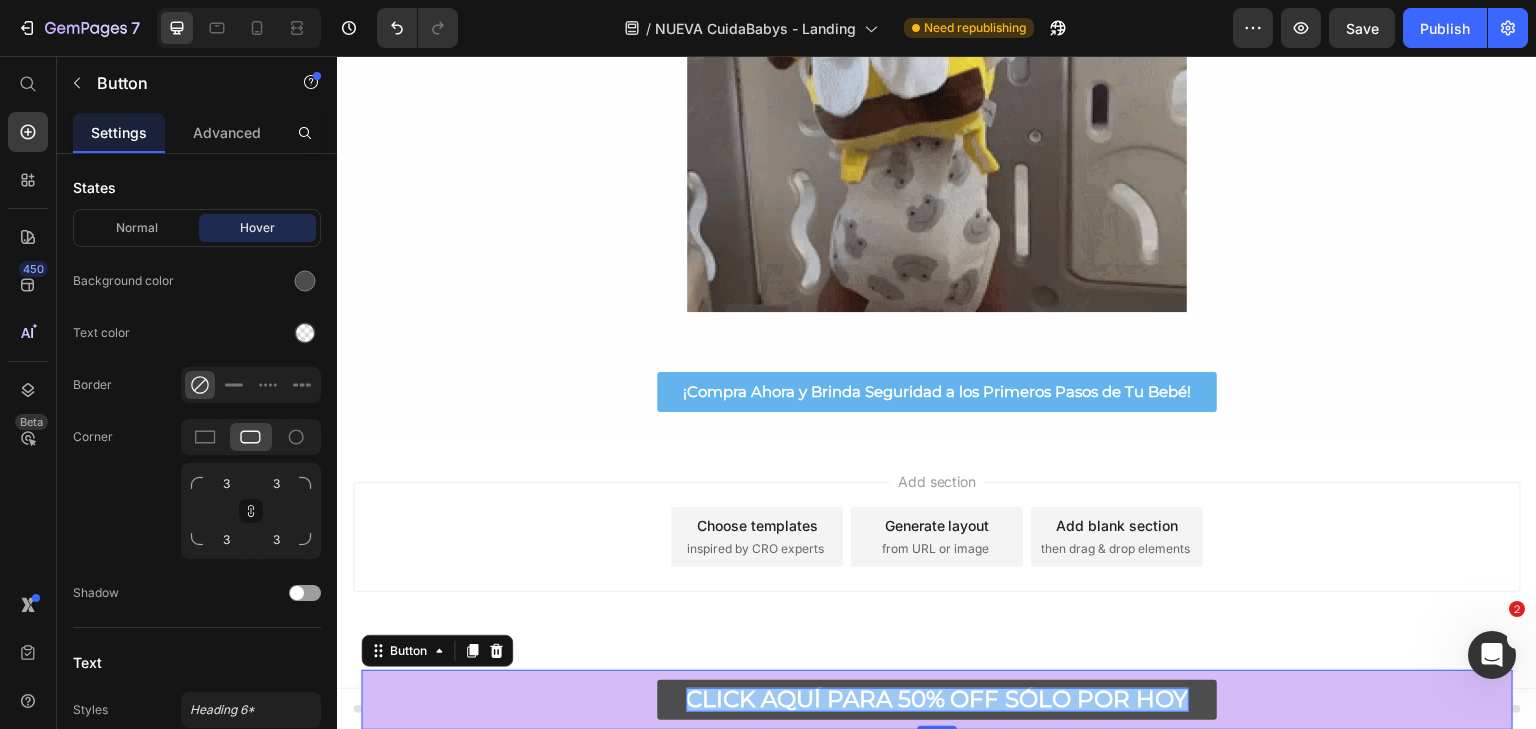 click on "CLICK AQUÍ PARA 50% OFF SÓLO POR HOY" at bounding box center [937, 700] 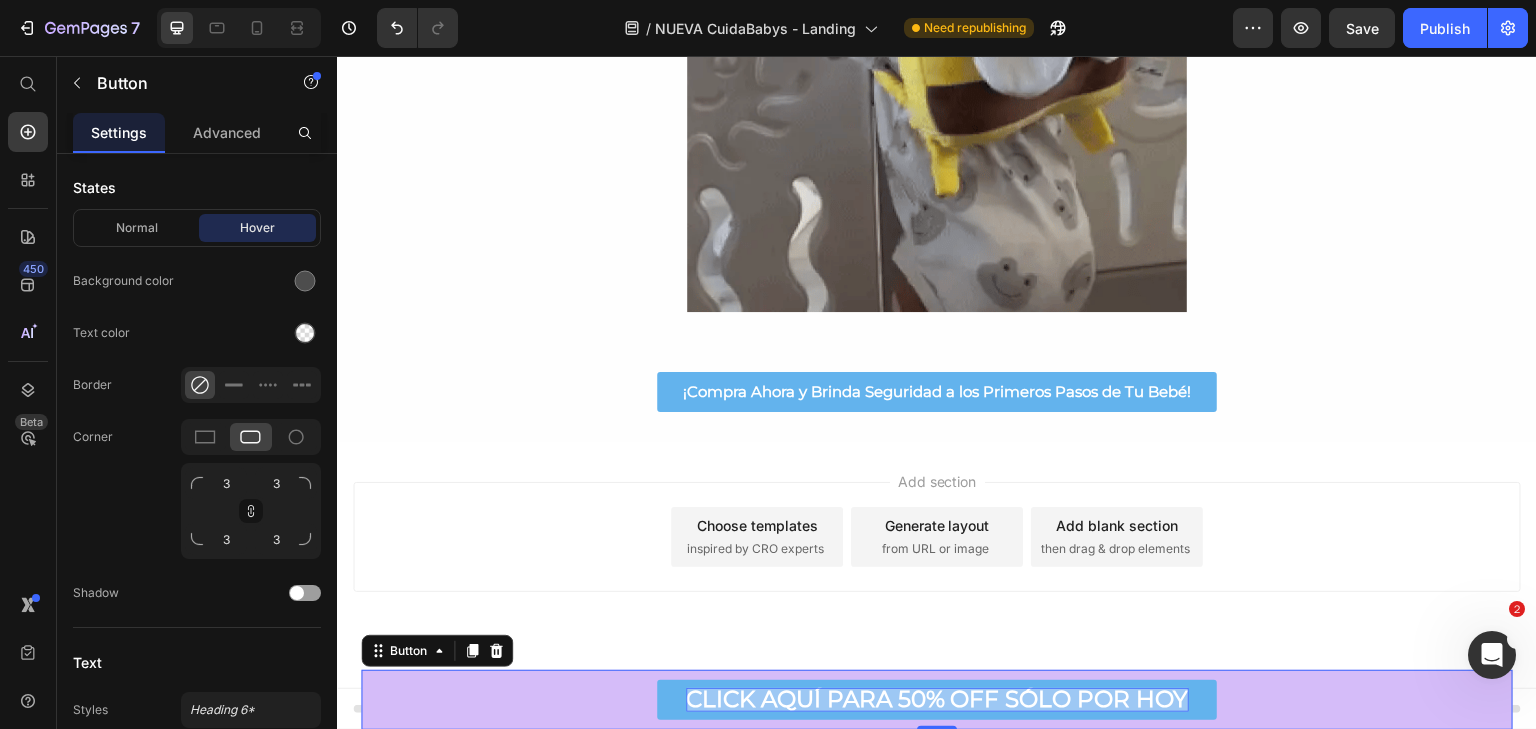 click on "CLICK AQUÍ PARA 50% OFF SÓLO POR HOY" at bounding box center [937, 699] 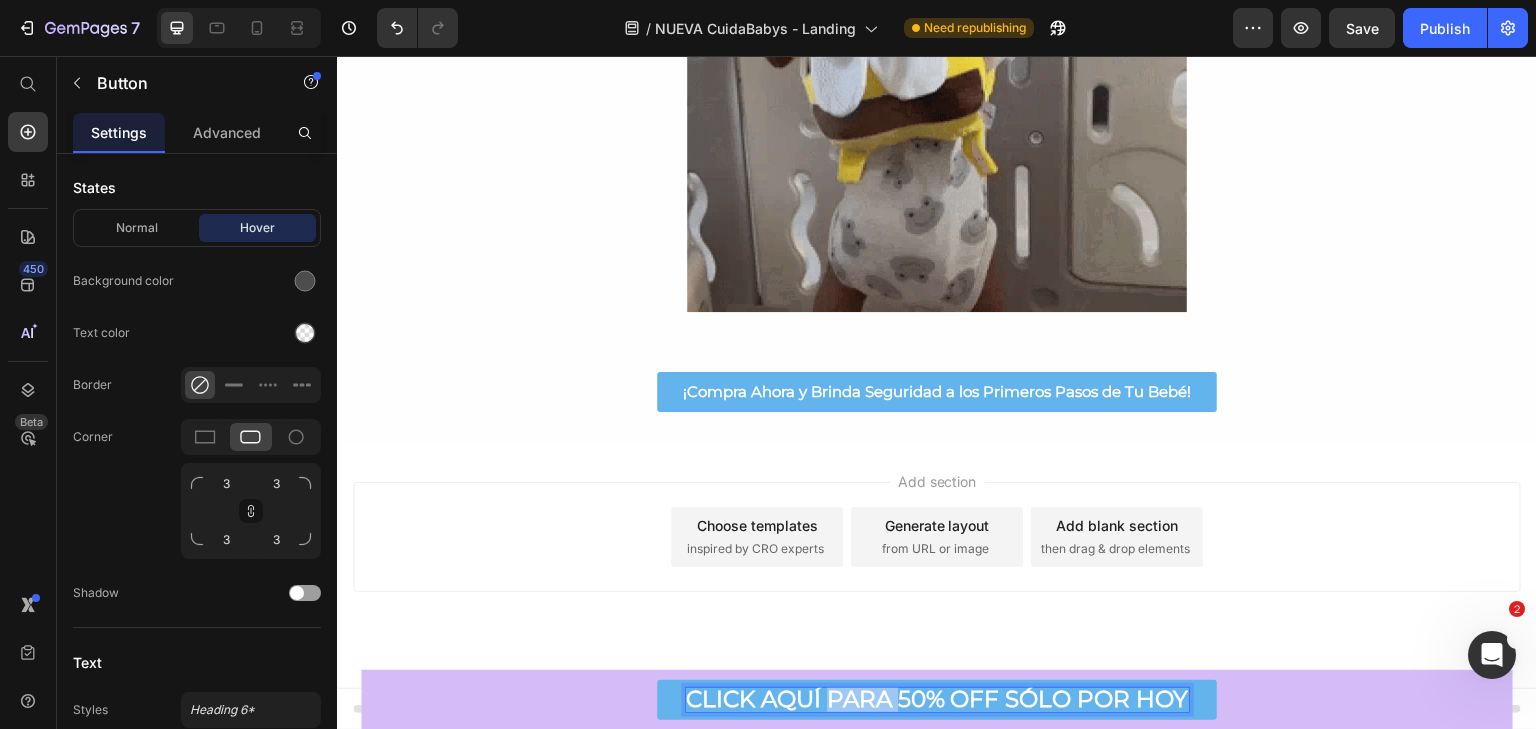 click on "CLICK AQUÍ PARA 50% OFF SÓLO POR HOY" at bounding box center [937, 699] 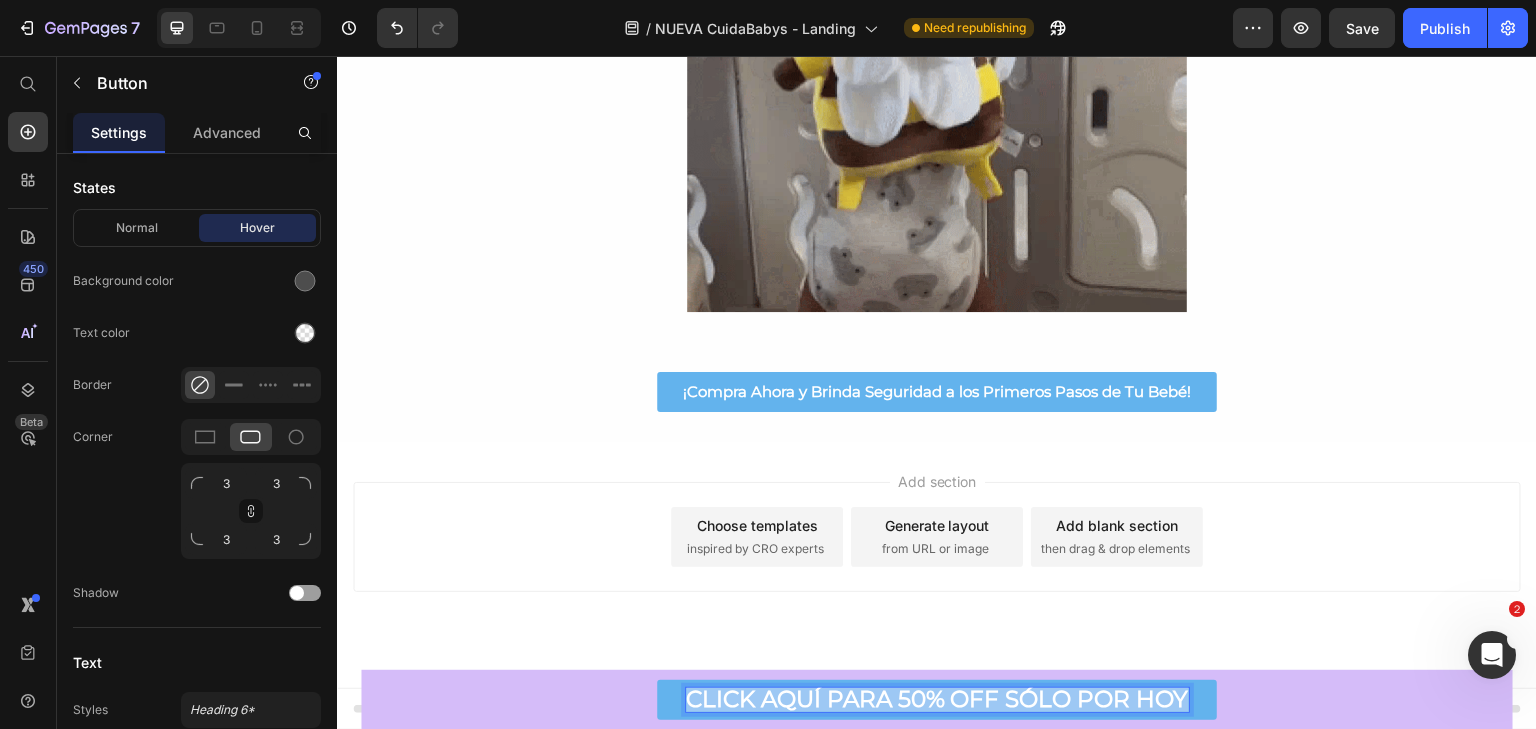 click on "CLICK AQUÍ PARA 50% OFF SÓLO POR HOY" at bounding box center [937, 699] 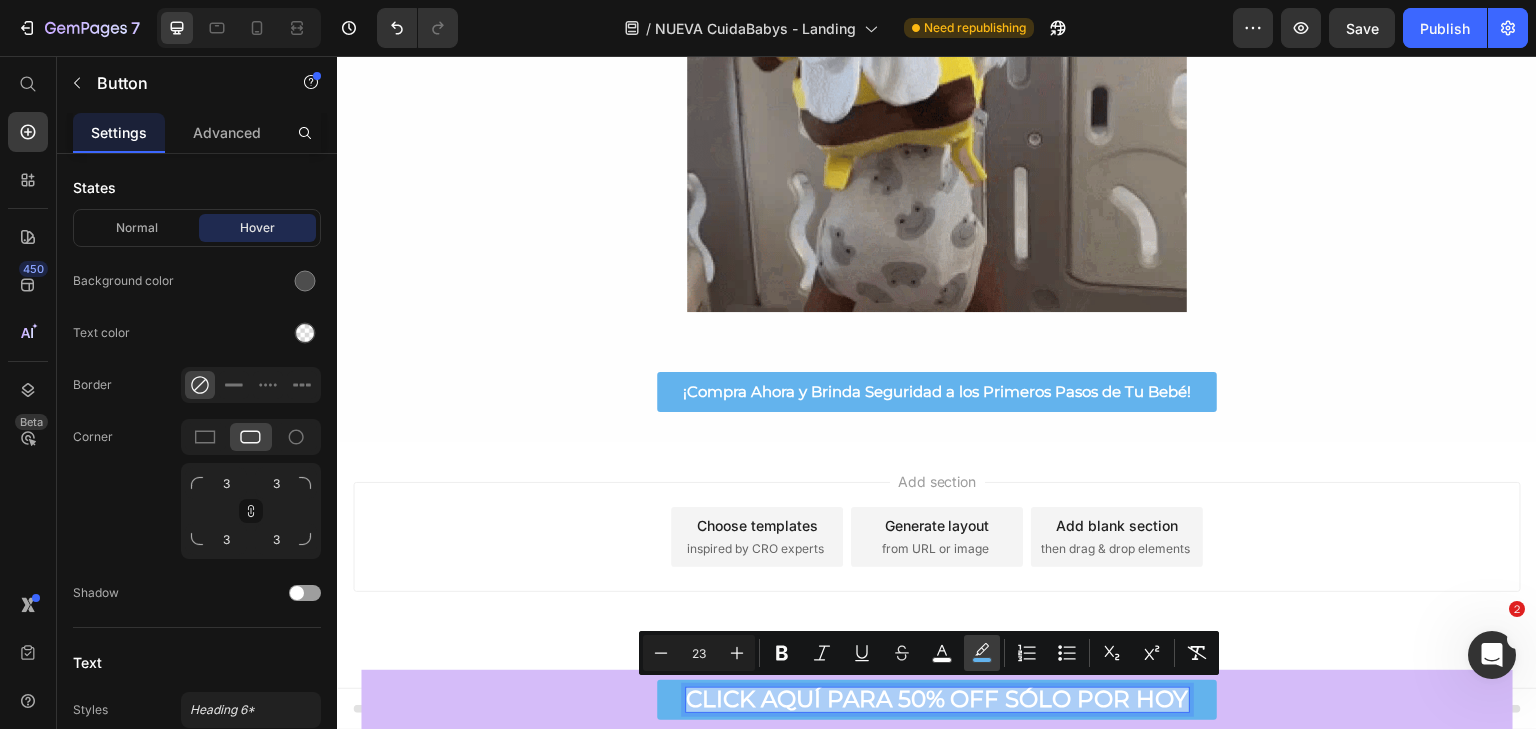 click 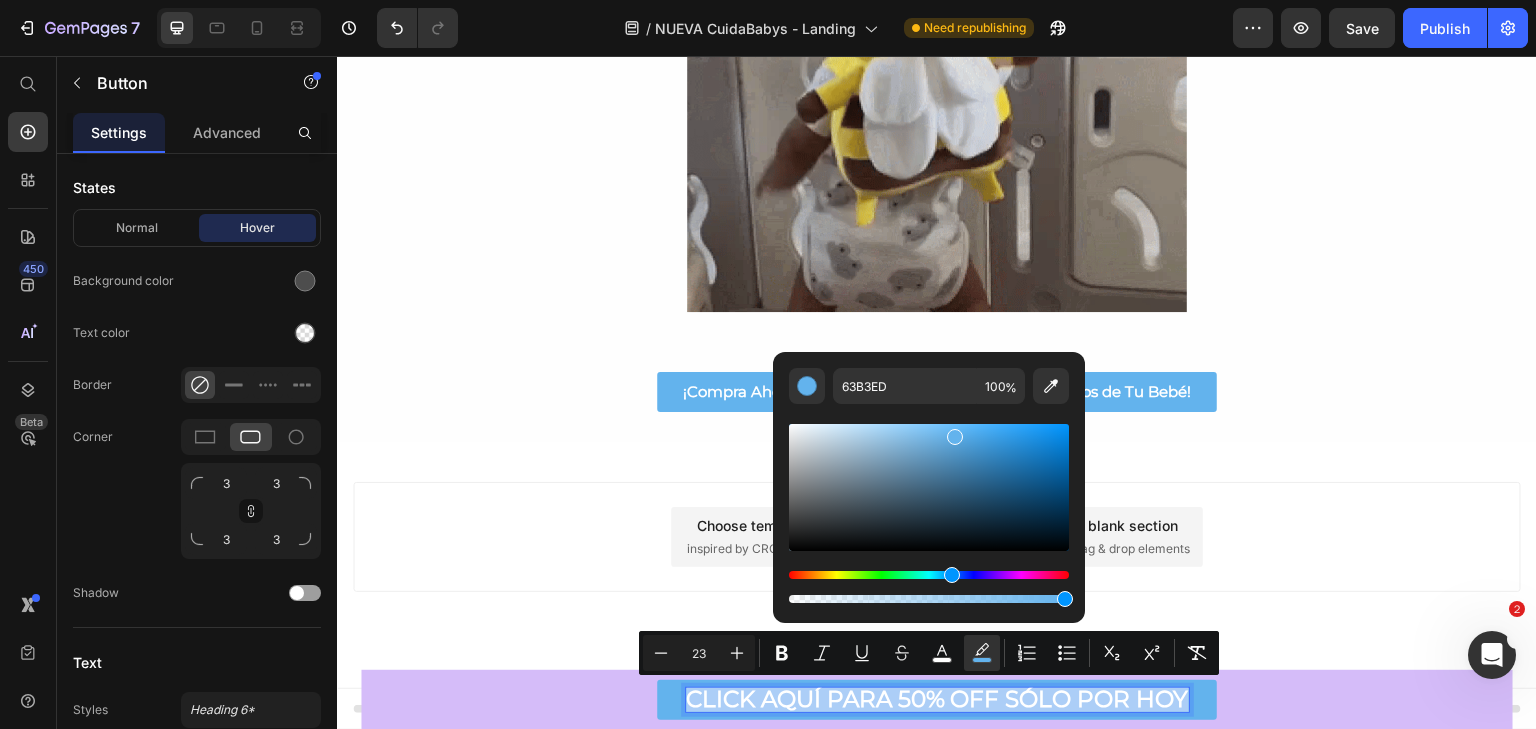 click at bounding box center (929, 599) 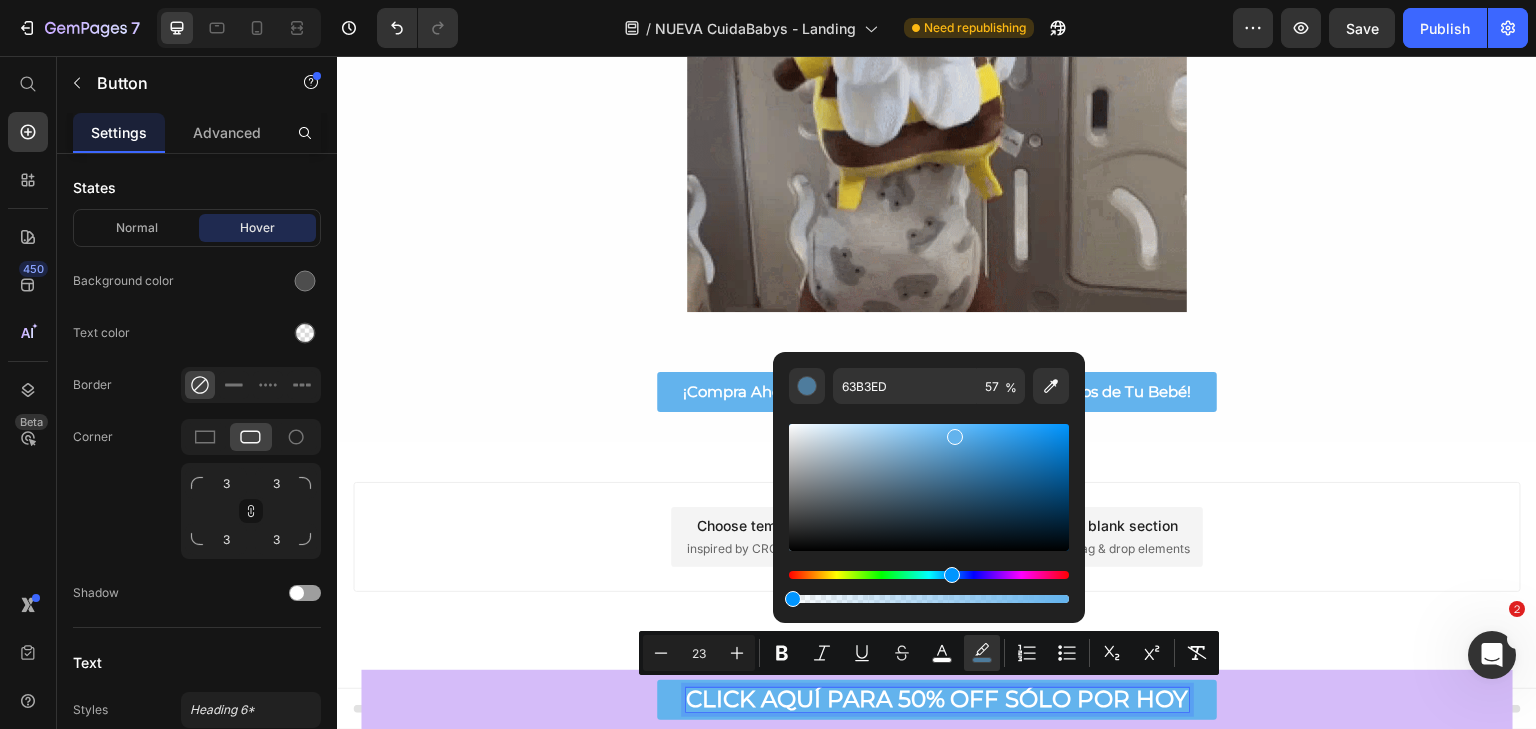 type on "0" 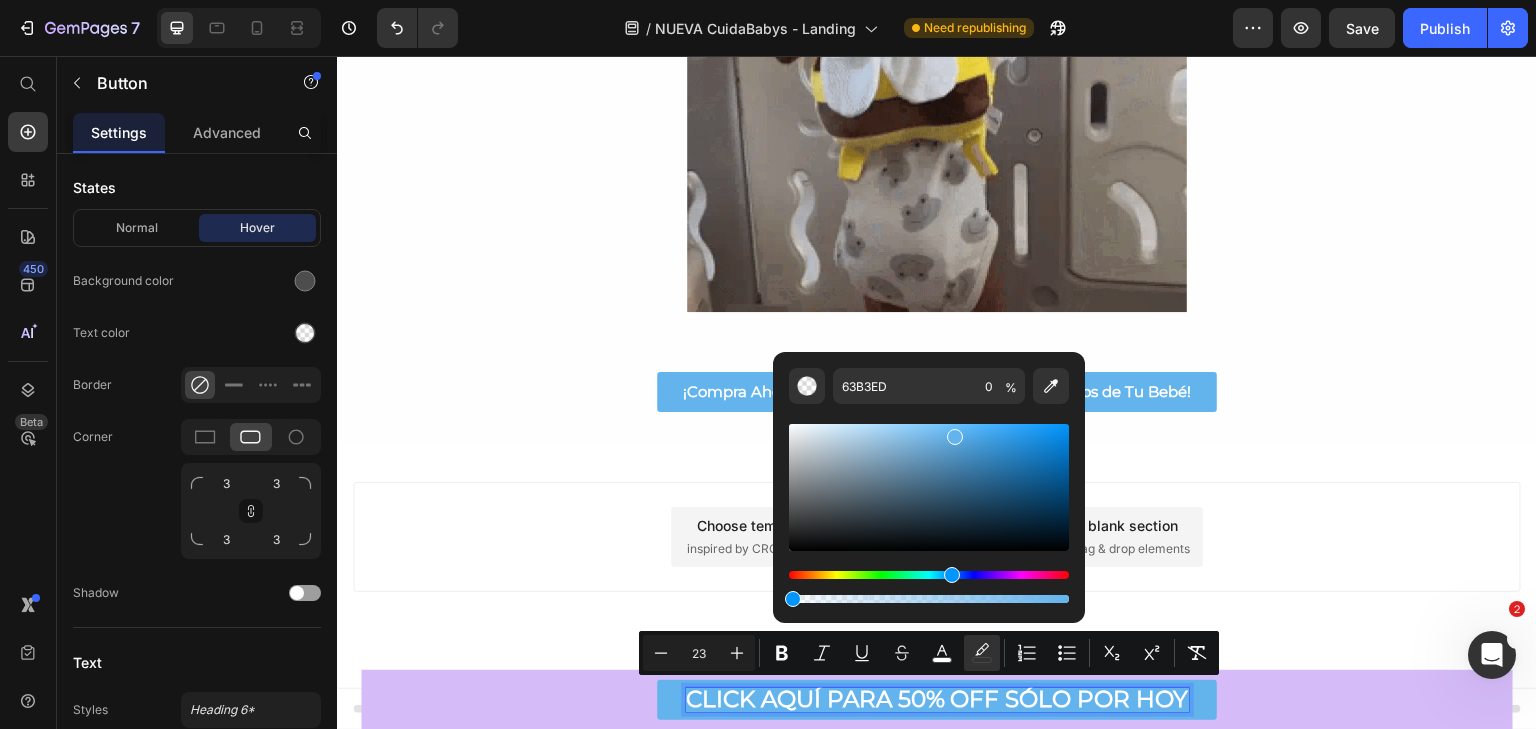 drag, startPoint x: 1287, startPoint y: 651, endPoint x: 1341, endPoint y: 637, distance: 55.7853 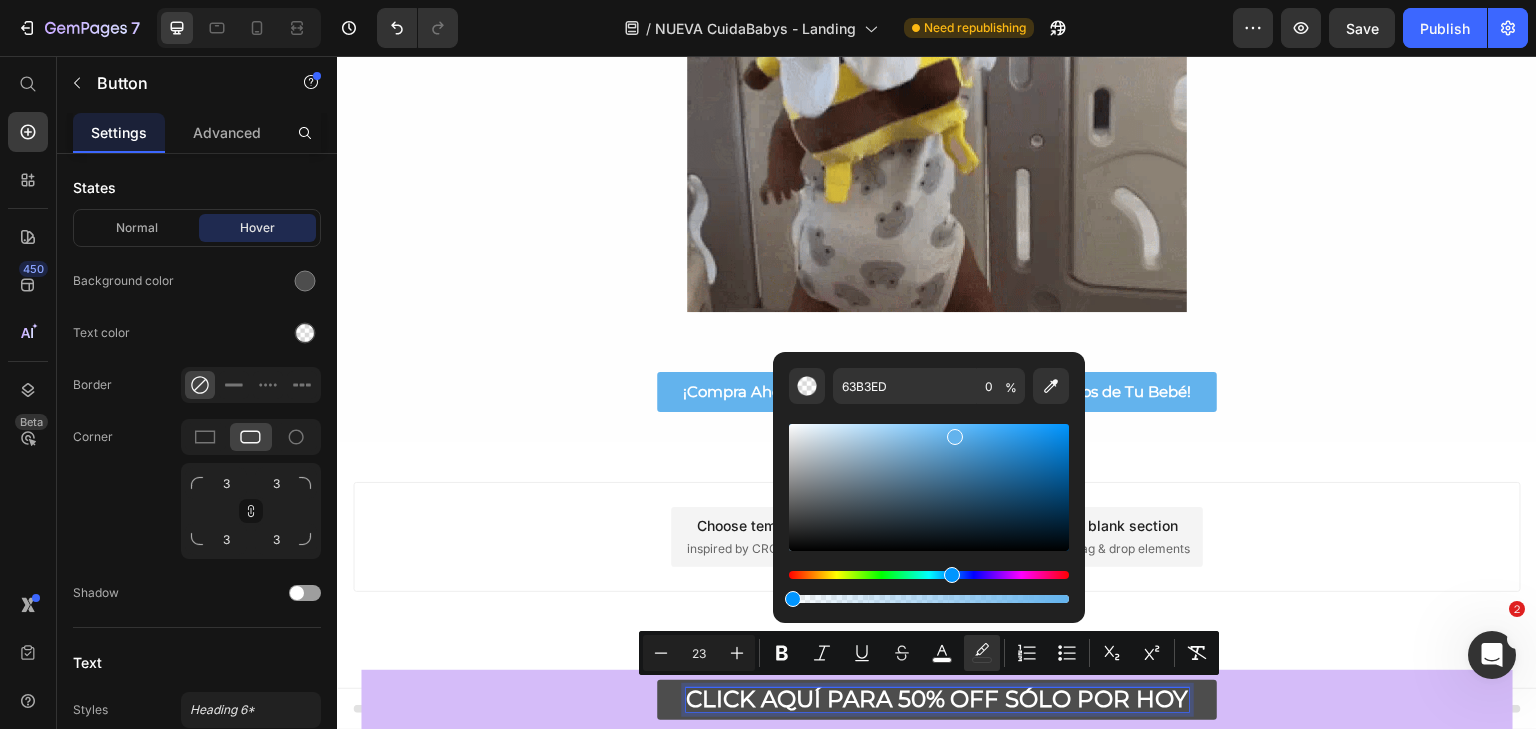 click on "CLICK AQUÍ PARA 50% OFF SÓLO POR HOY" at bounding box center [937, 700] 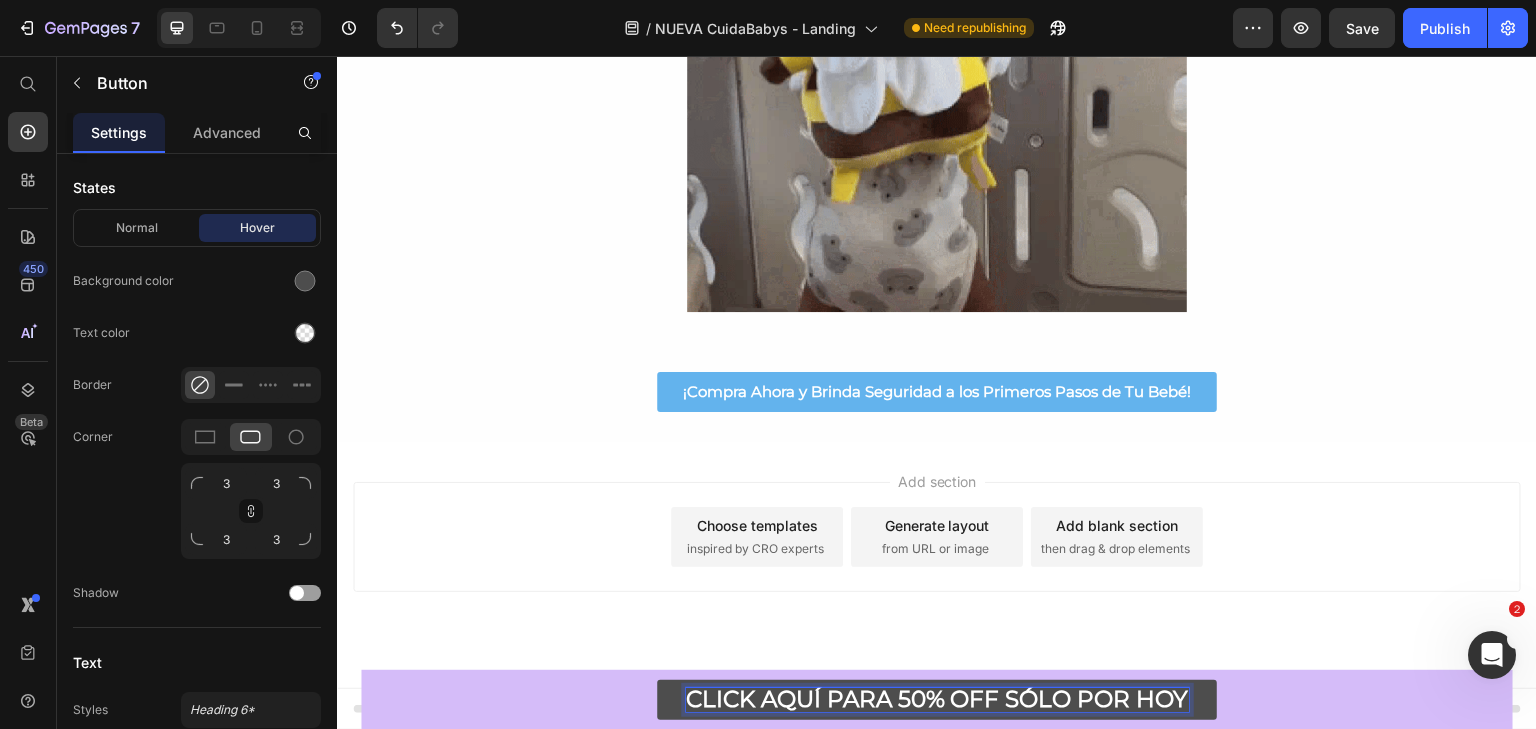 click on "CLICK AQUÍ PARA 50% OFF SÓLO POR HOY" at bounding box center (937, 699) 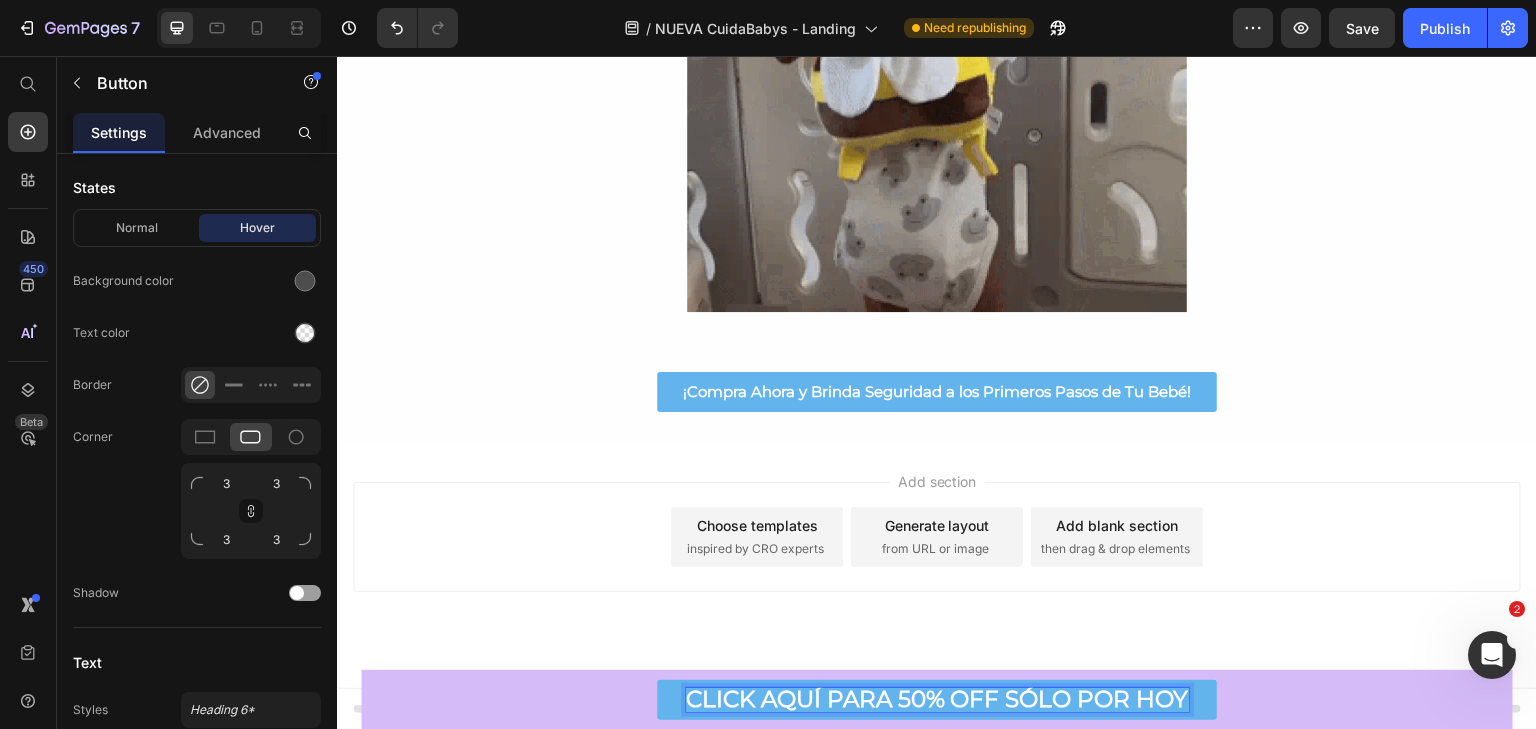 click on "Add section Choose templates inspired by CRO experts Generate layout from URL or image Add blank section then drag & drop elements" at bounding box center [937, 537] 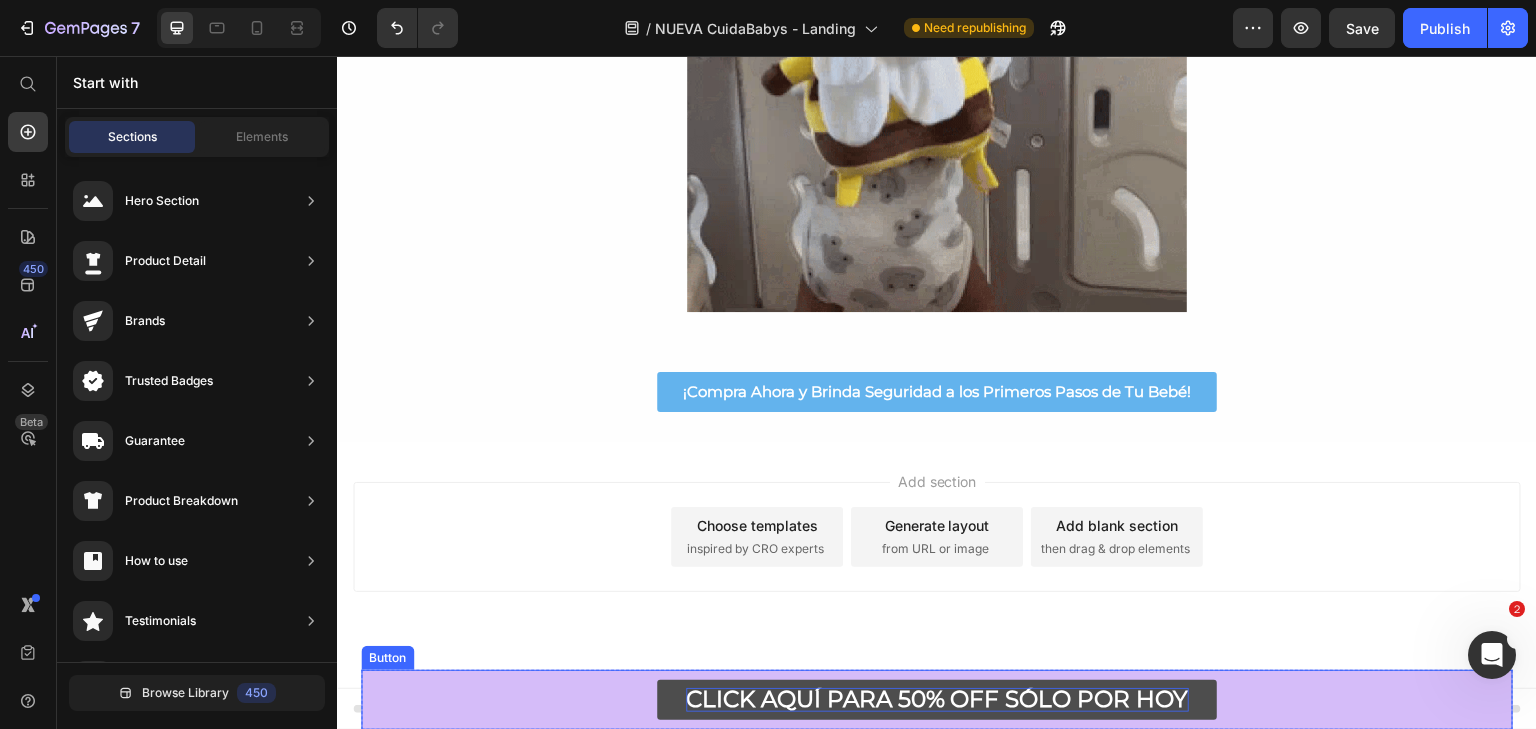 click on "CLICK AQUÍ PARA 50% OFF SÓLO POR HOY" at bounding box center [937, 699] 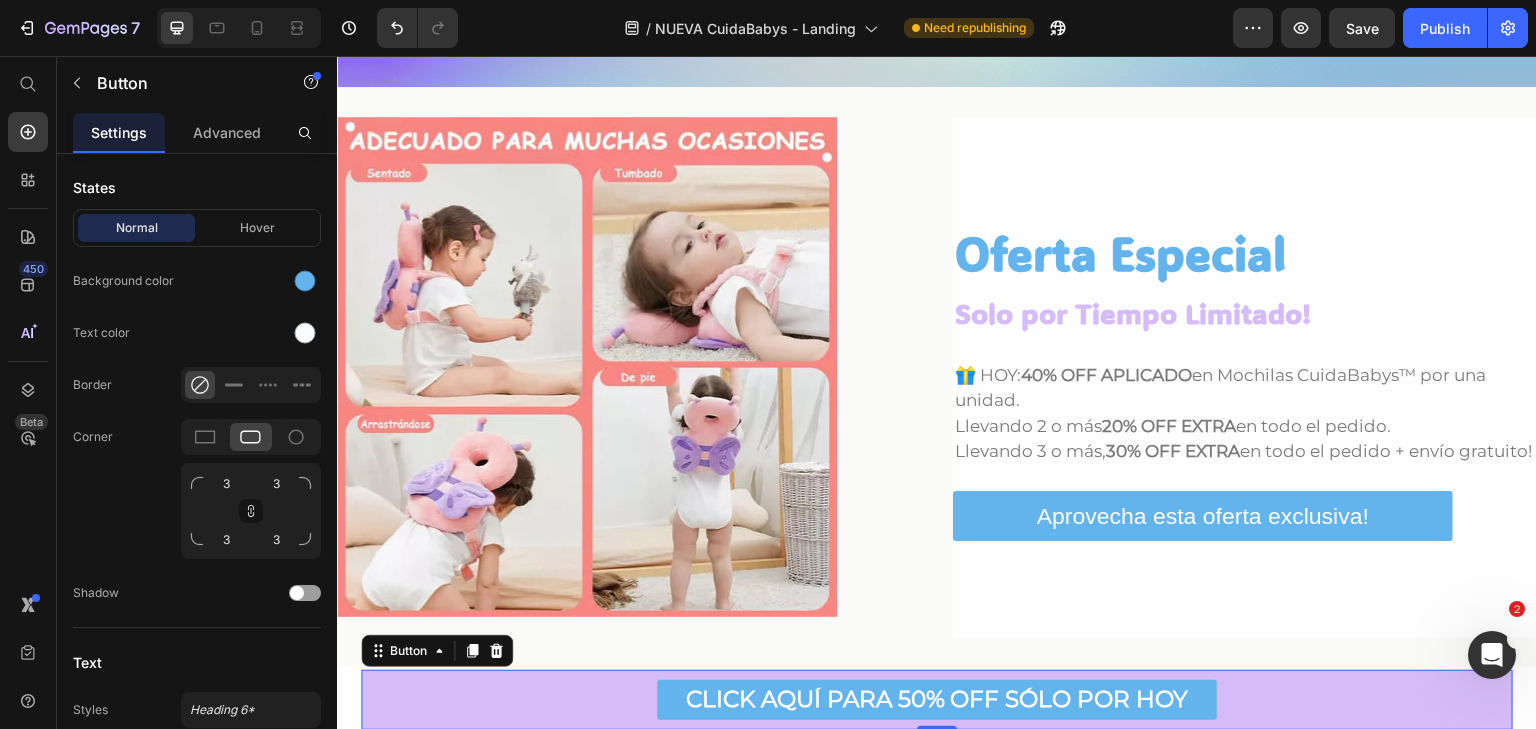scroll, scrollTop: 3500, scrollLeft: 0, axis: vertical 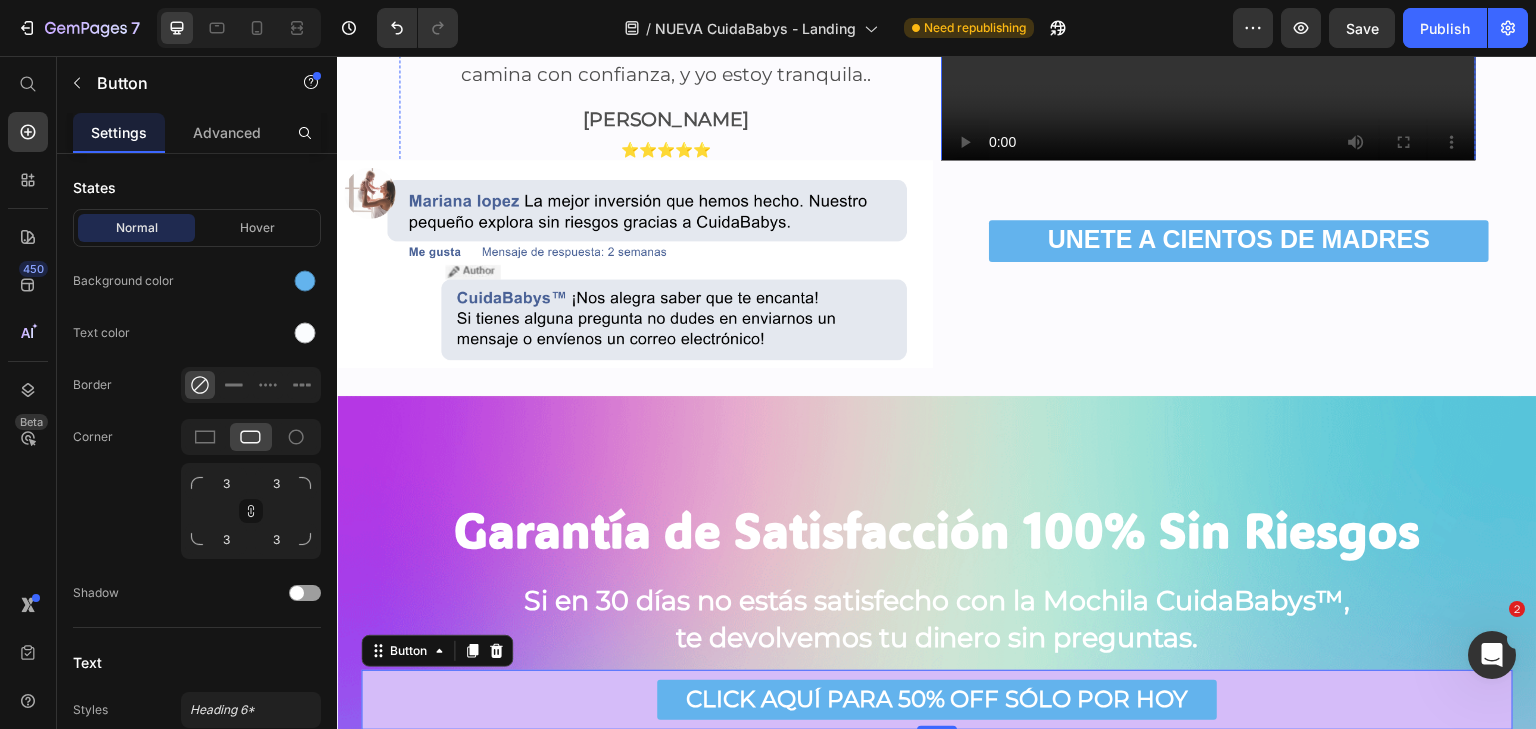 click at bounding box center [1208, 39] 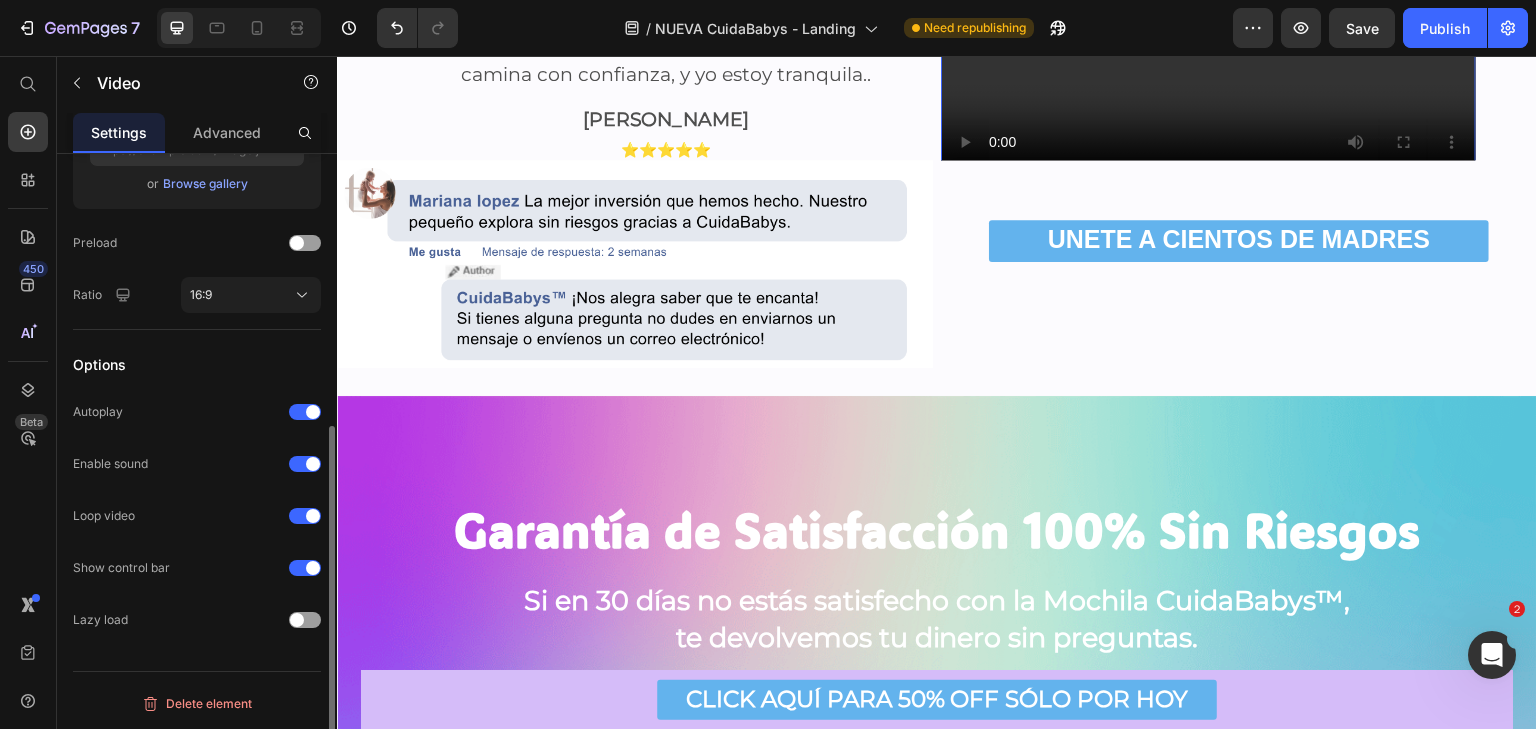 scroll, scrollTop: 0, scrollLeft: 0, axis: both 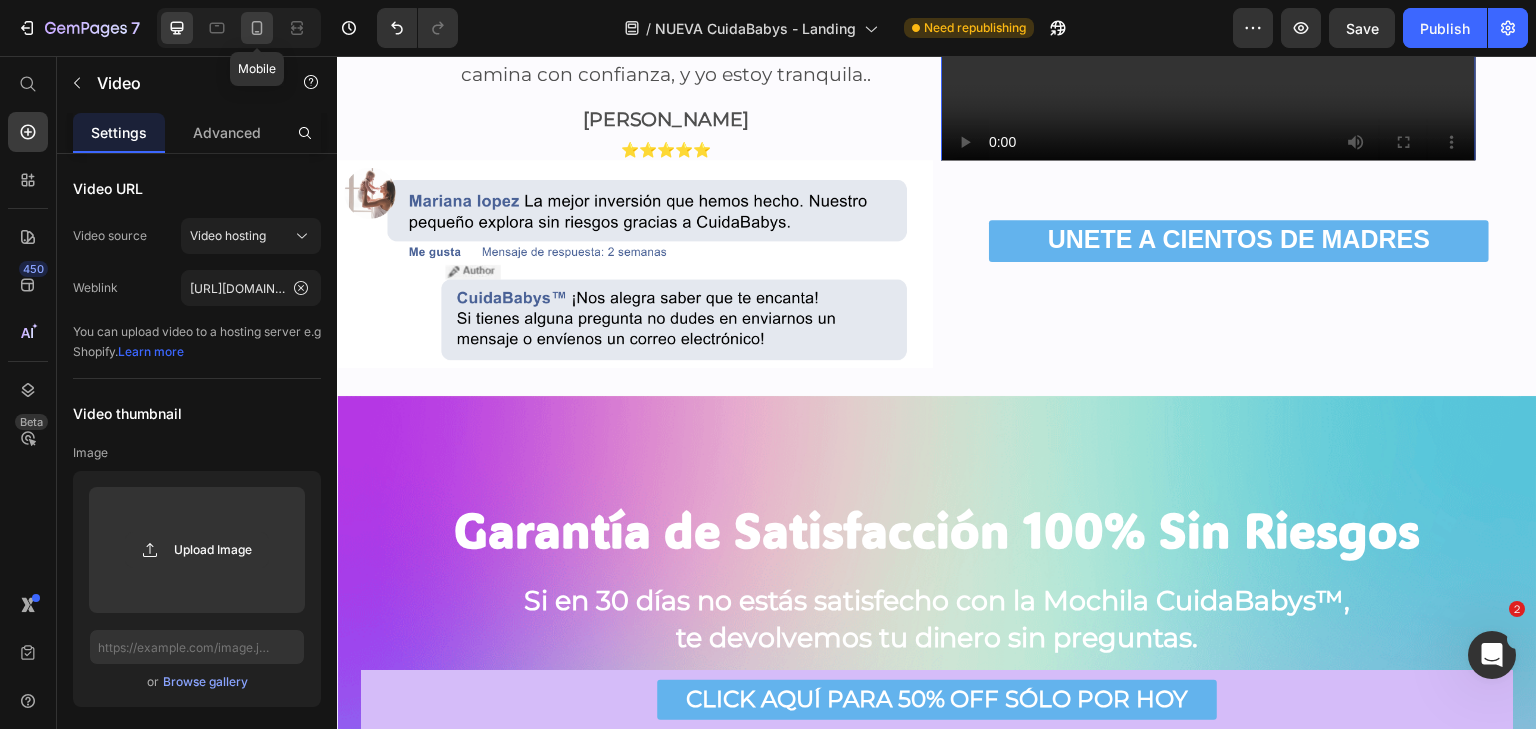 click 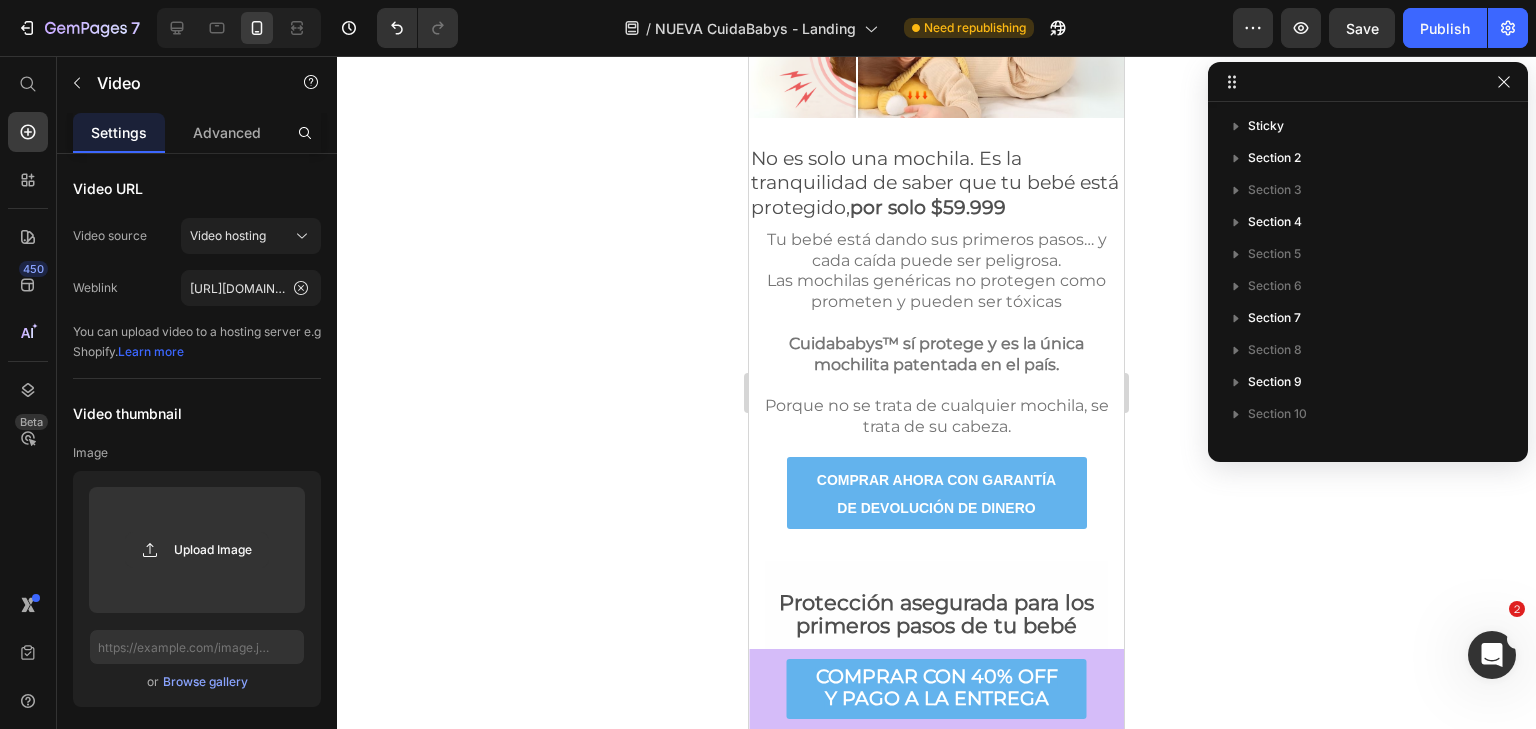 scroll, scrollTop: 700, scrollLeft: 0, axis: vertical 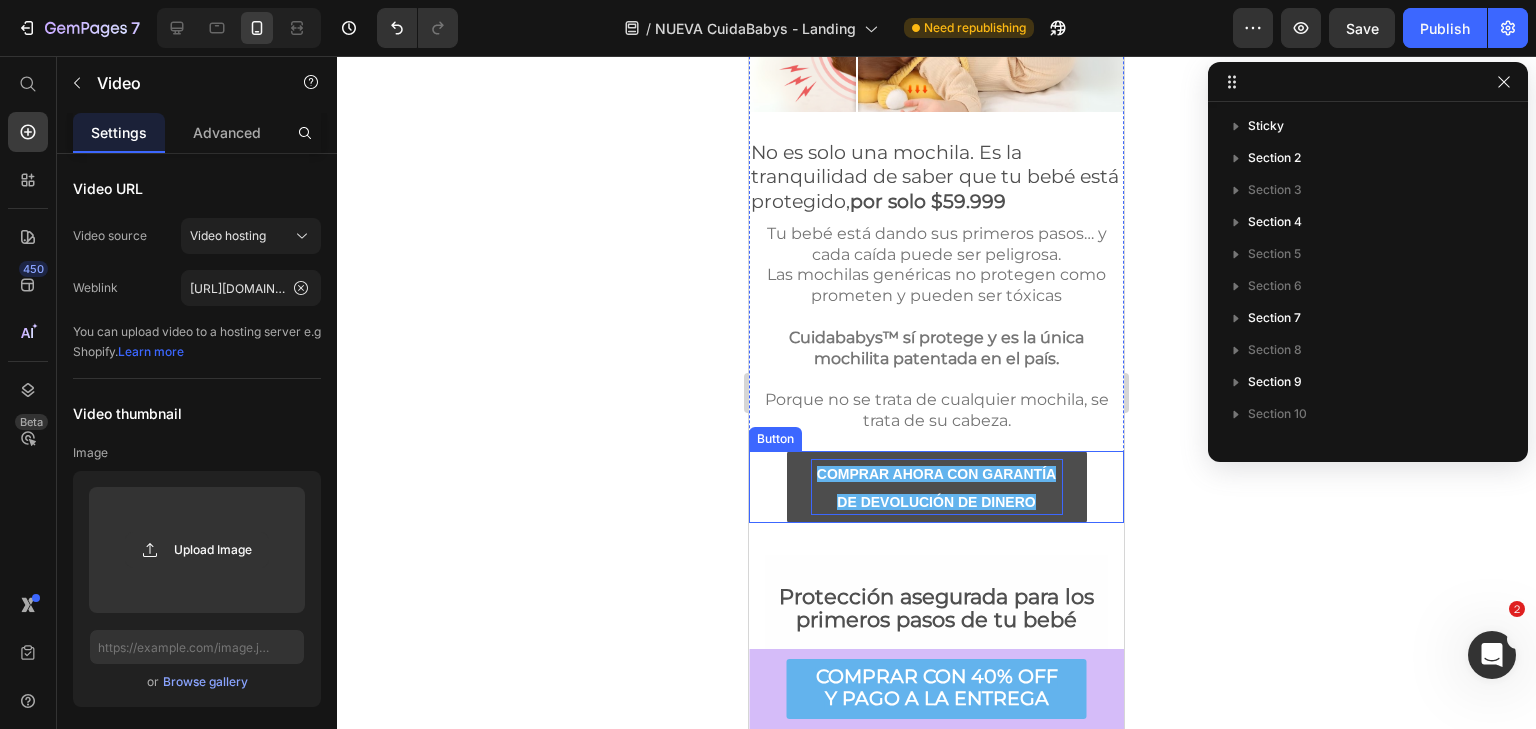 click on "COMPRAR AHORA CON GARANTÍA DE DEVOLUCIÓN DE DINERO" at bounding box center [937, 487] 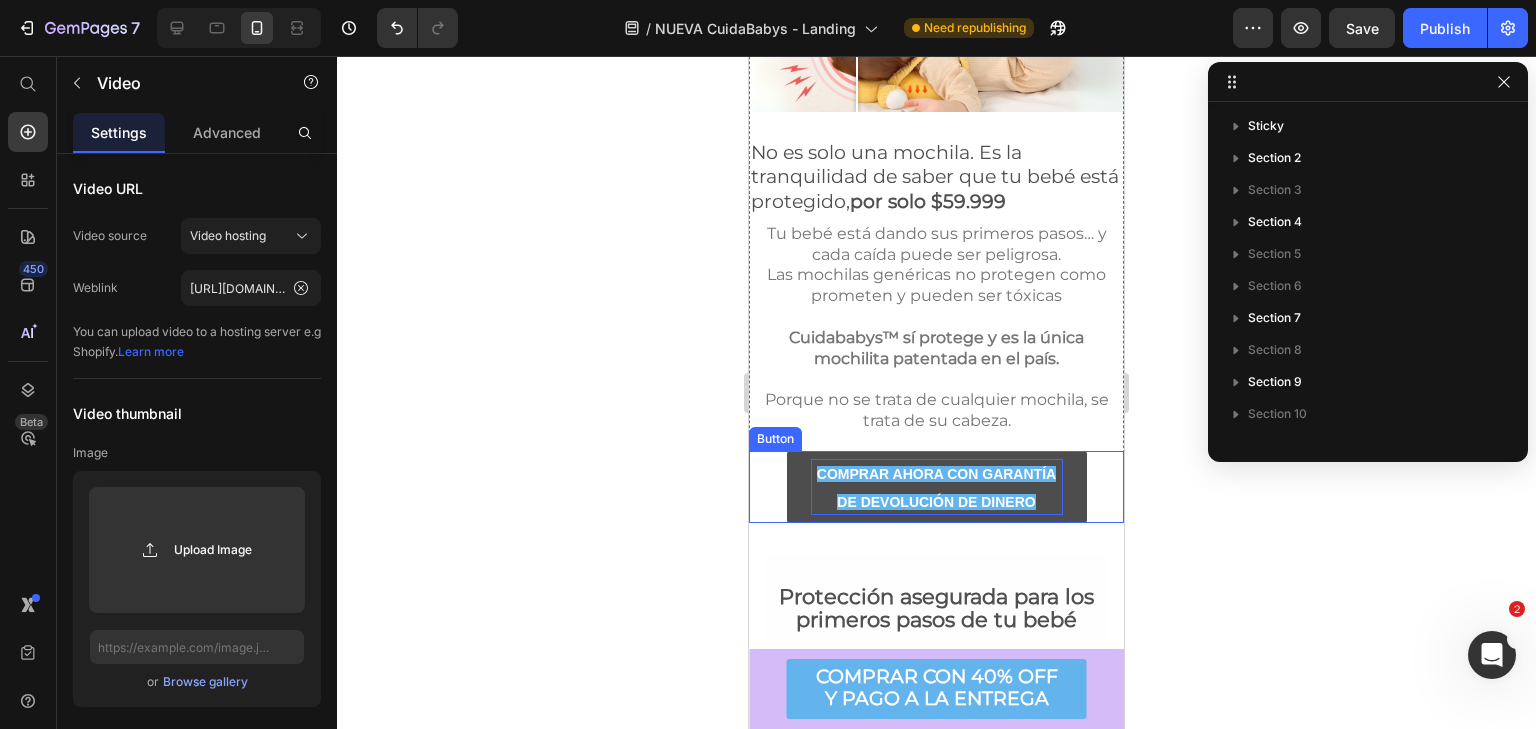 click on "COMPRAR AHORA CON GARANTÍA DE DEVOLUCIÓN DE DINERO" at bounding box center (937, 487) 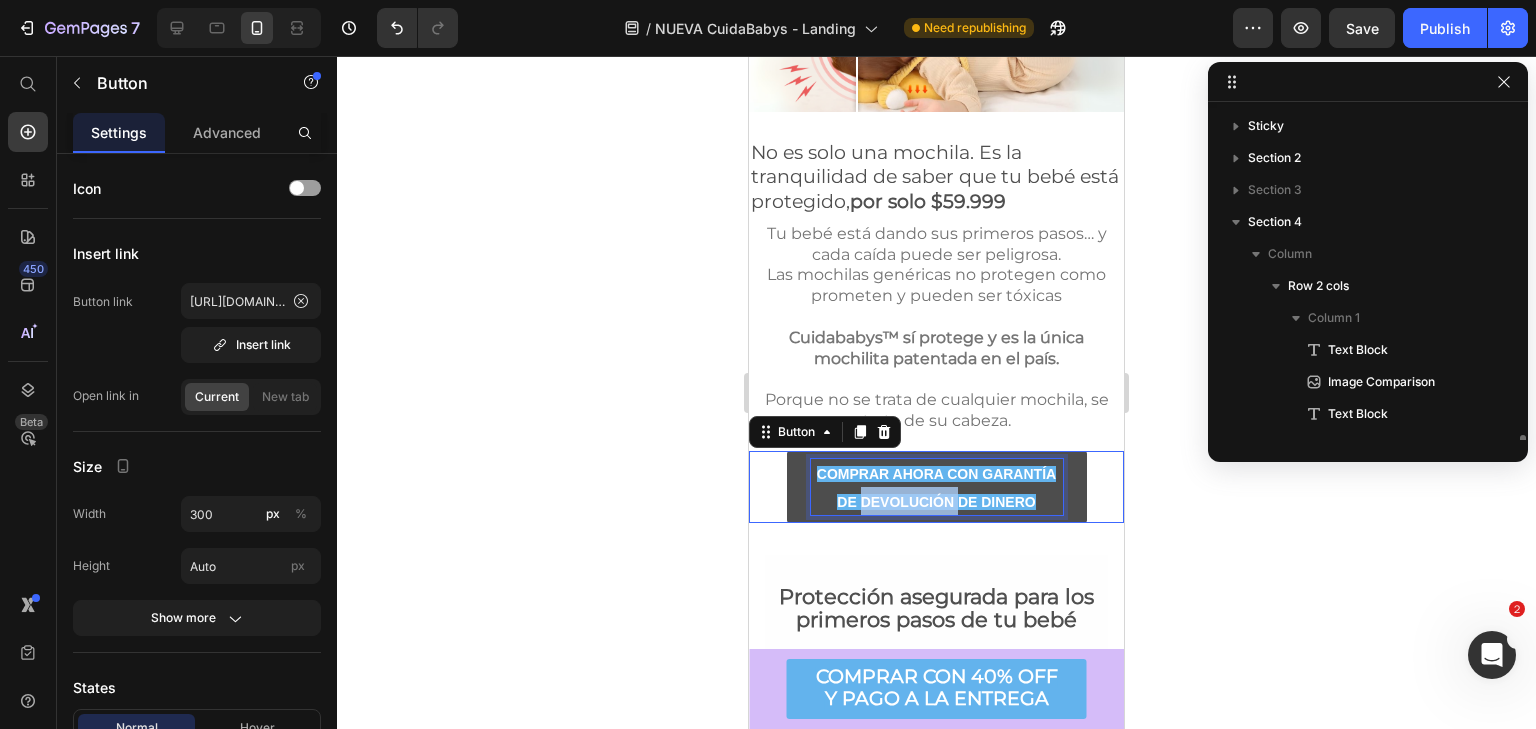 scroll, scrollTop: 250, scrollLeft: 0, axis: vertical 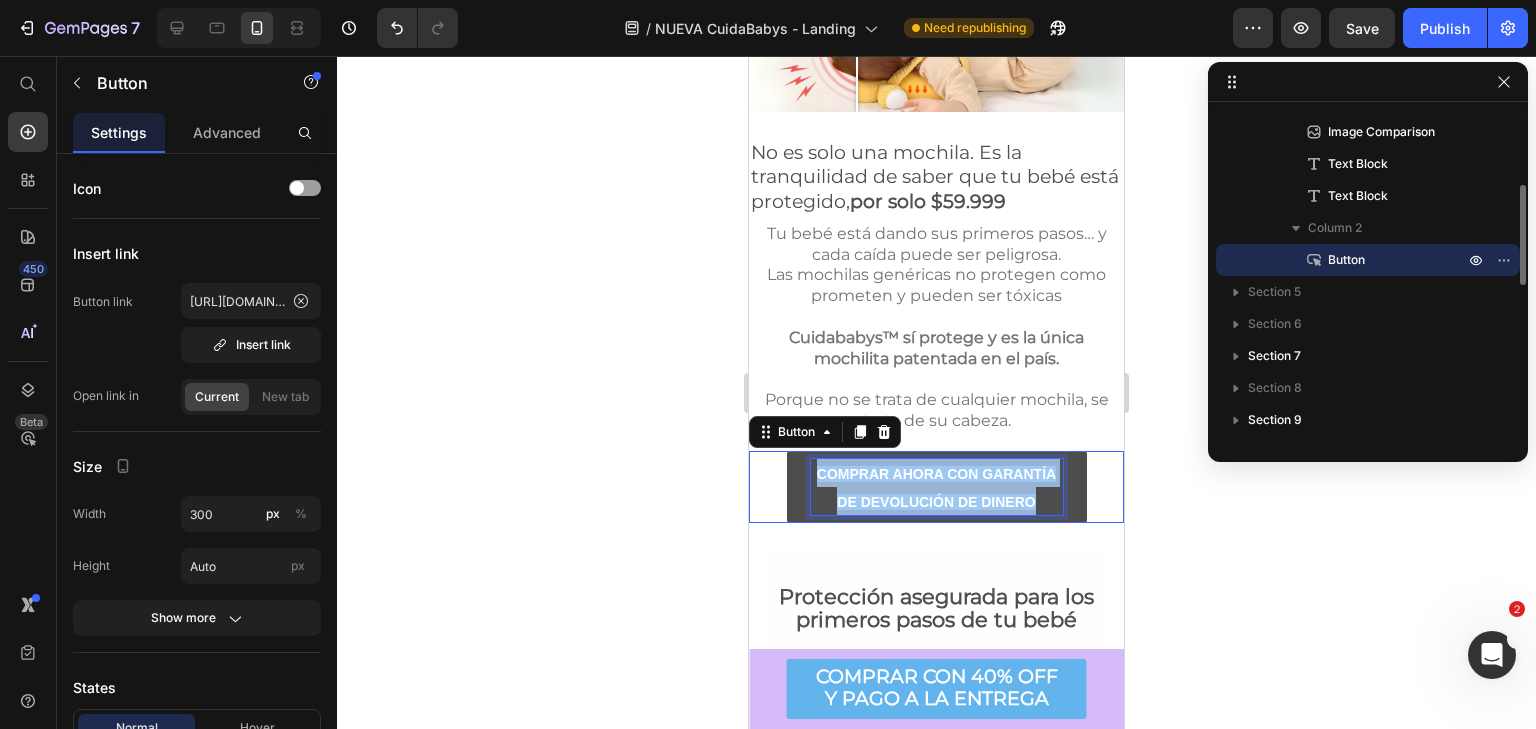 click on "COMPRAR AHORA CON GARANTÍA DE DEVOLUCIÓN DE DINERO" at bounding box center (937, 487) 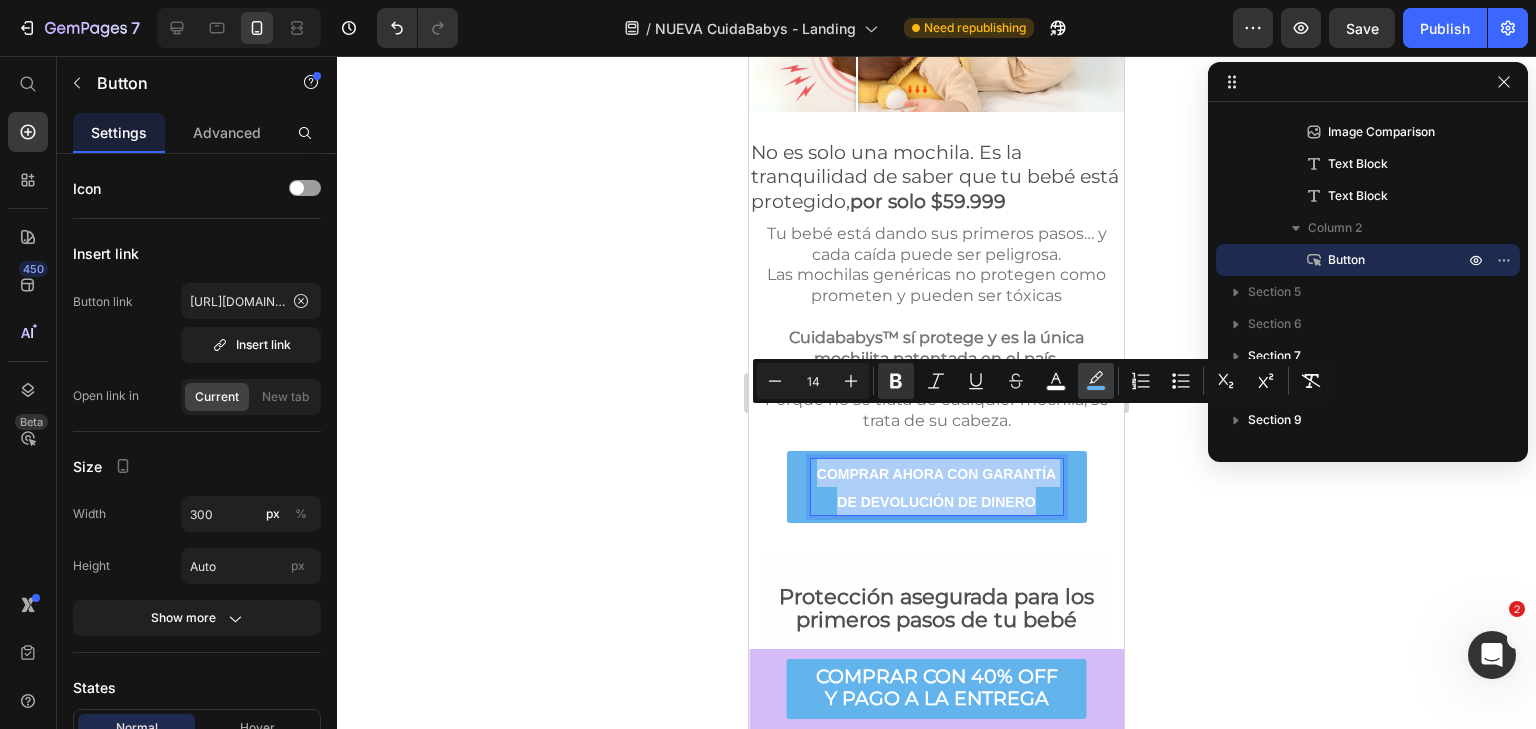 click on "color" at bounding box center (1096, 381) 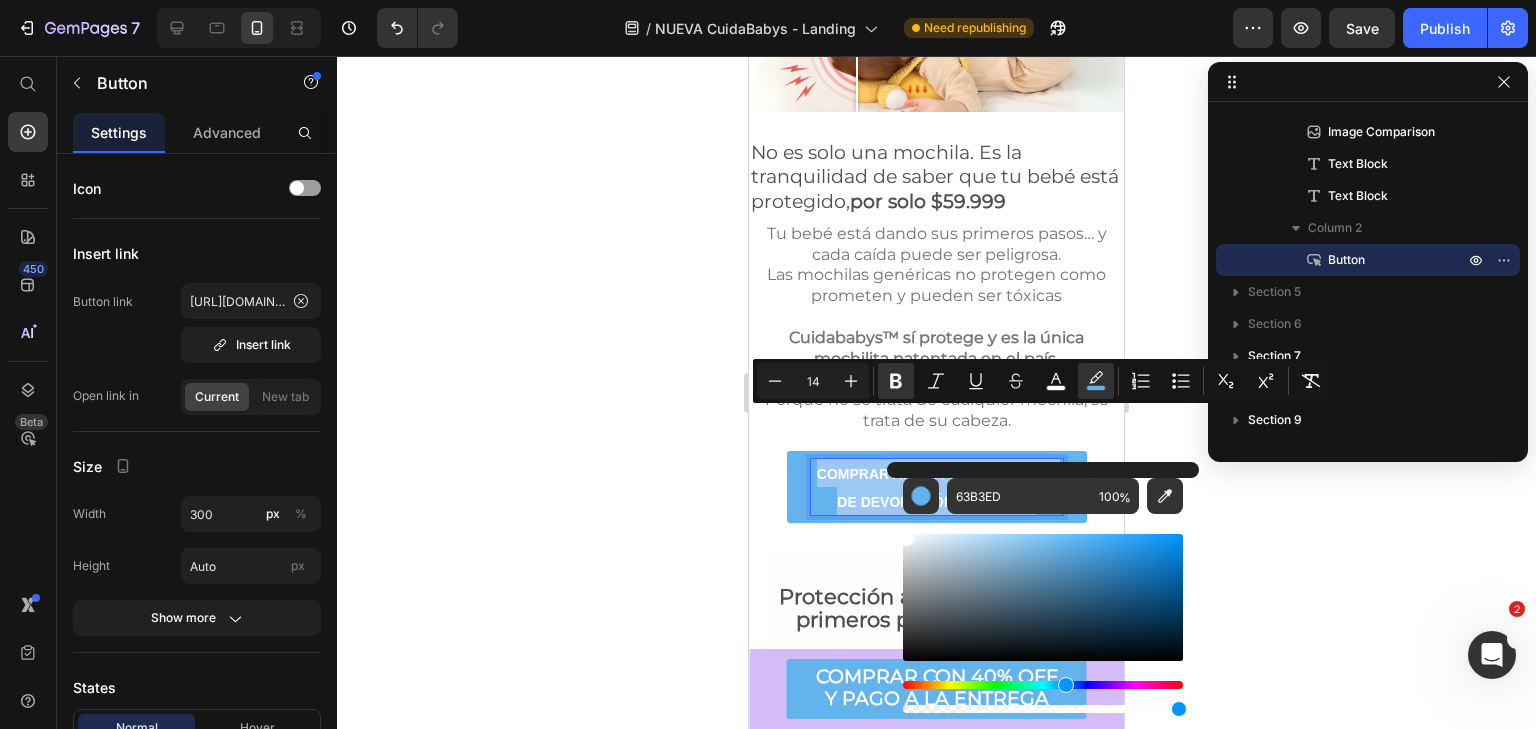 type on "FFFFFF" 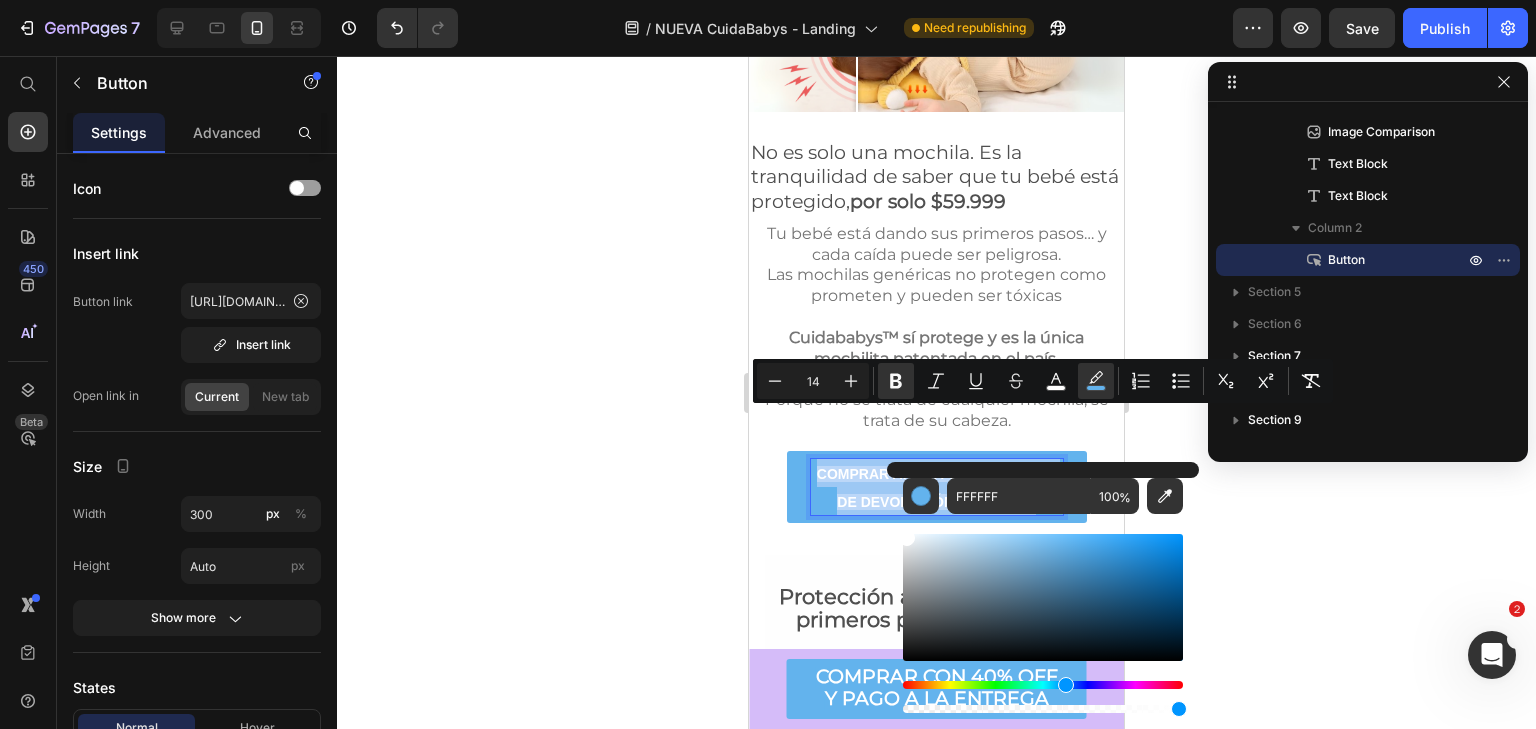 drag, startPoint x: 1006, startPoint y: 614, endPoint x: 890, endPoint y: 523, distance: 147.43474 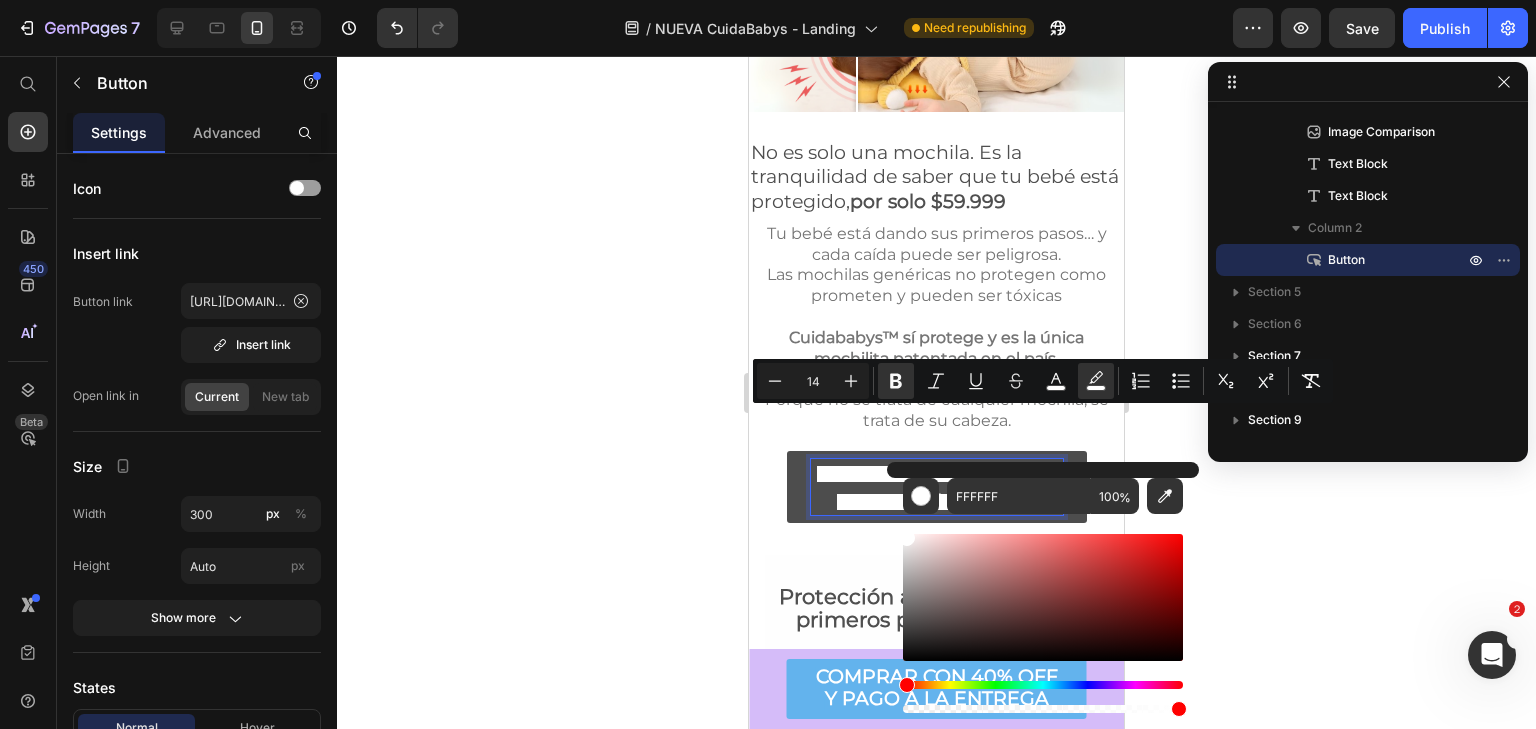 click on "COMPRAR AHORA CON GARANTÍA DE DEVOLUCIÓN DE DINERO" at bounding box center (936, 488) 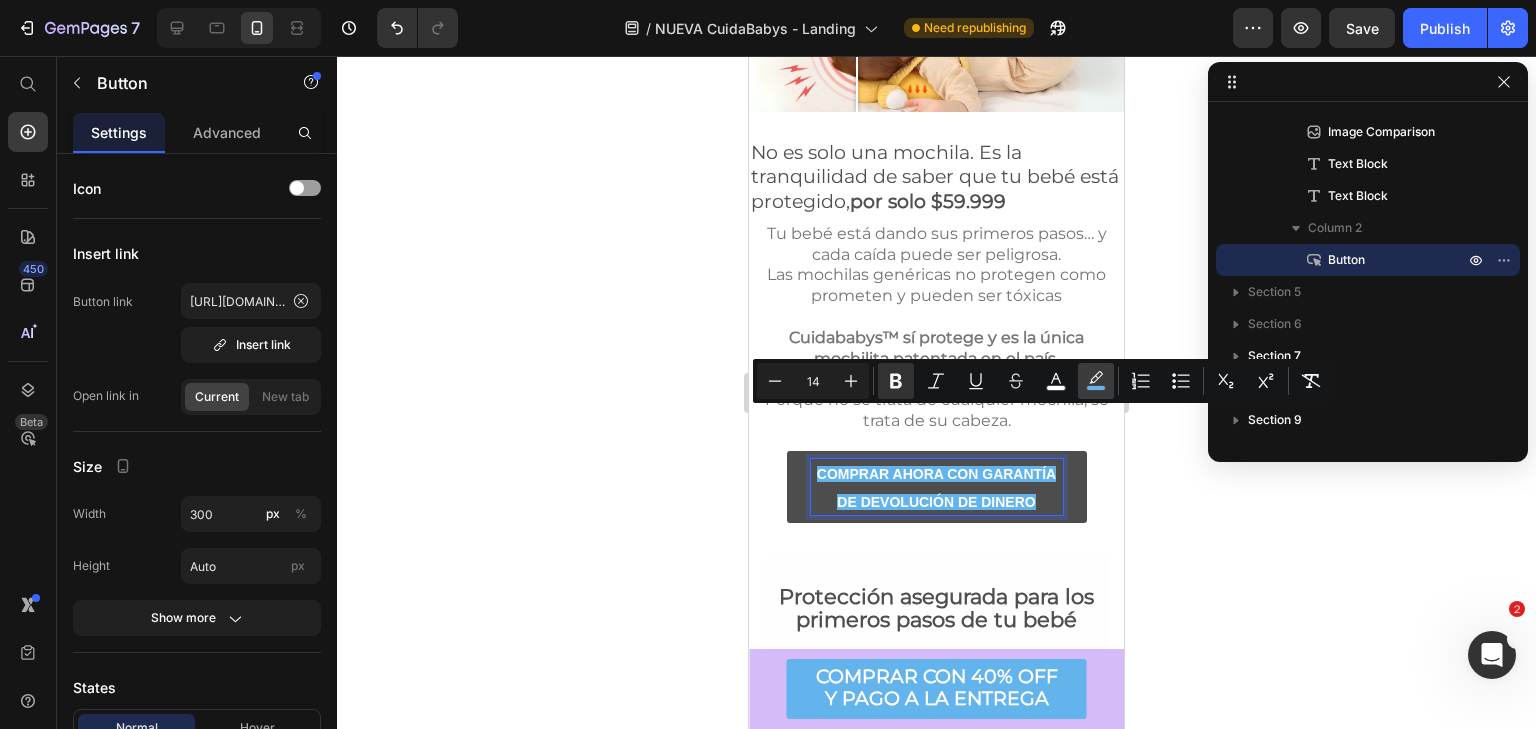 click 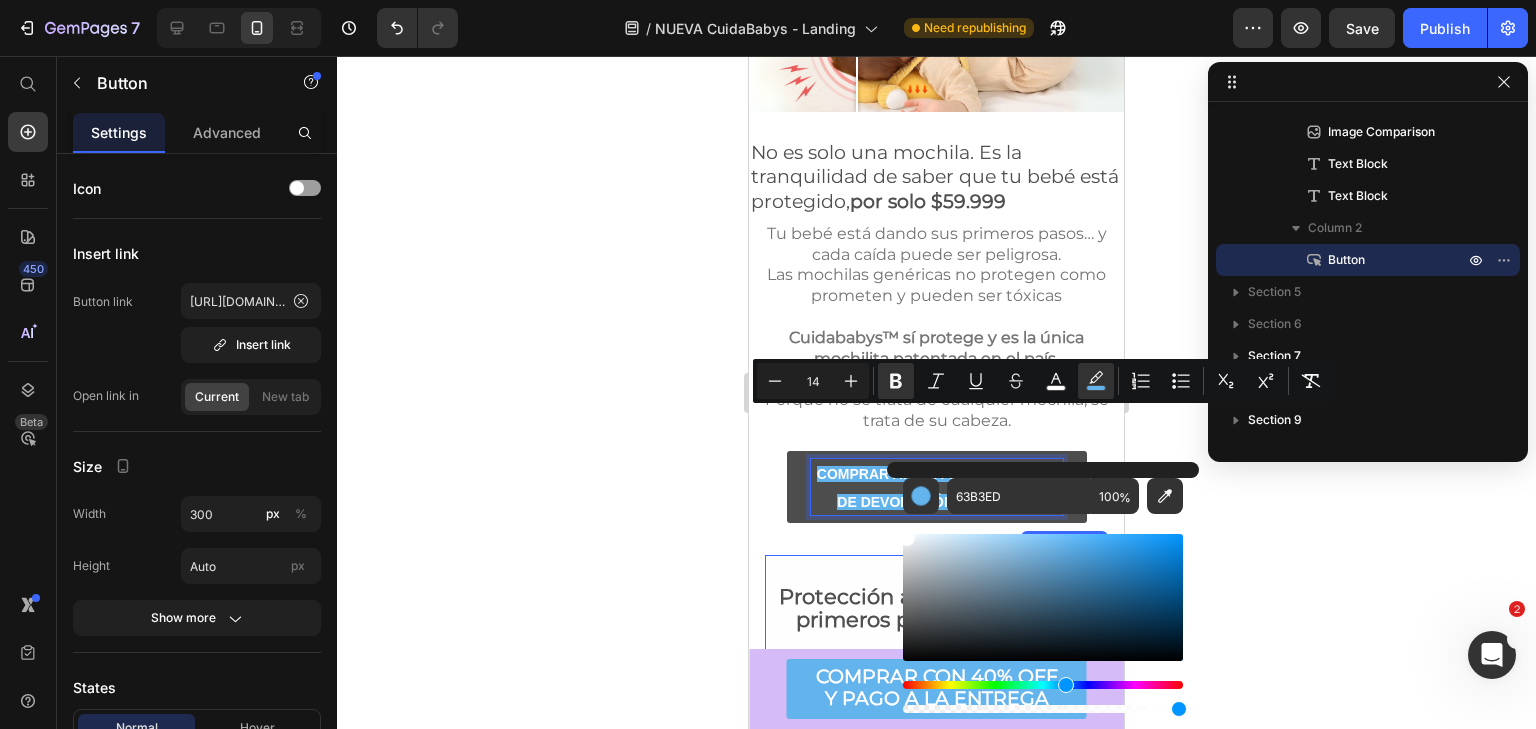 drag, startPoint x: 1813, startPoint y: 596, endPoint x: 851, endPoint y: 502, distance: 966.5816 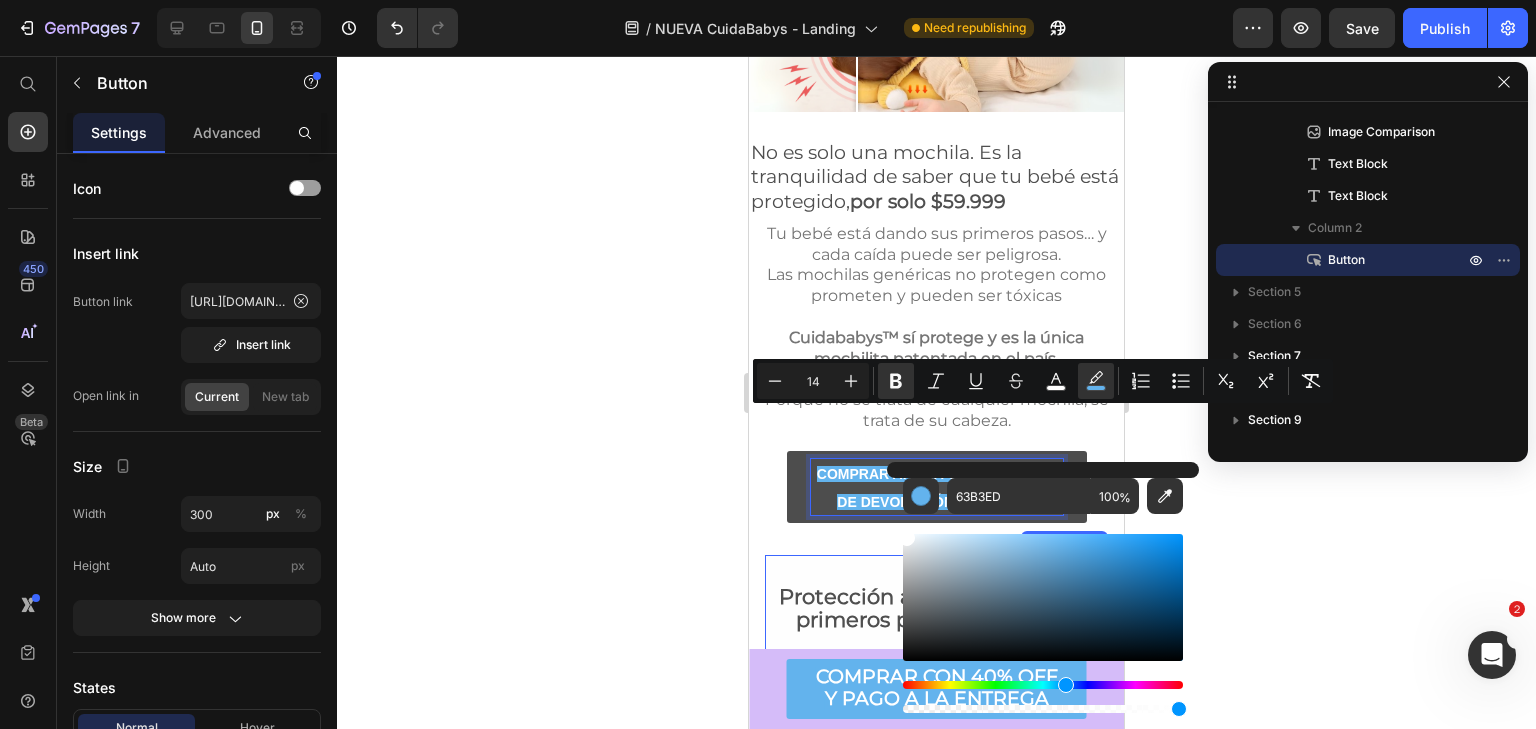 type on "FFFFFF" 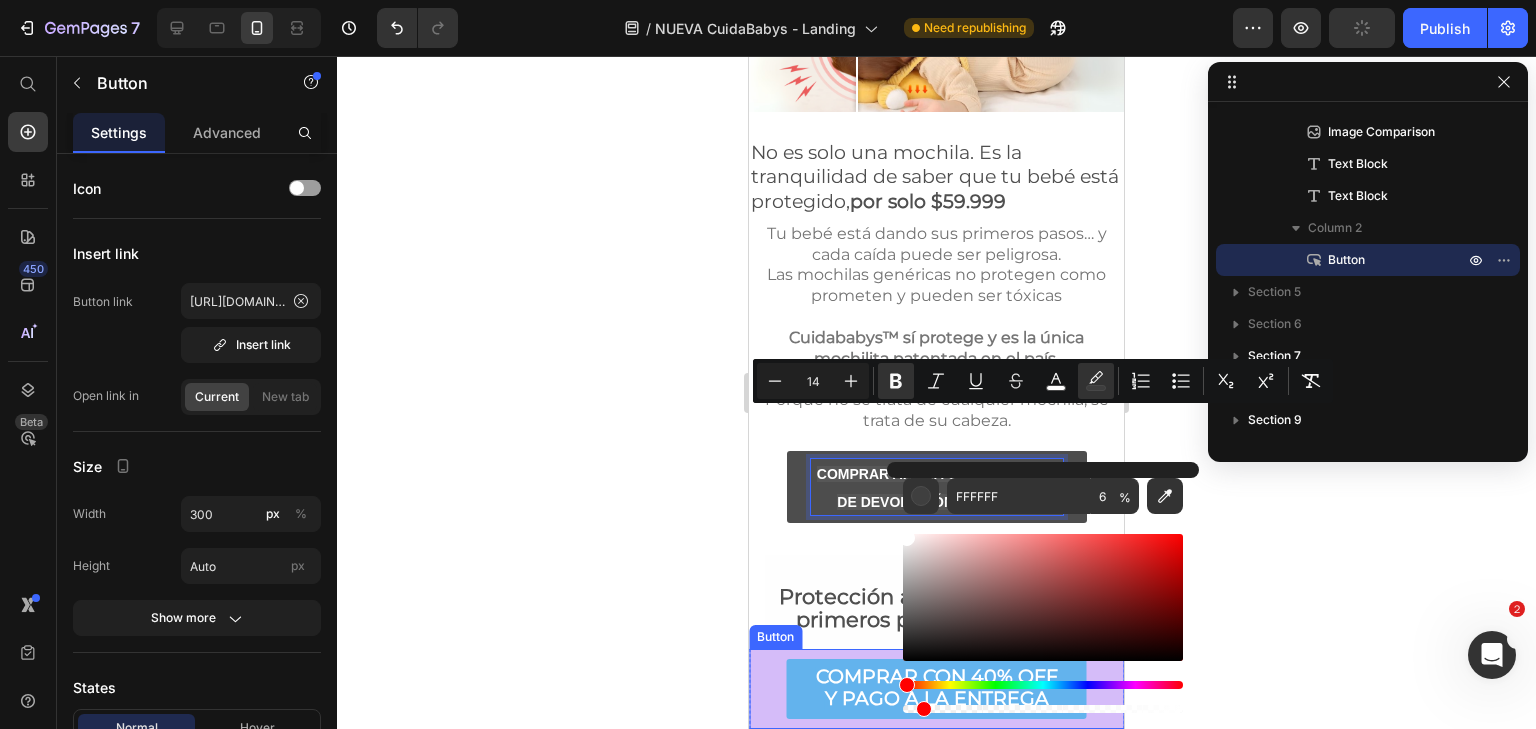 drag, startPoint x: 999, startPoint y: 707, endPoint x: 628, endPoint y: 645, distance: 376.14493 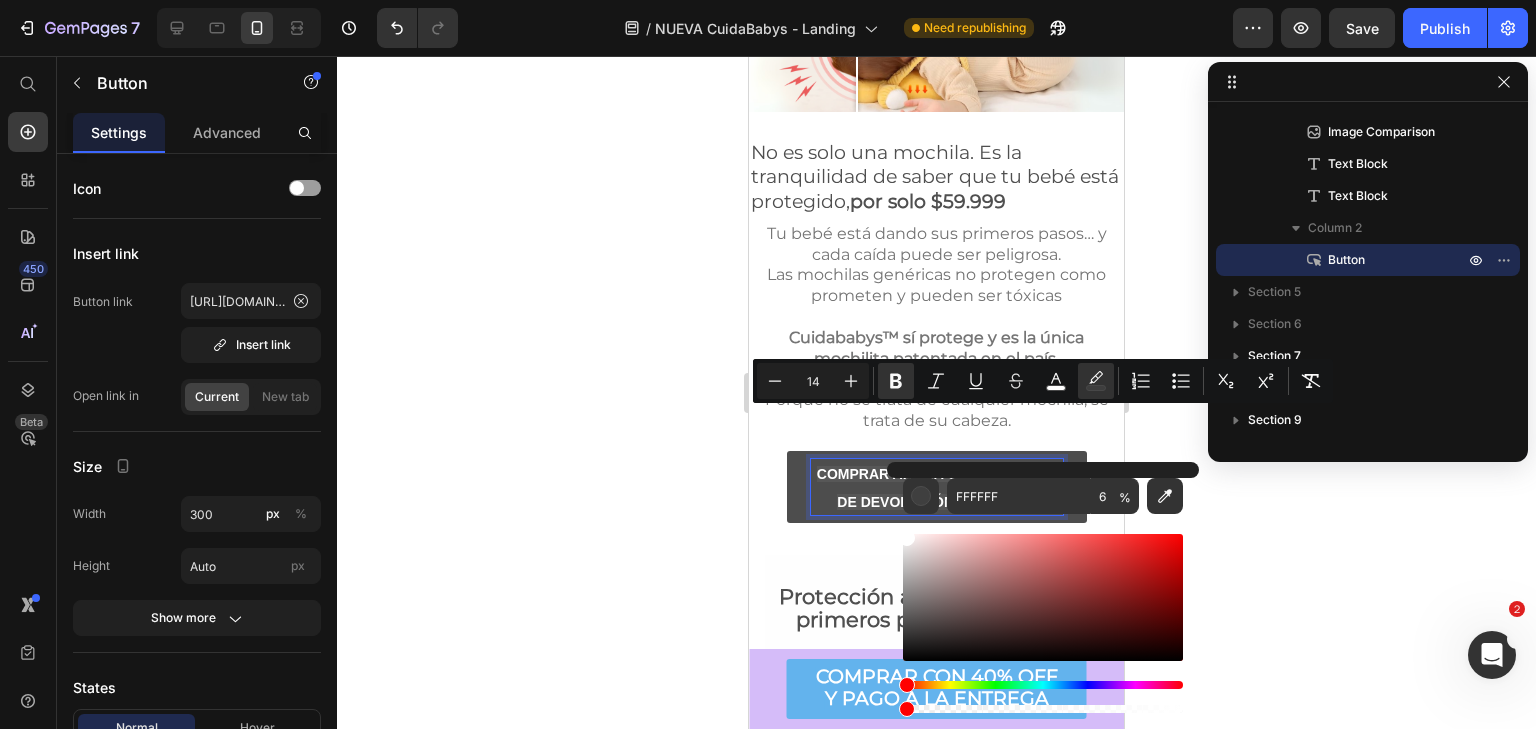 type on "0" 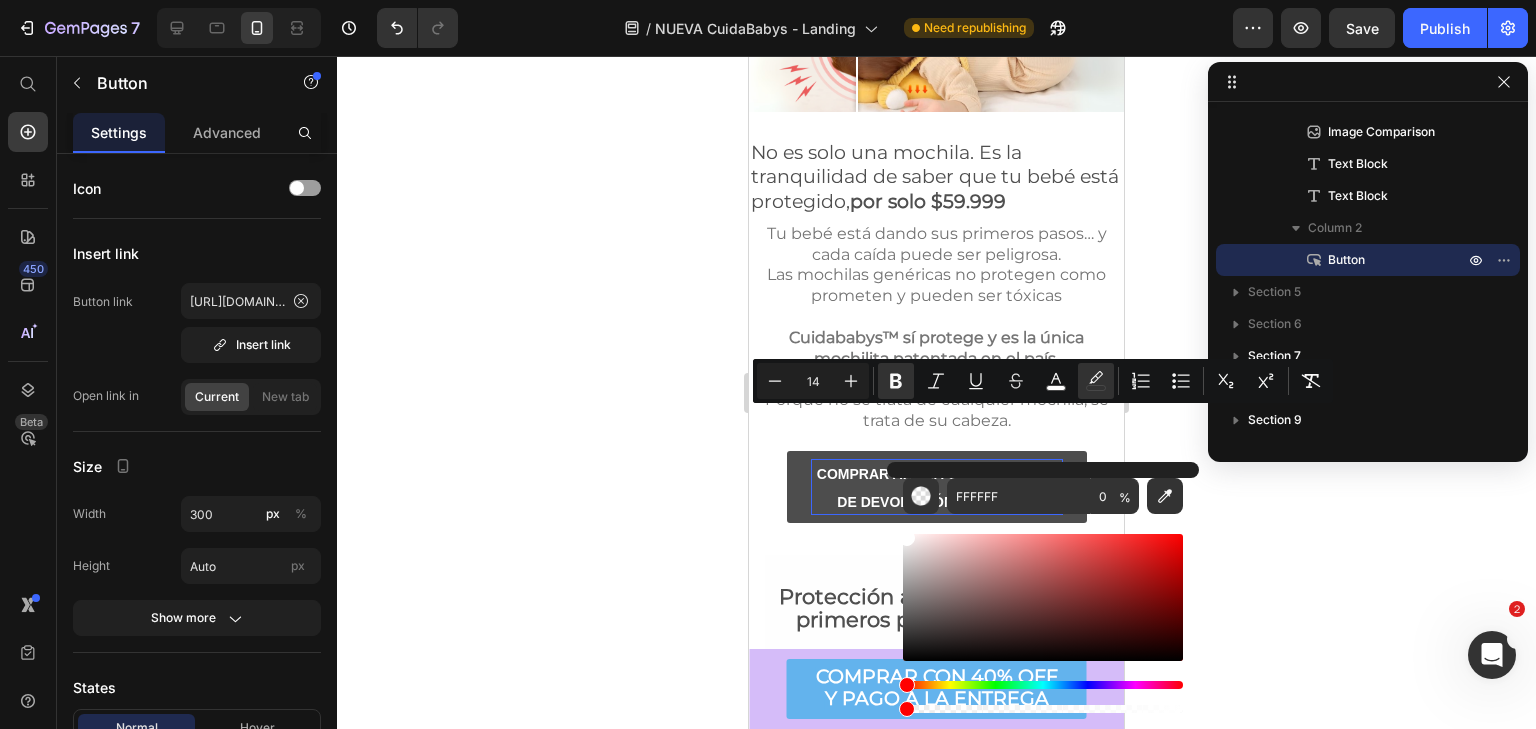 click 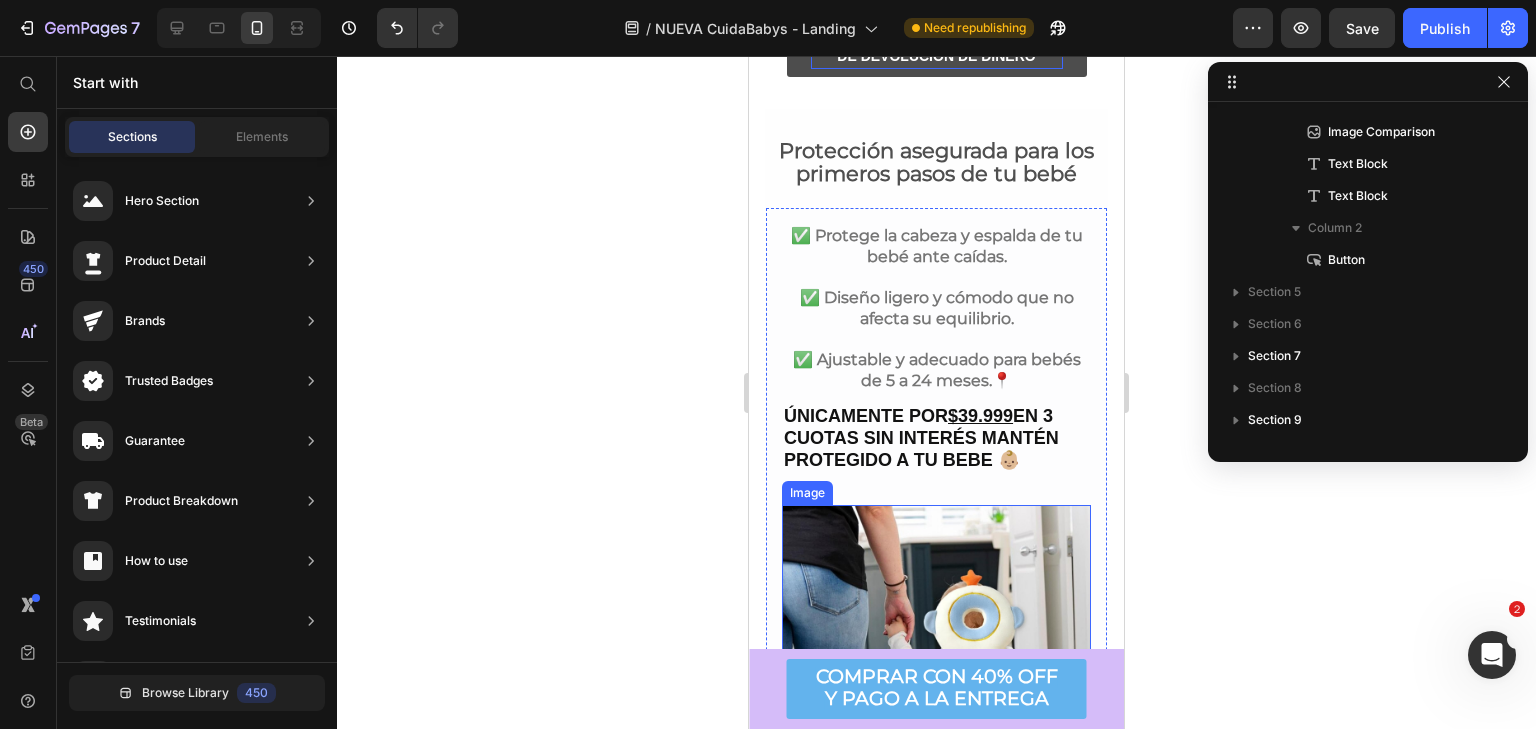 scroll, scrollTop: 1500, scrollLeft: 0, axis: vertical 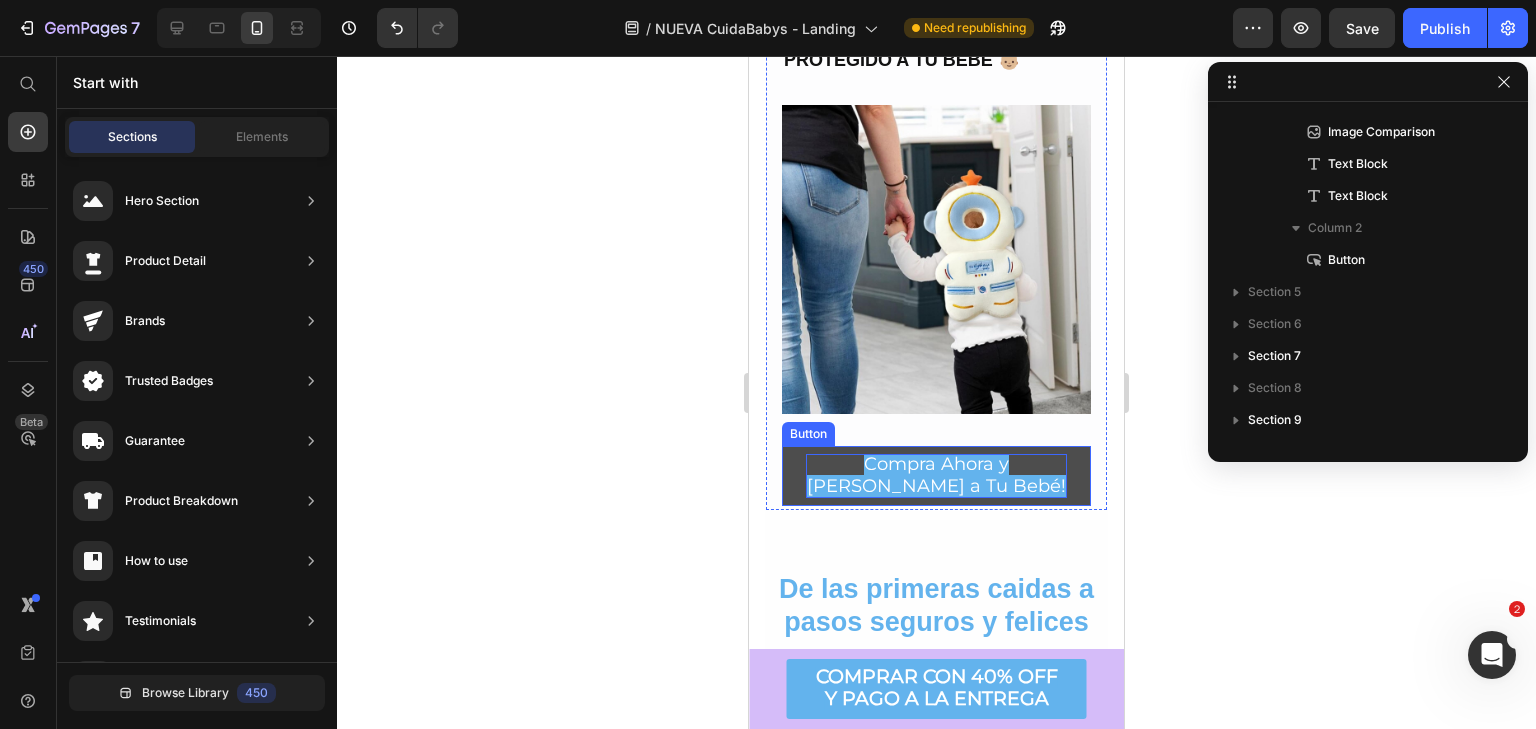 click on "Compra Ahora y [PERSON_NAME] a Tu Bebé!" at bounding box center [936, 475] 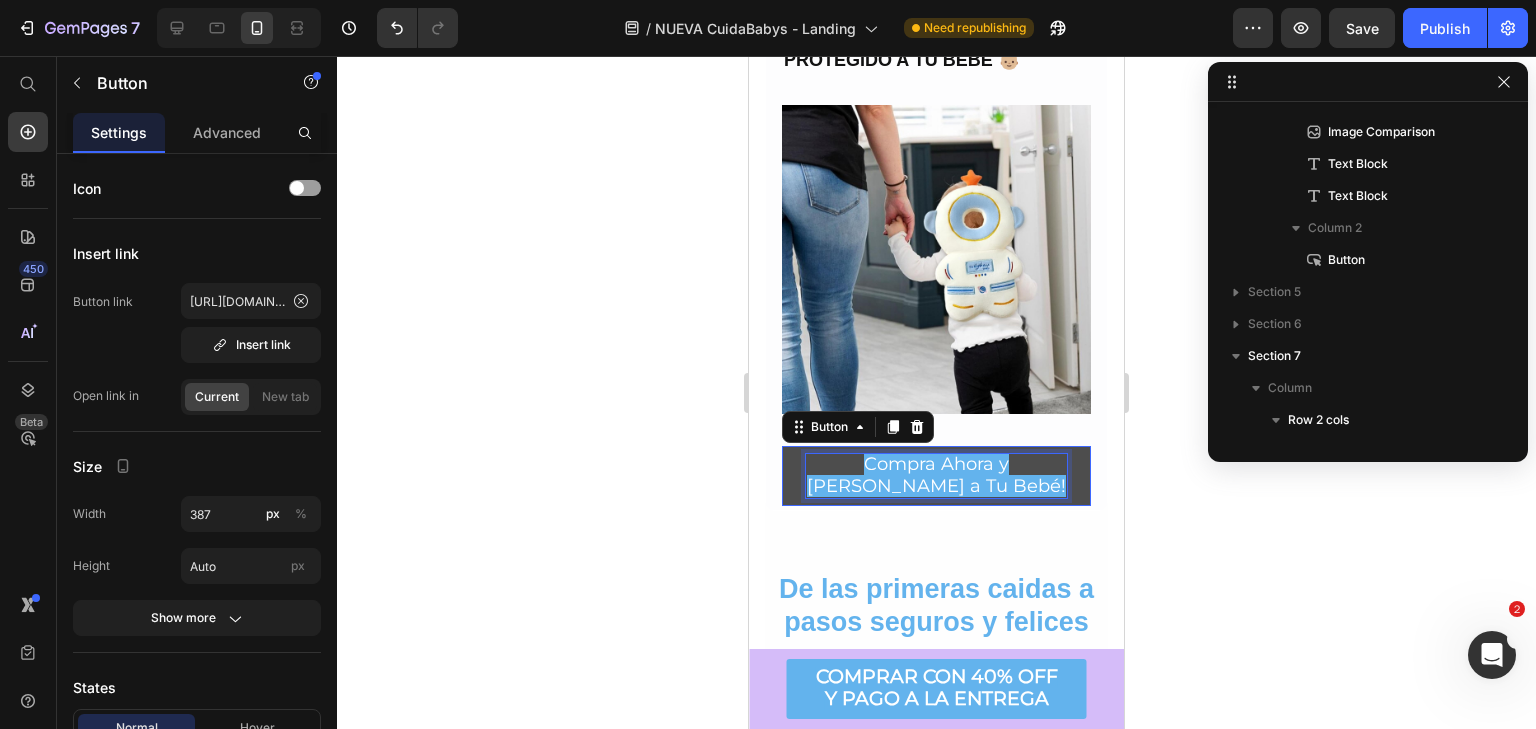 scroll, scrollTop: 698, scrollLeft: 0, axis: vertical 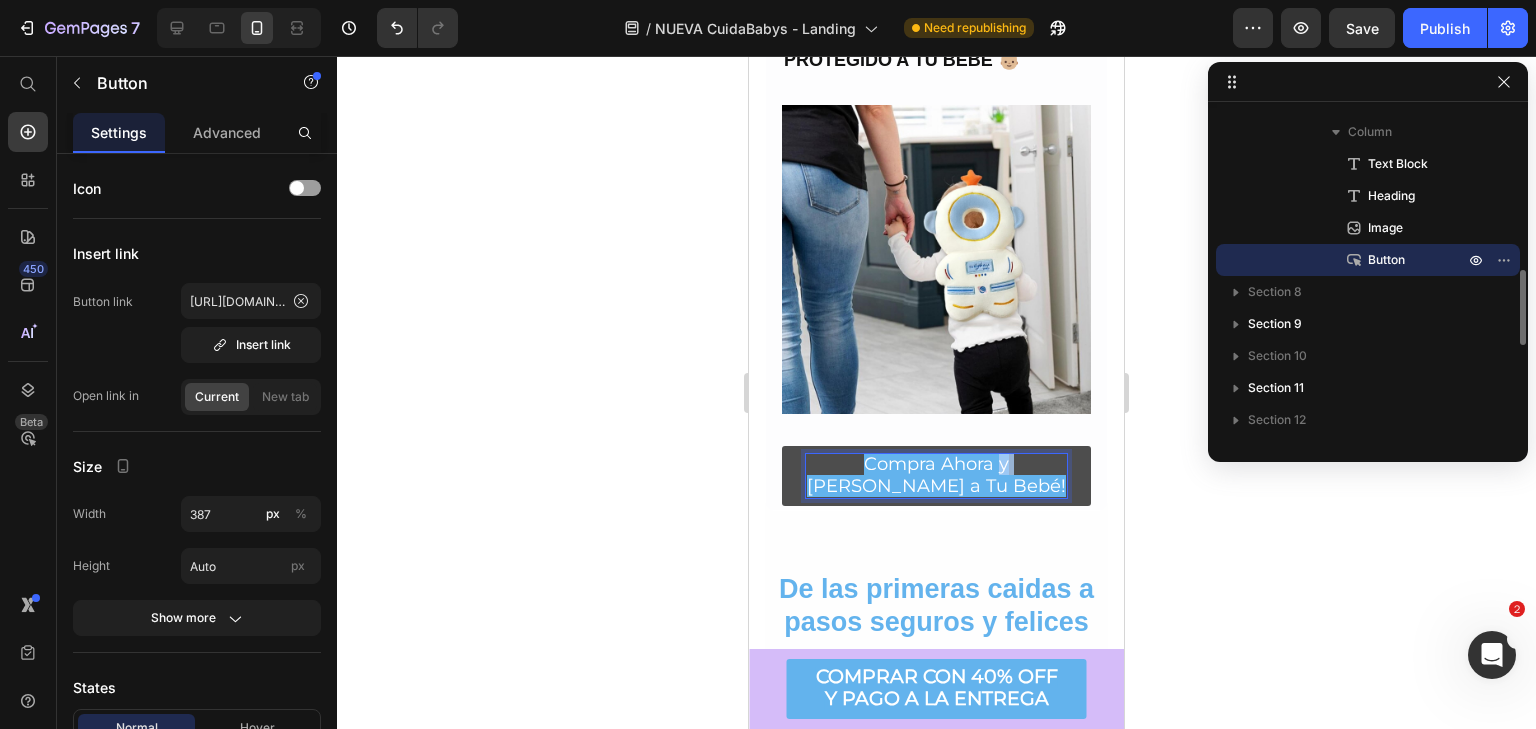 click on "Compra Ahora y [PERSON_NAME] a Tu Bebé!" at bounding box center [936, 475] 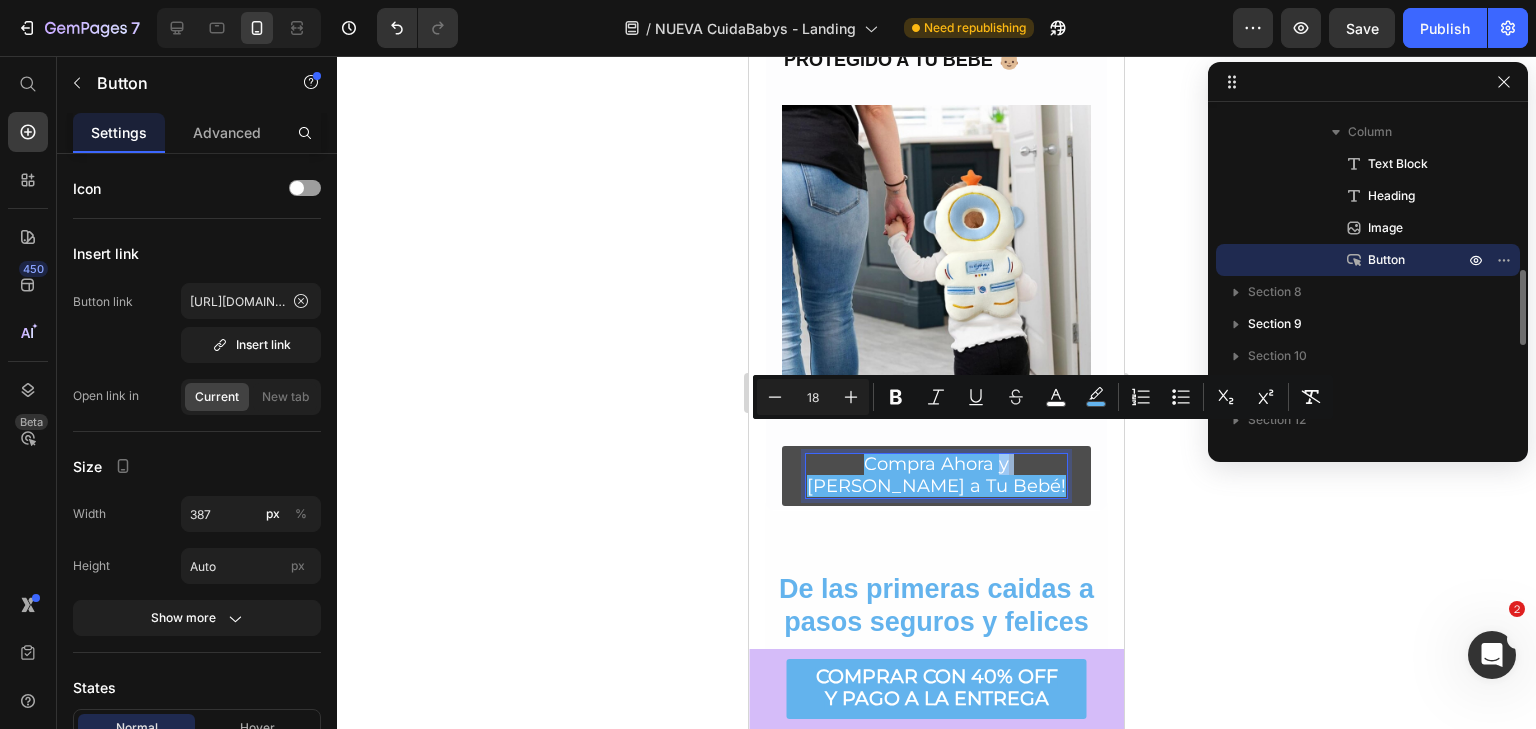 click on "Compra Ahora y [PERSON_NAME] a Tu Bebé!" at bounding box center (936, 475) 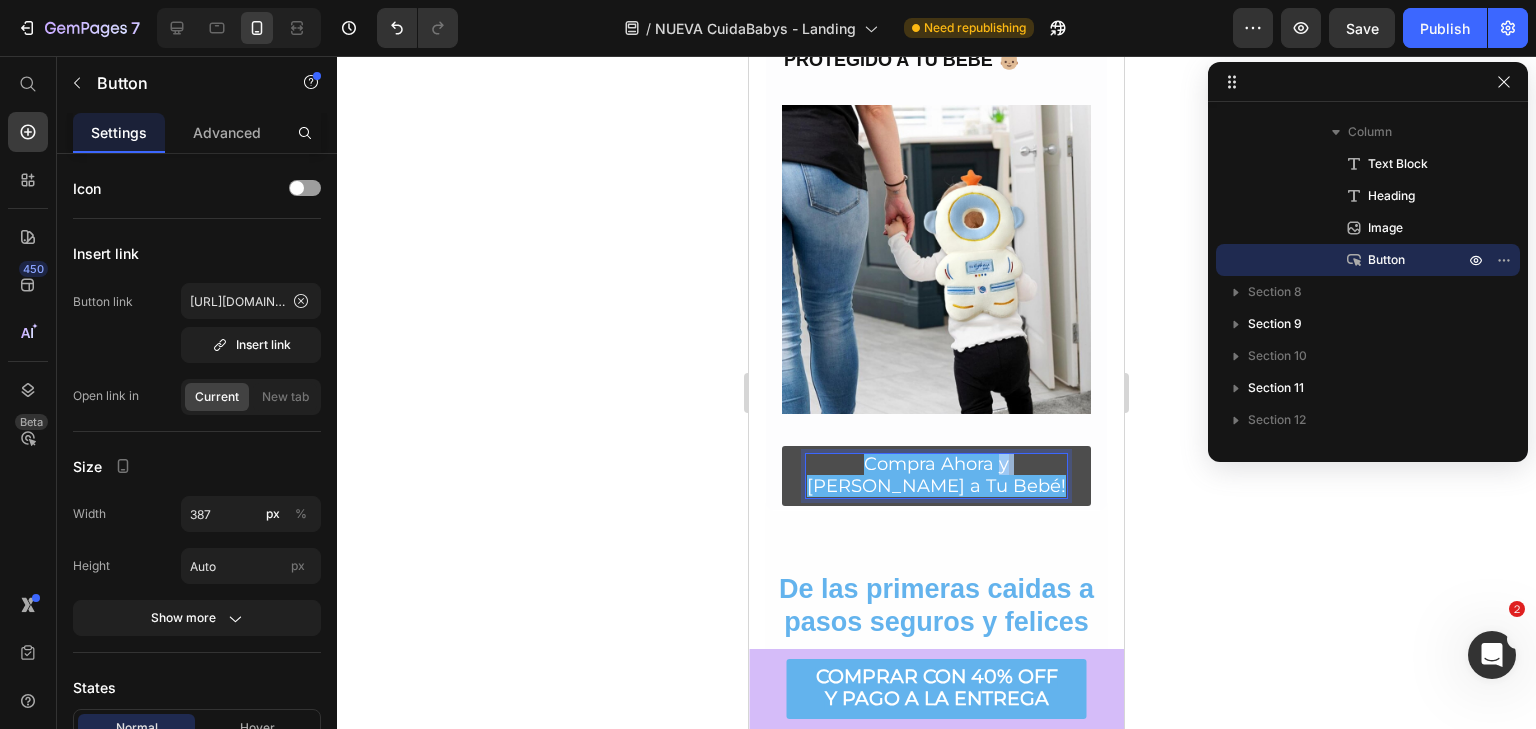 click on "Compra Ahora y [PERSON_NAME] a Tu Bebé!" at bounding box center [936, 475] 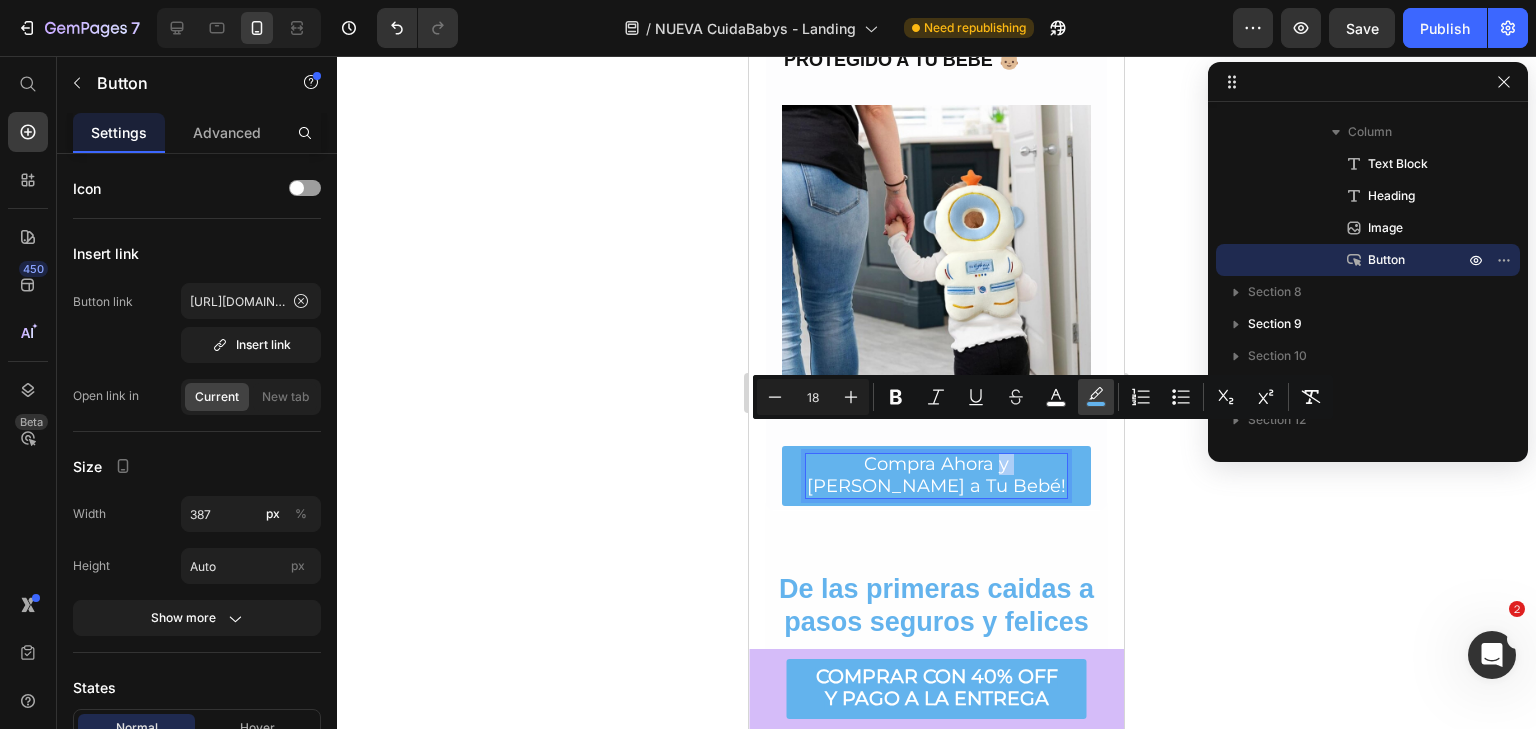 click 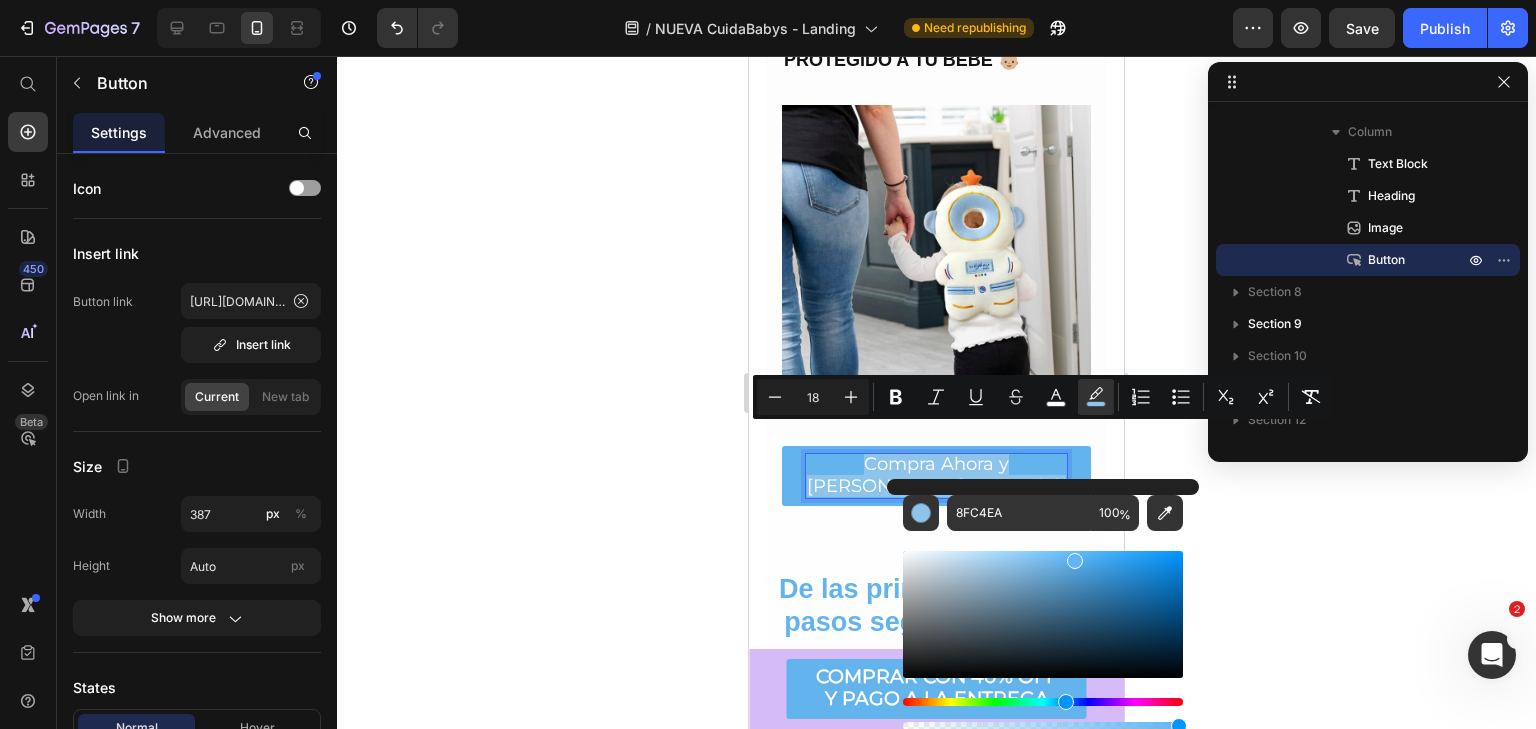 type on "60B5F2" 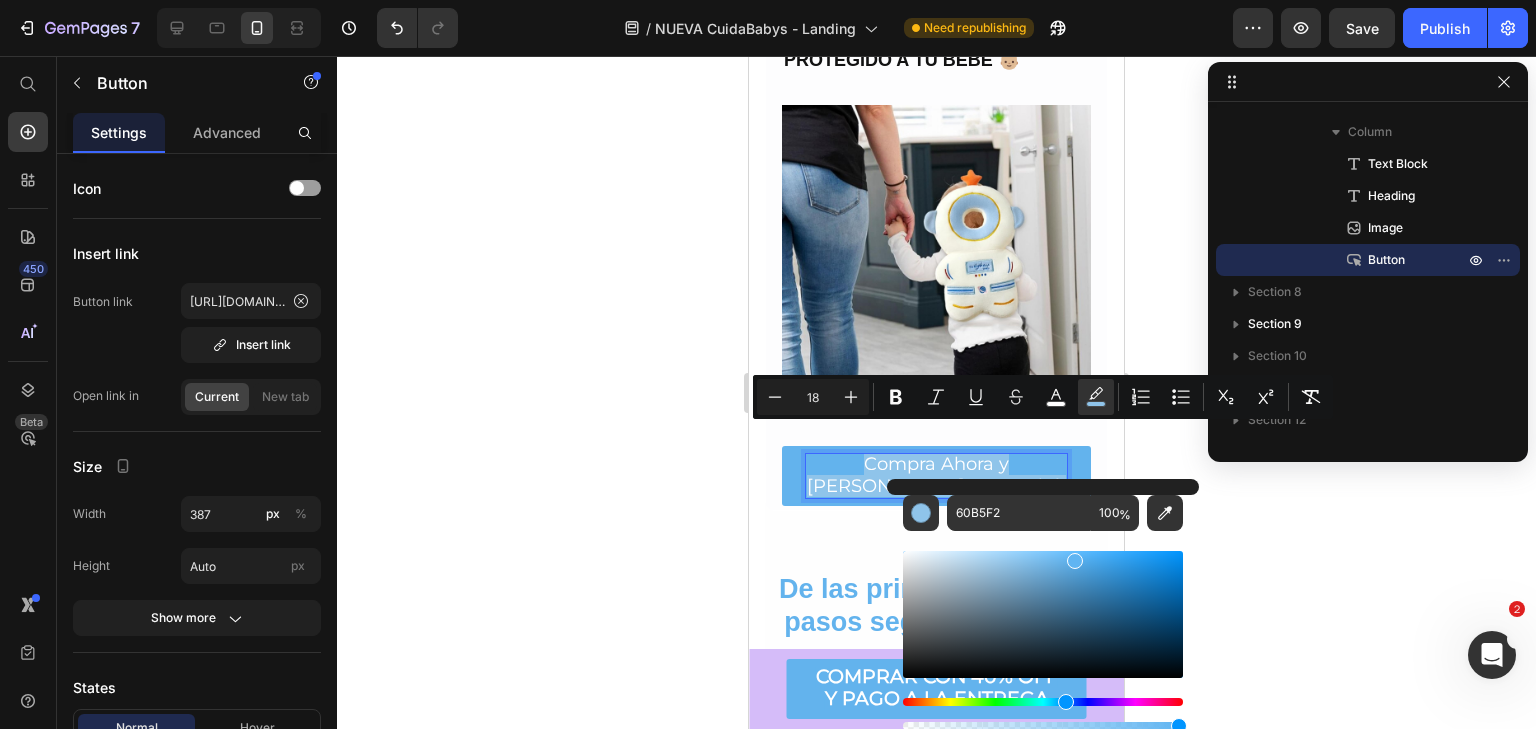 drag, startPoint x: 997, startPoint y: 569, endPoint x: 1072, endPoint y: 556, distance: 76.11833 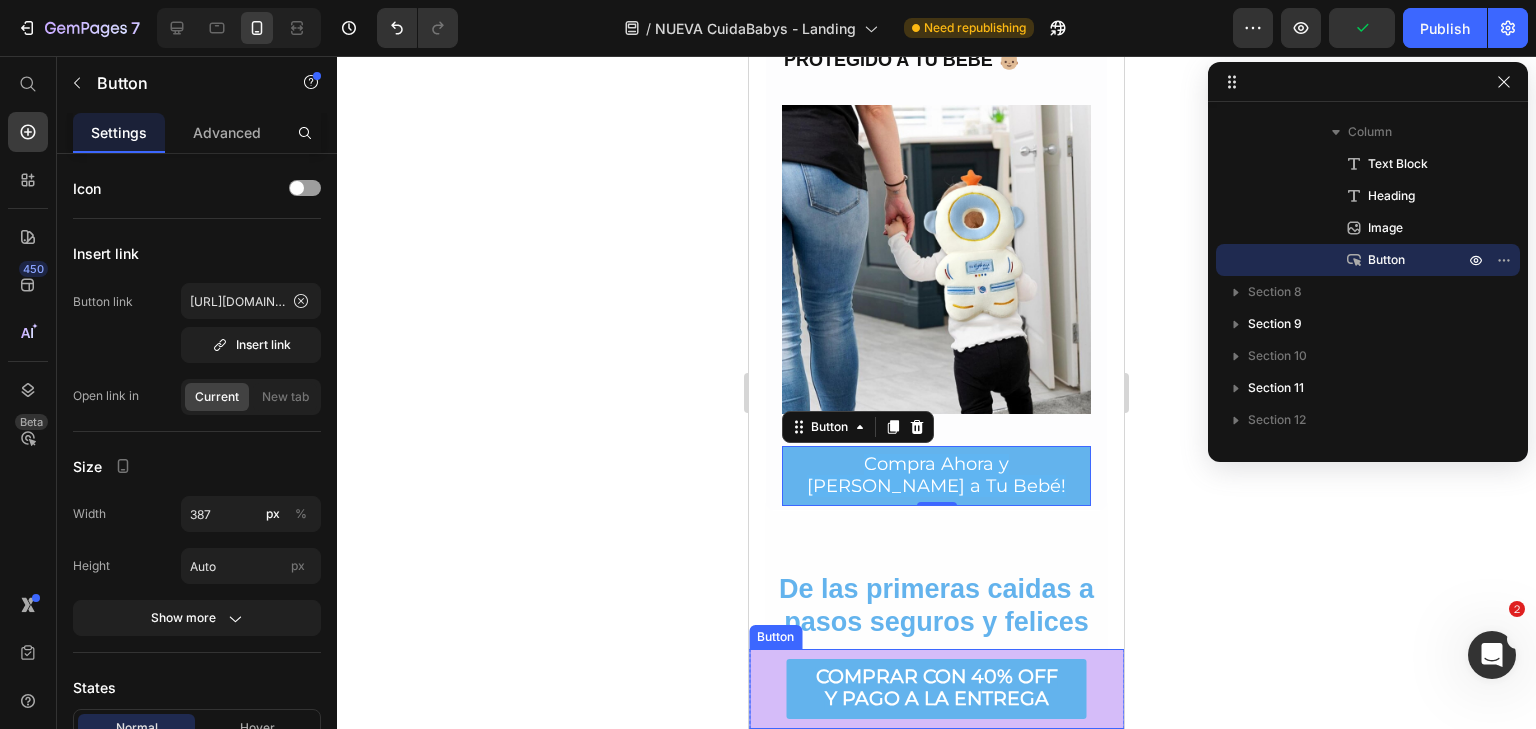 drag, startPoint x: 1755, startPoint y: 776, endPoint x: 979, endPoint y: 726, distance: 777.60913 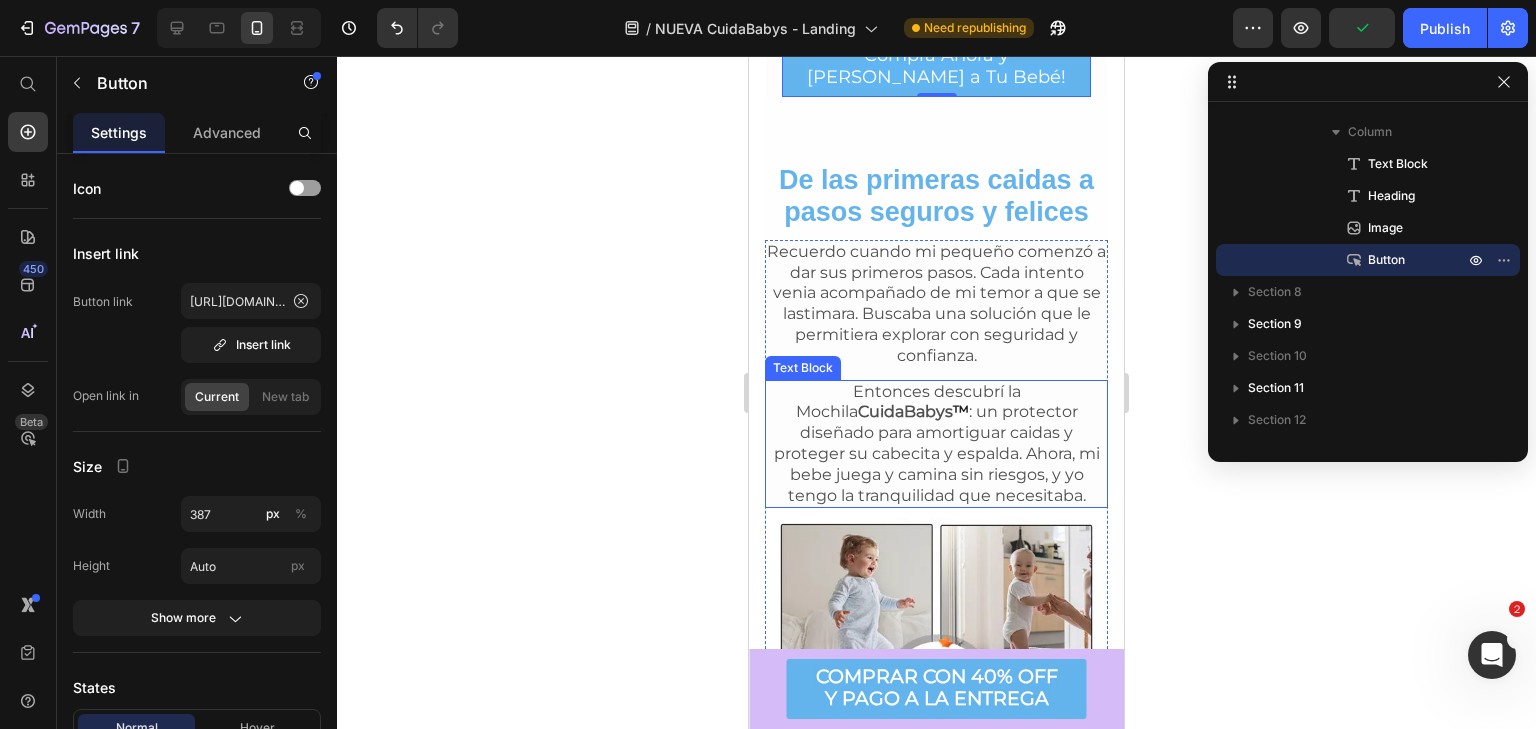 scroll, scrollTop: 1600, scrollLeft: 0, axis: vertical 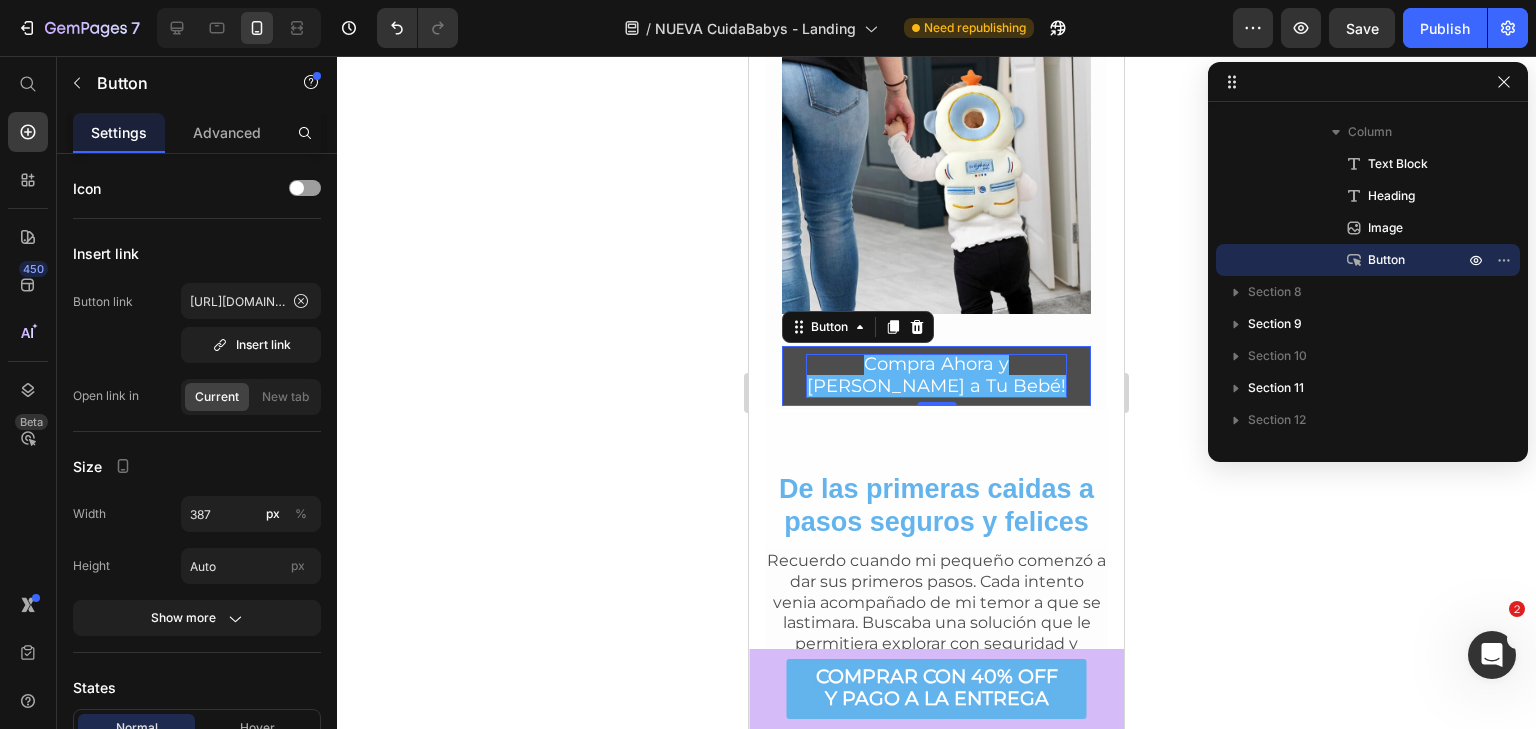 click on "Compra Ahora y [PERSON_NAME] a Tu Bebé!" at bounding box center [936, 375] 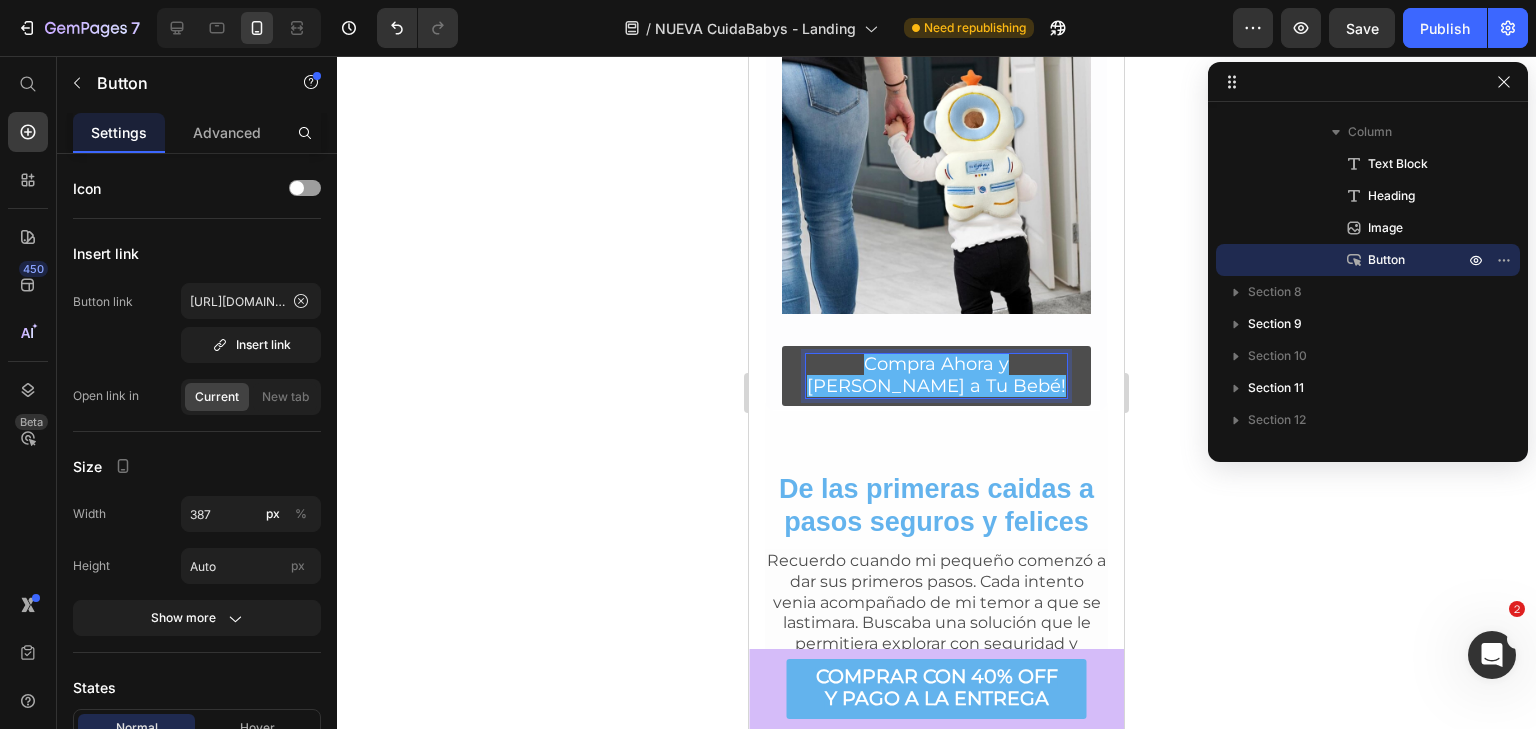click on "Compra Ahora y [PERSON_NAME] a Tu Bebé!" at bounding box center (936, 375) 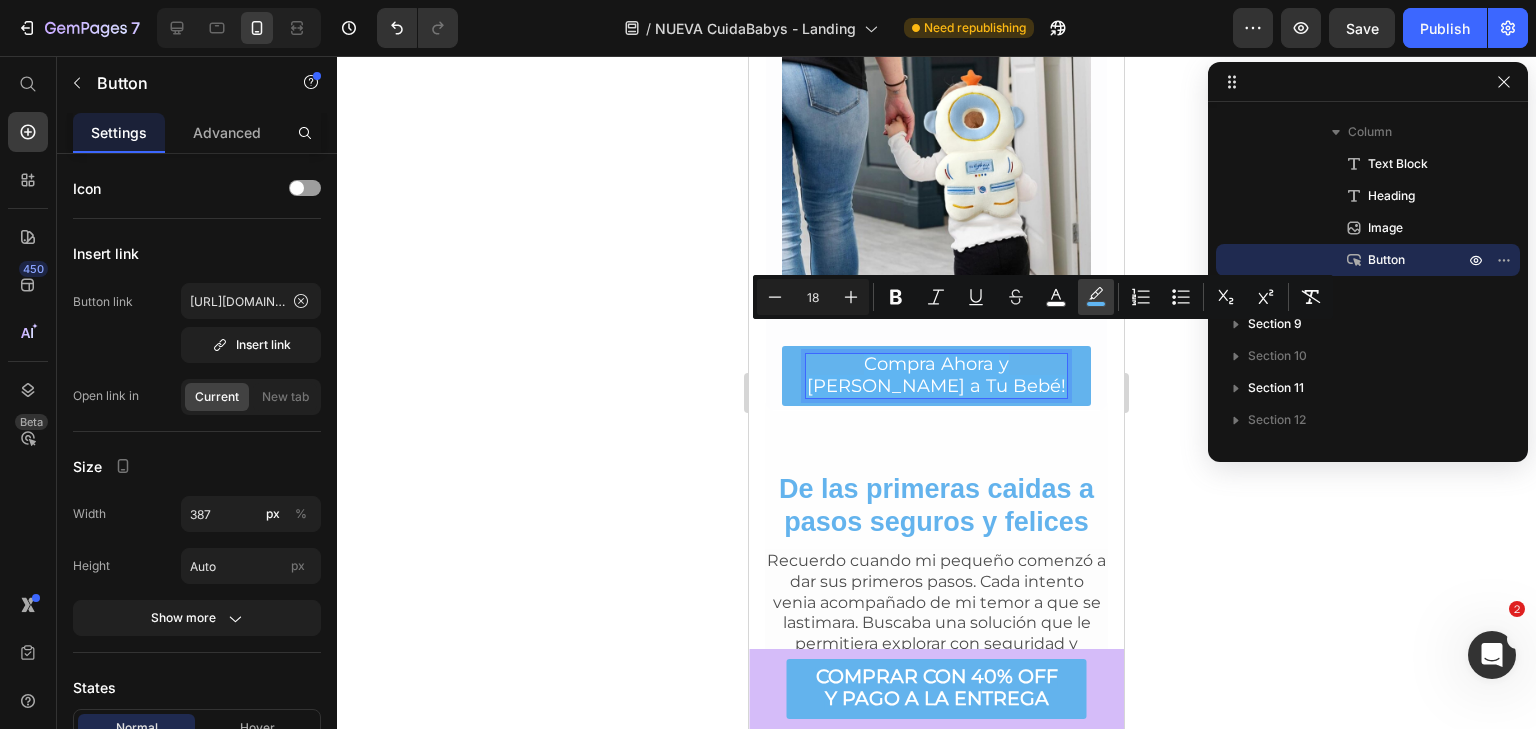 click 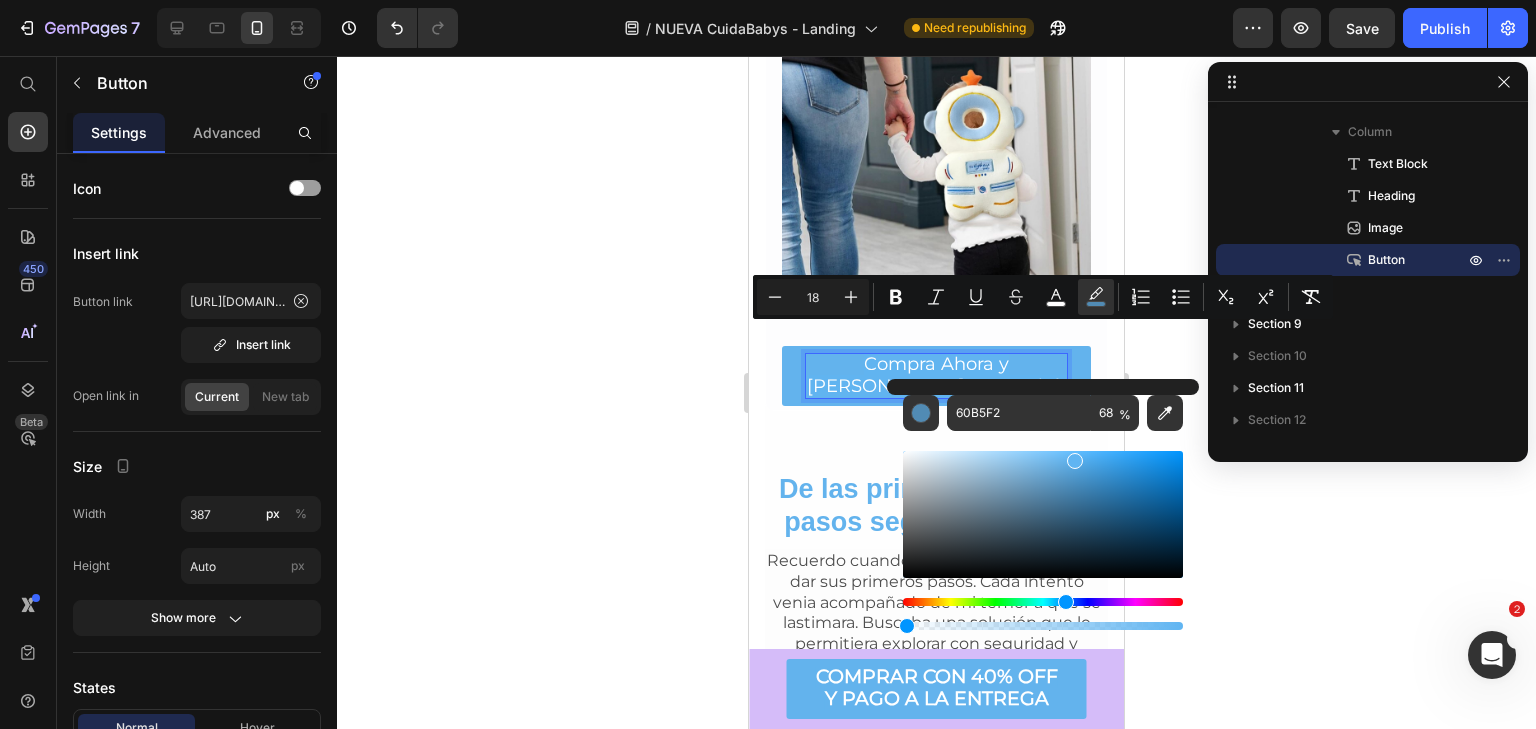 drag, startPoint x: 1092, startPoint y: 623, endPoint x: 674, endPoint y: 609, distance: 418.23438 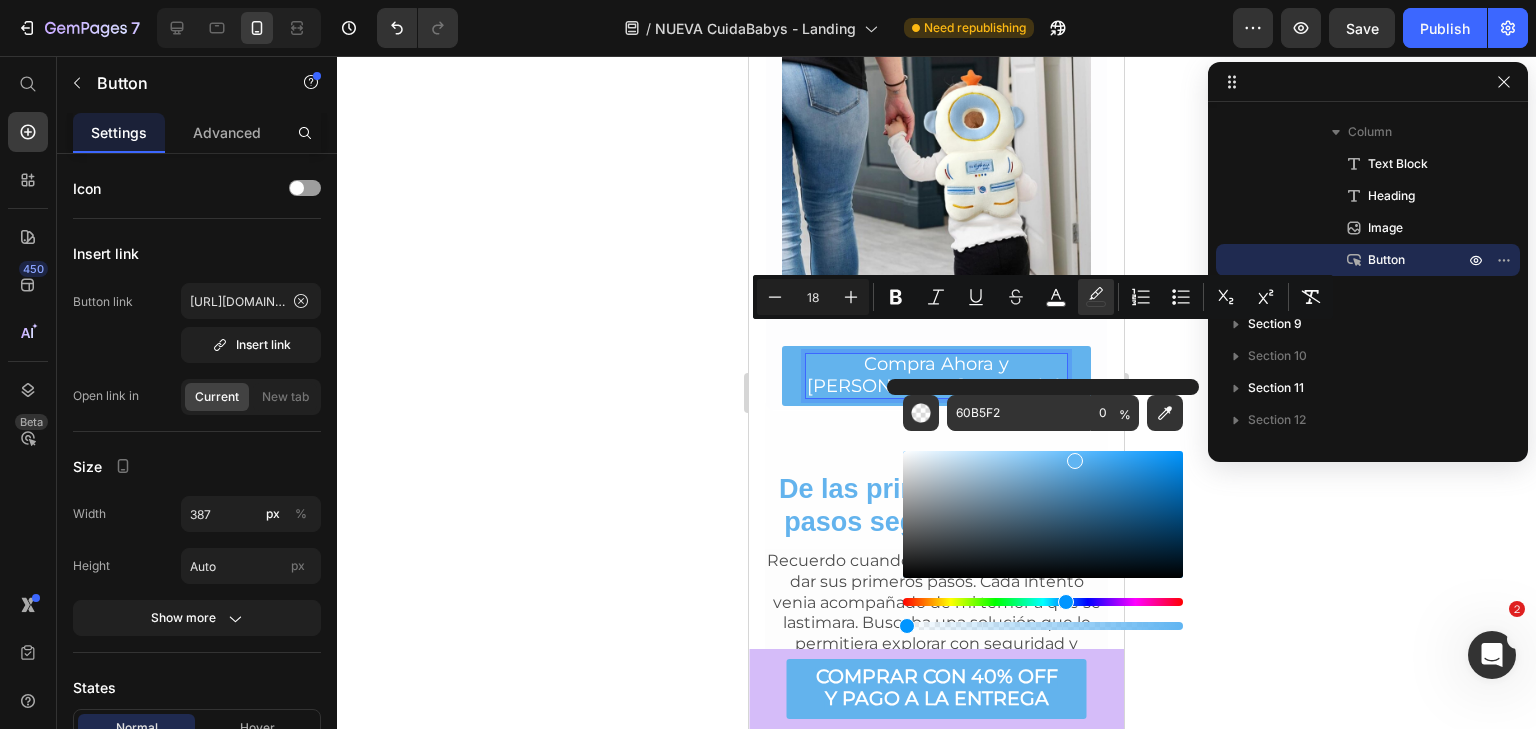 click 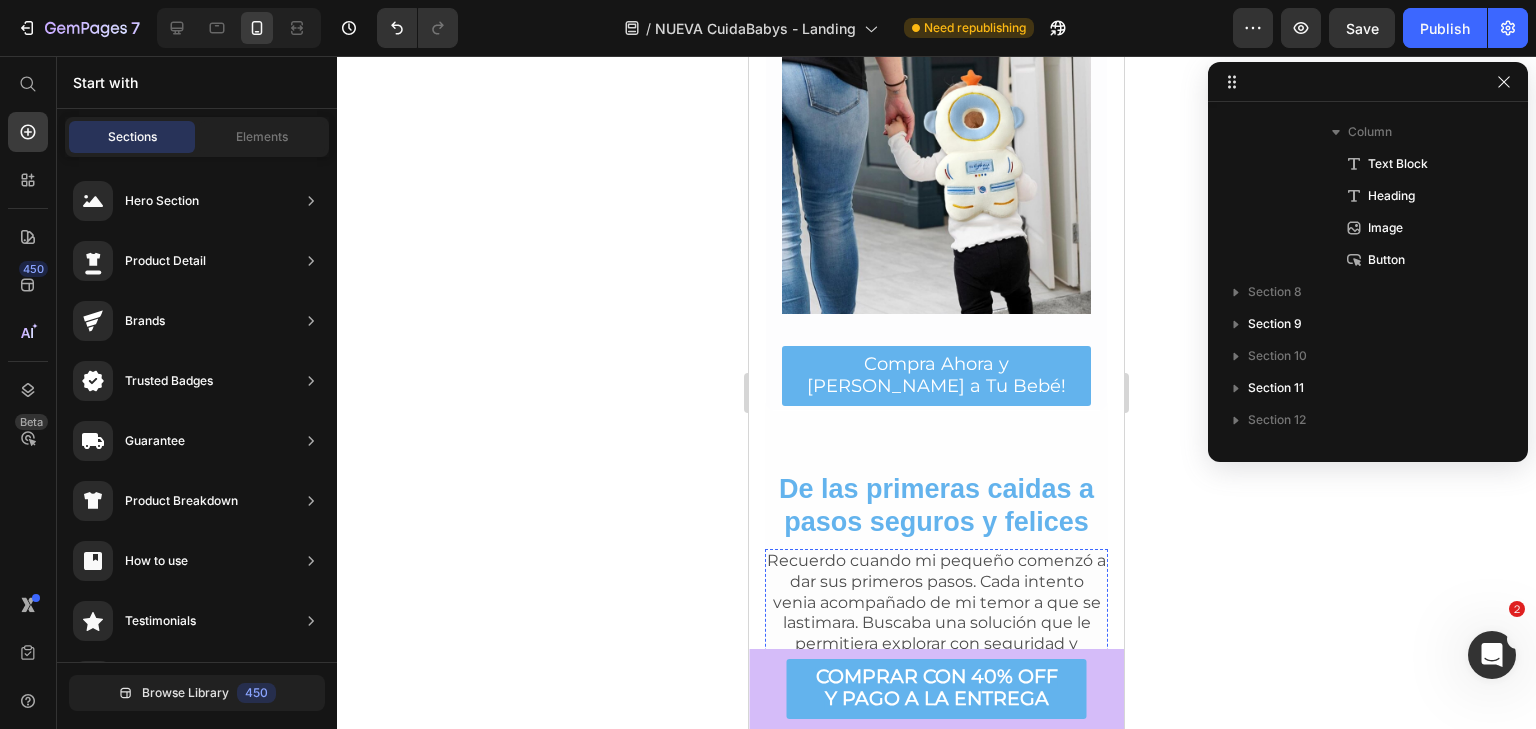 scroll, scrollTop: 1900, scrollLeft: 0, axis: vertical 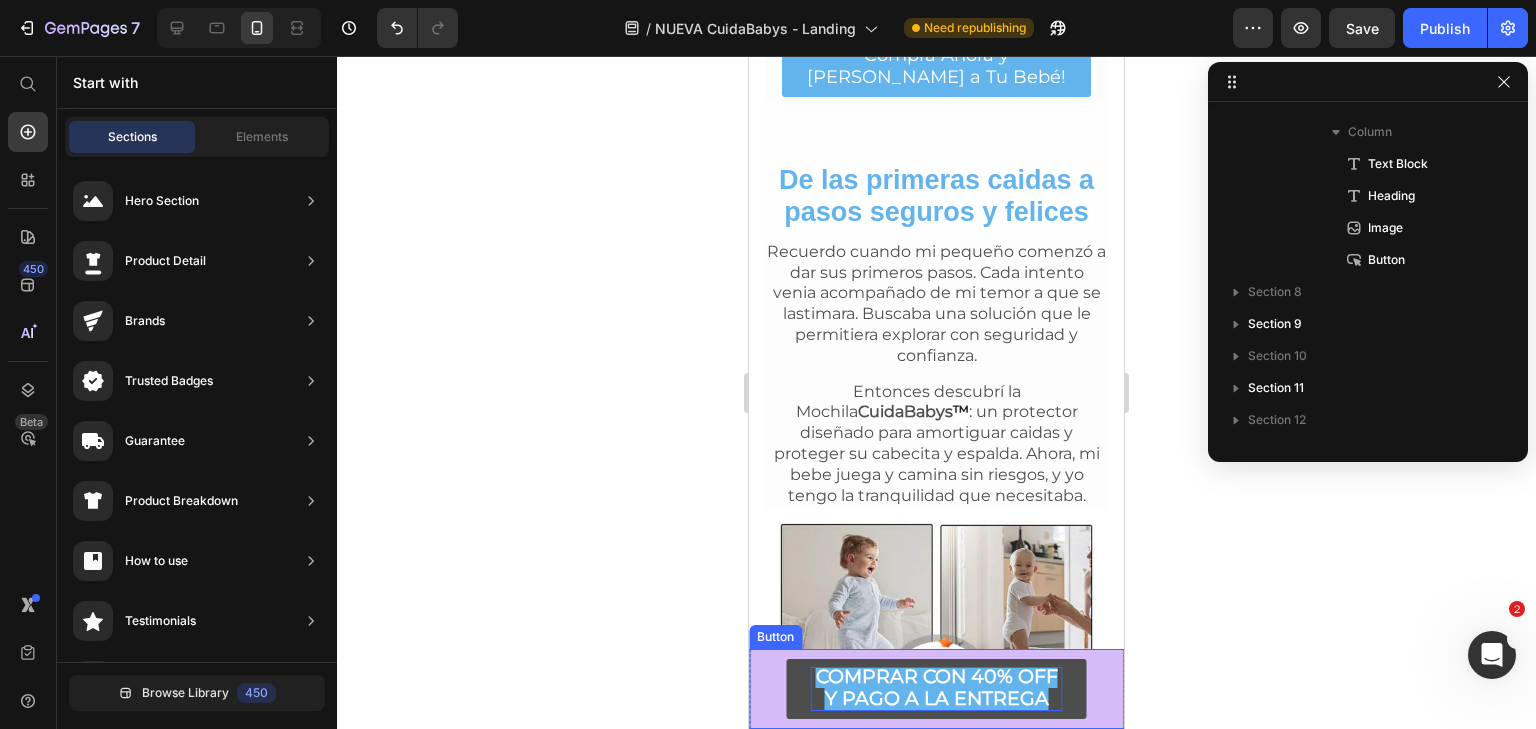 click on "COMPRAR CON 40% OFF   Y PAGO A LA ENTREGA" at bounding box center [937, 687] 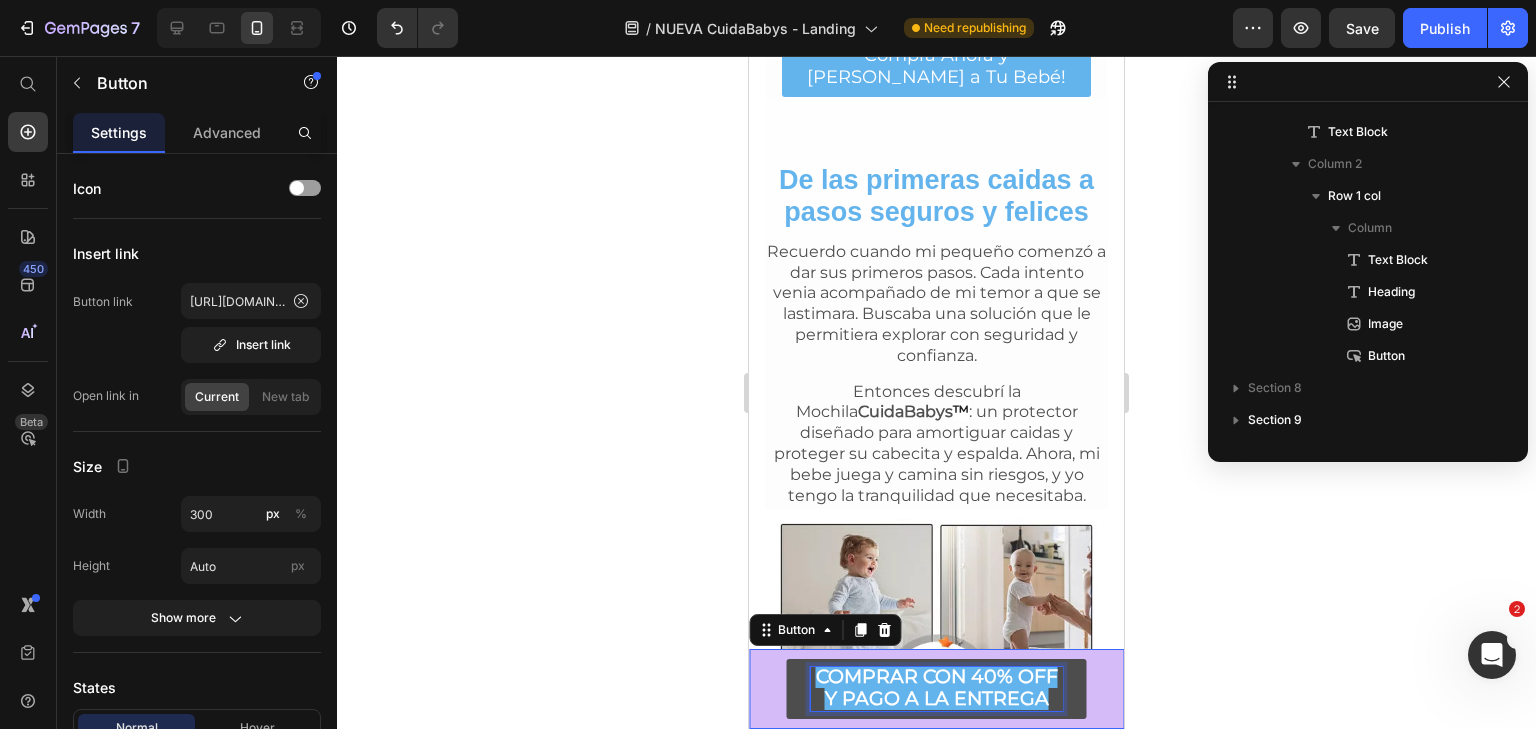 scroll, scrollTop: 0, scrollLeft: 0, axis: both 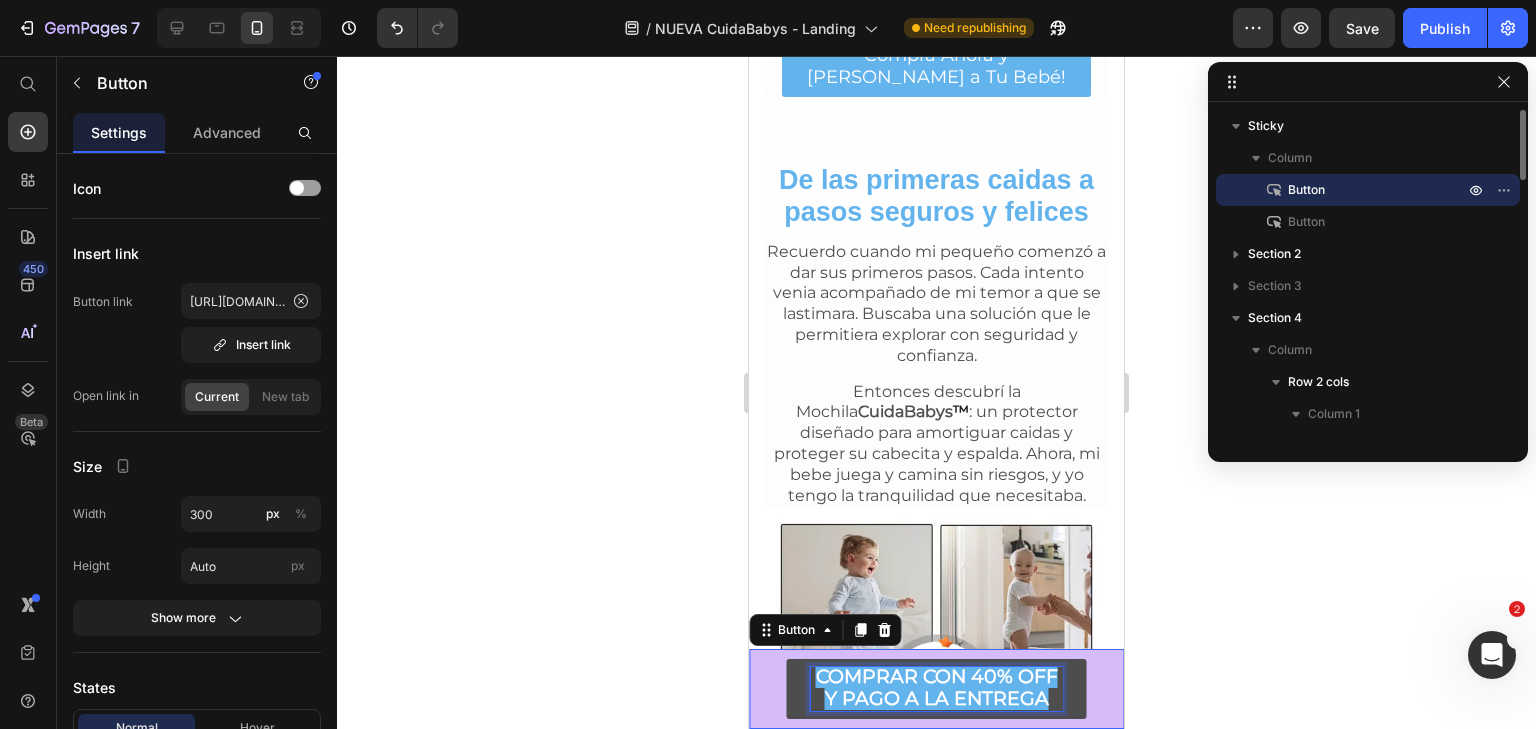 click on "COMPRAR CON 40% OFF Y PAGO A LA ENTREGA" at bounding box center [937, 687] 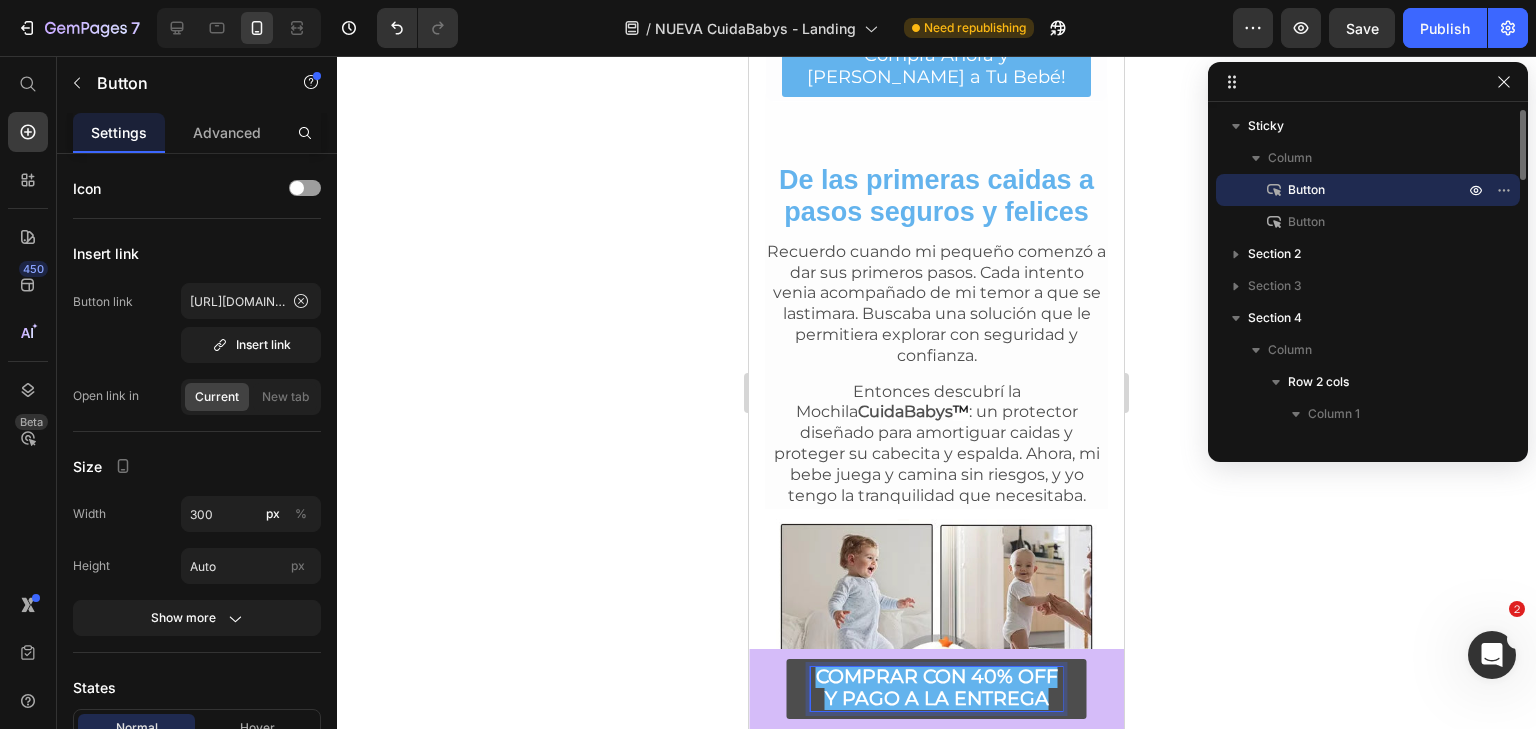 click on "COMPRAR CON 40% OFF Y PAGO A LA ENTREGA" at bounding box center [937, 687] 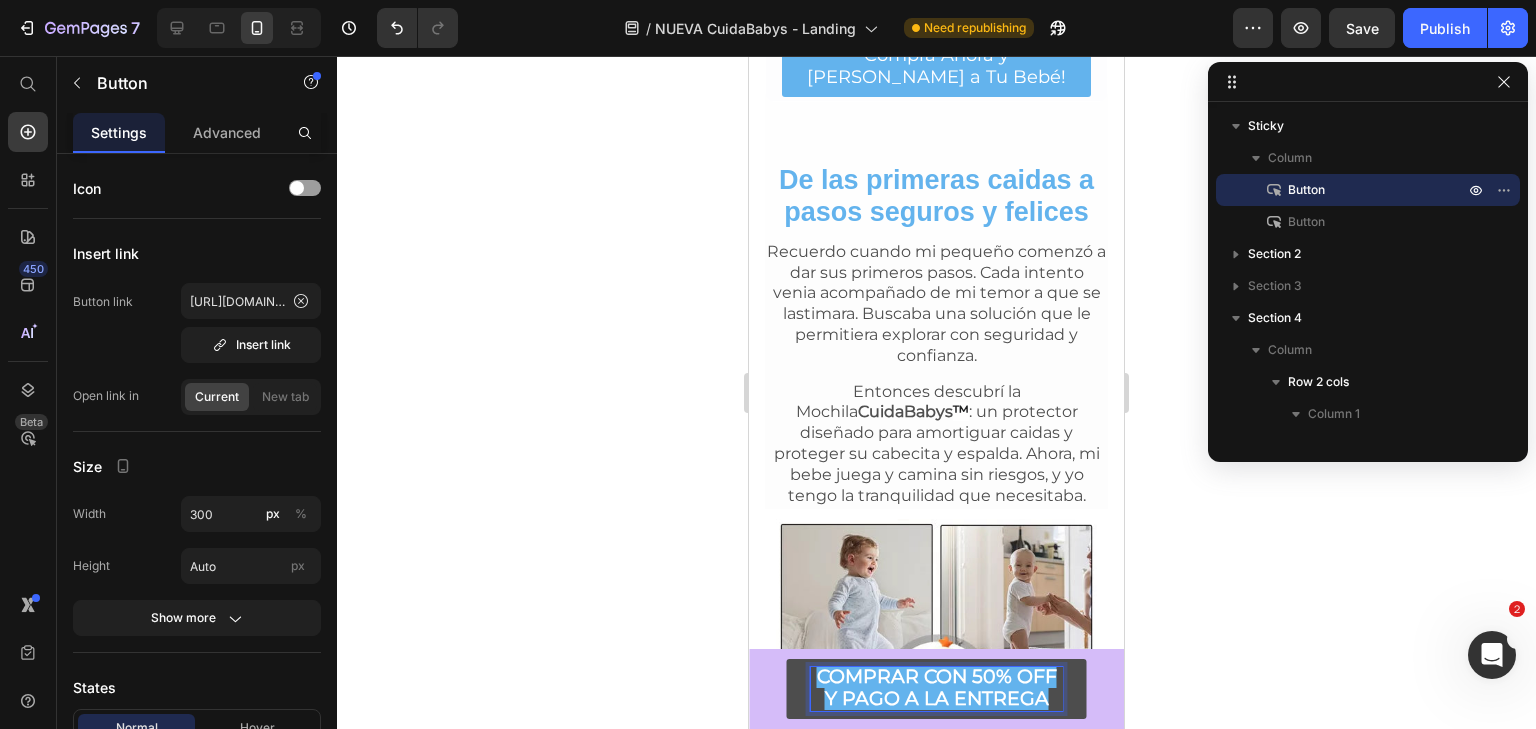 click on "COMPRAR CON 50% OFF Y PAGO A LA ENTREGA" at bounding box center [937, 687] 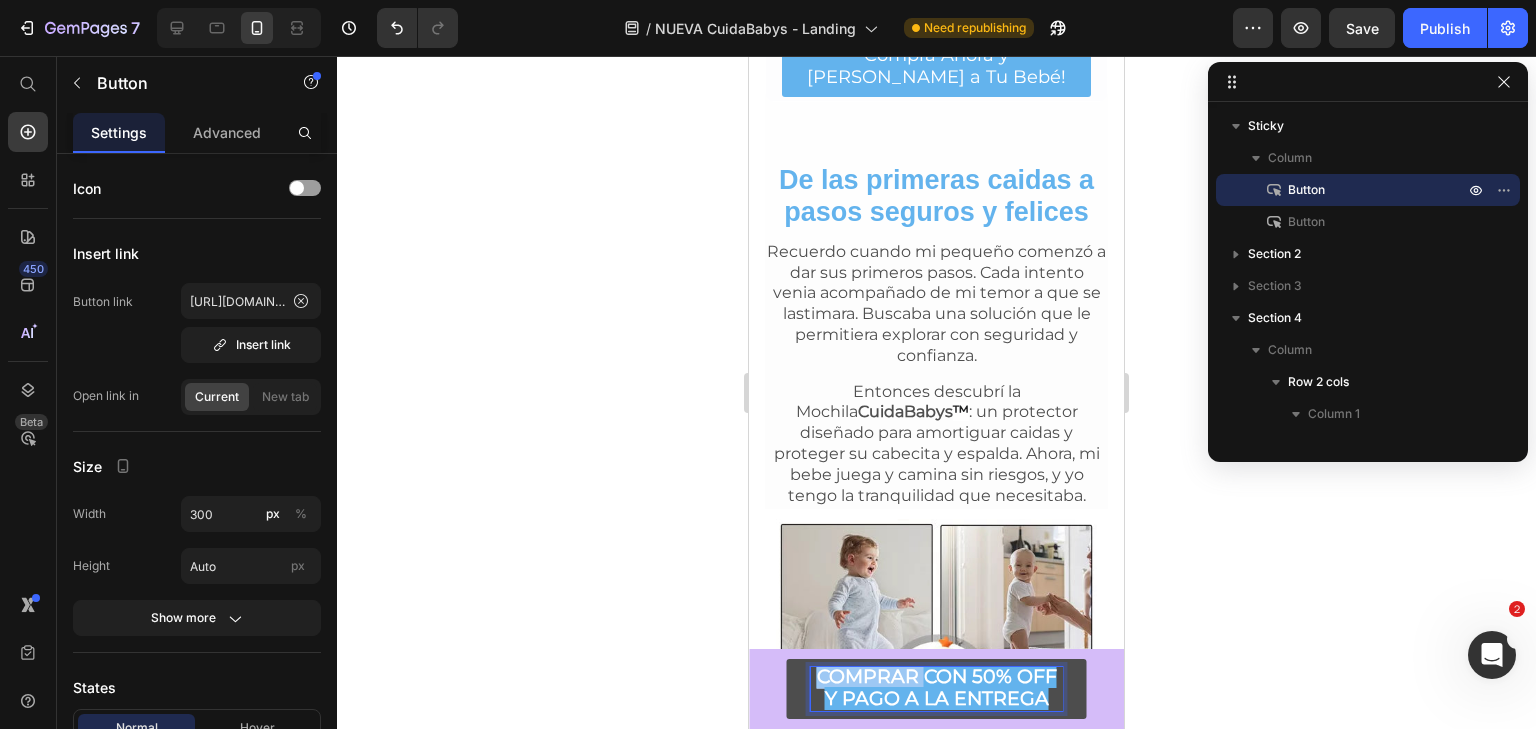 click on "COMPRAR CON 50% OFF Y PAGO A LA ENTREGA" at bounding box center [937, 687] 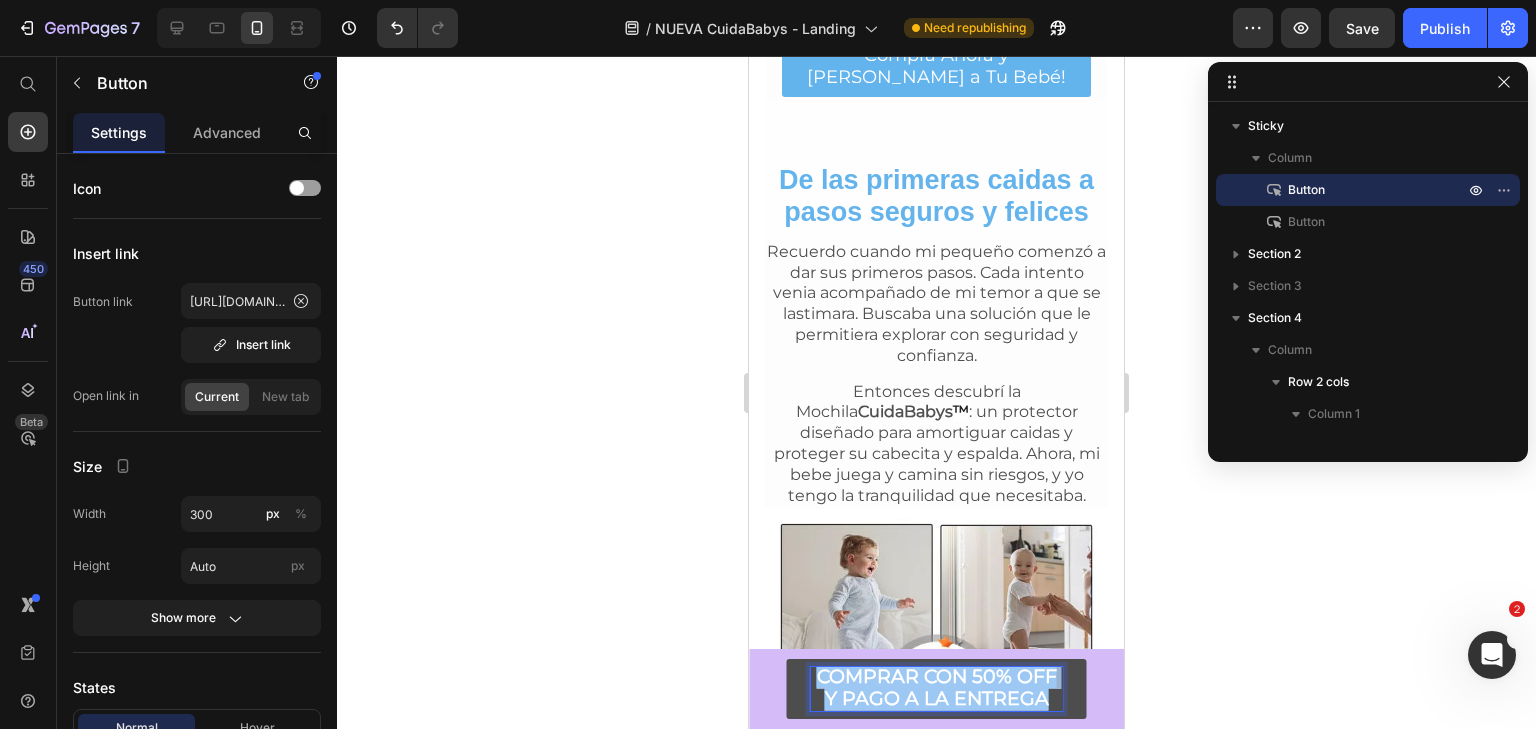click on "COMPRAR CON 50% OFF Y PAGO A LA ENTREGA" at bounding box center (937, 687) 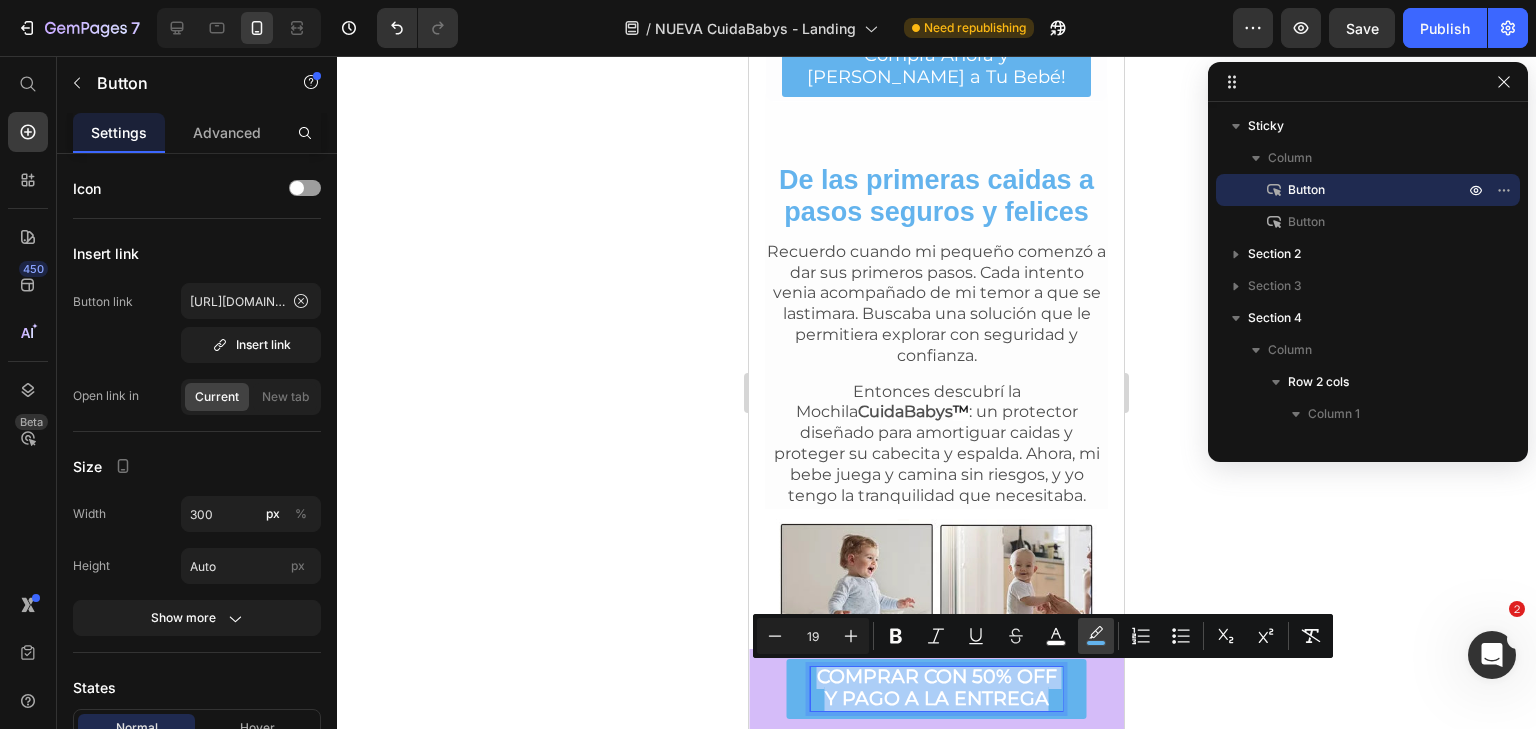 click on "color" at bounding box center (1096, 636) 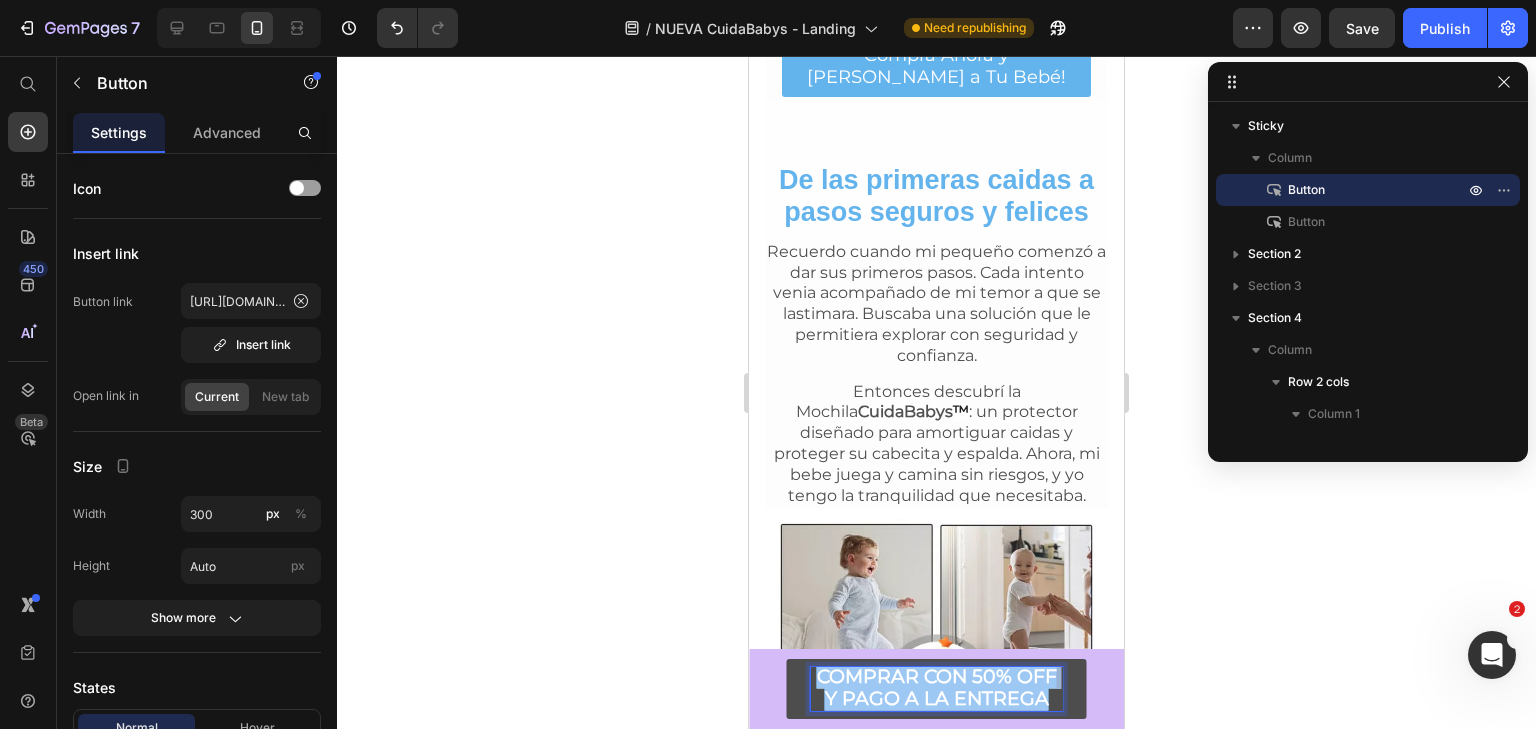 click on "COMPRAR CON 50% OFF Y PAGO A LA ENTREGA" at bounding box center [937, 687] 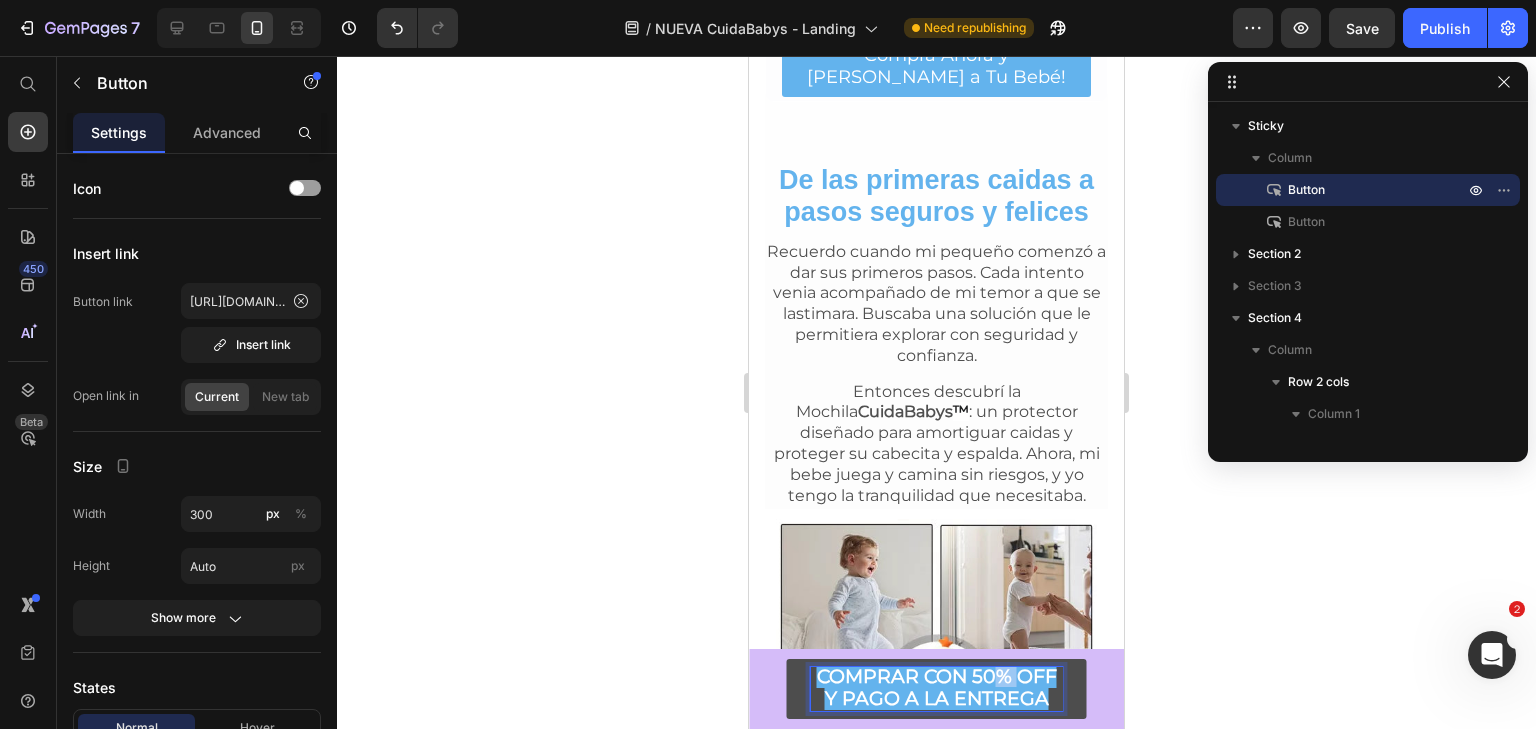 click on "COMPRAR CON 50% OFF Y PAGO A LA ENTREGA" at bounding box center (937, 687) 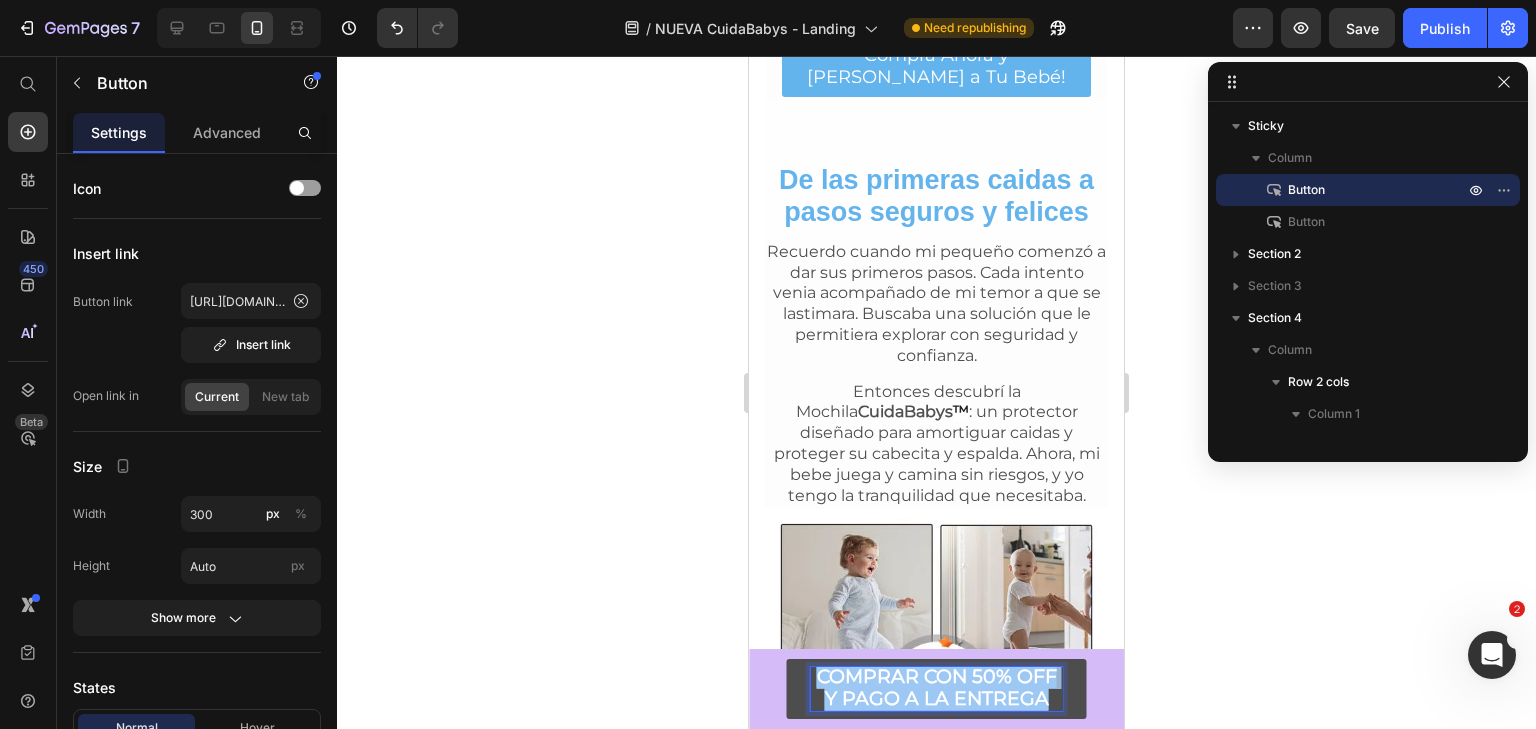 click on "COMPRAR CON 50% OFF Y PAGO A LA ENTREGA" at bounding box center (937, 687) 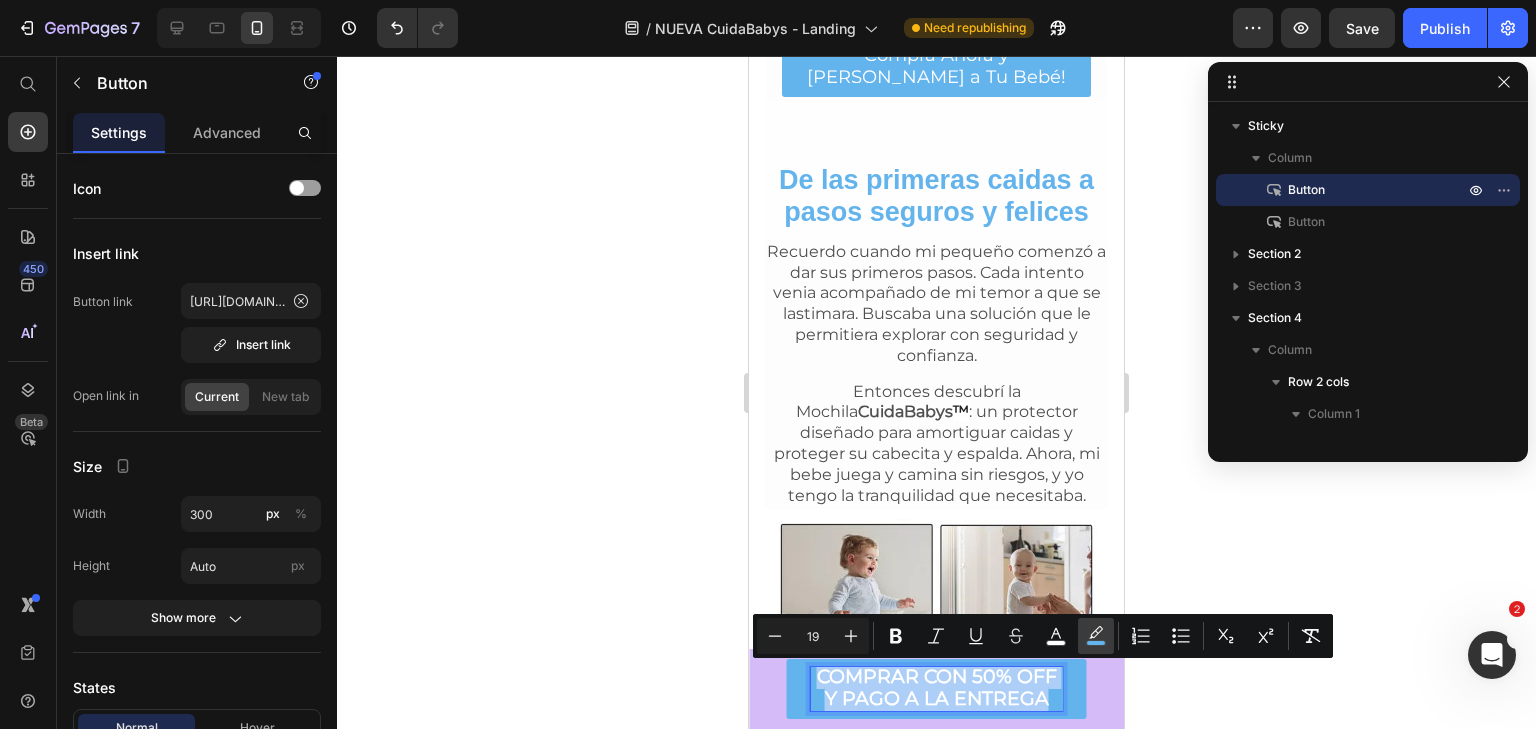 click 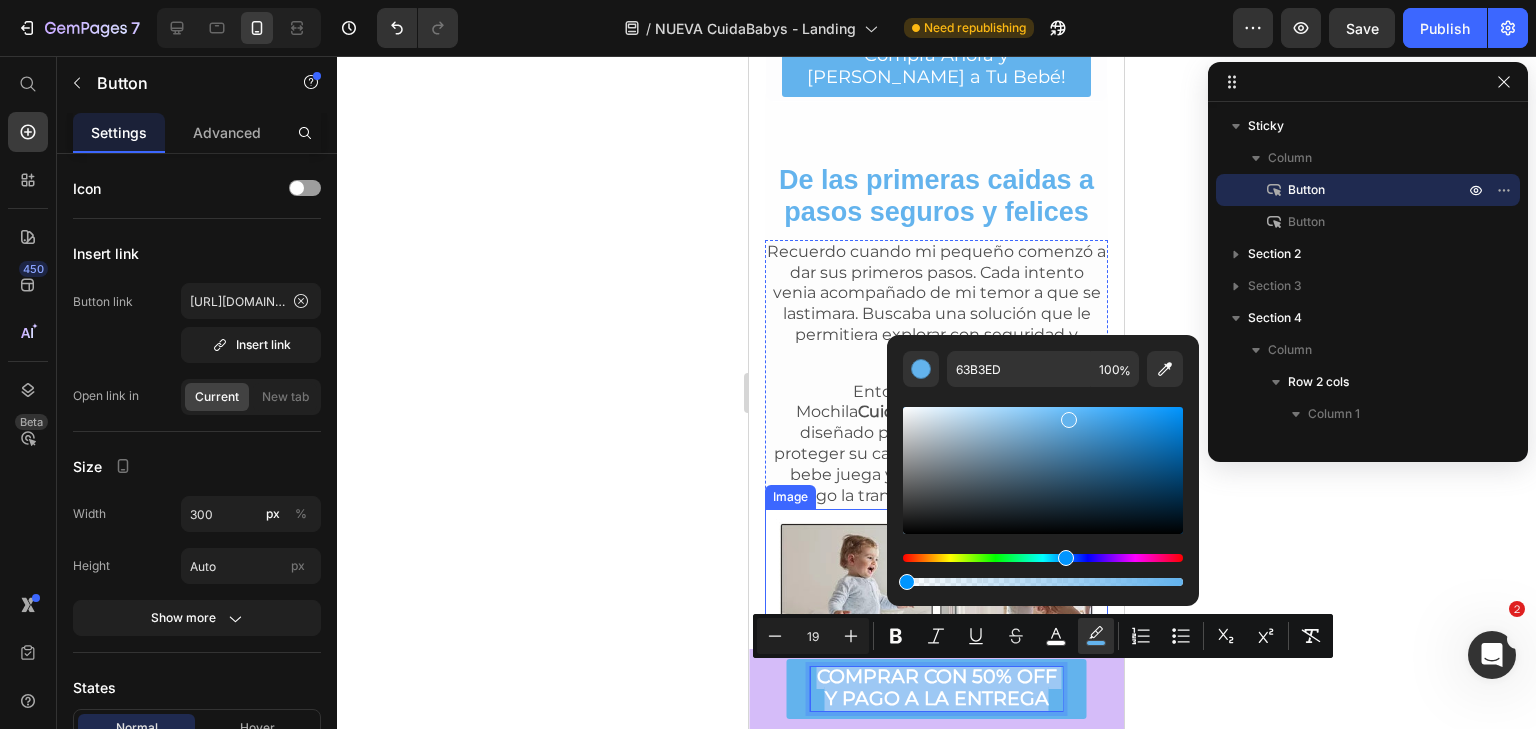 type on "0" 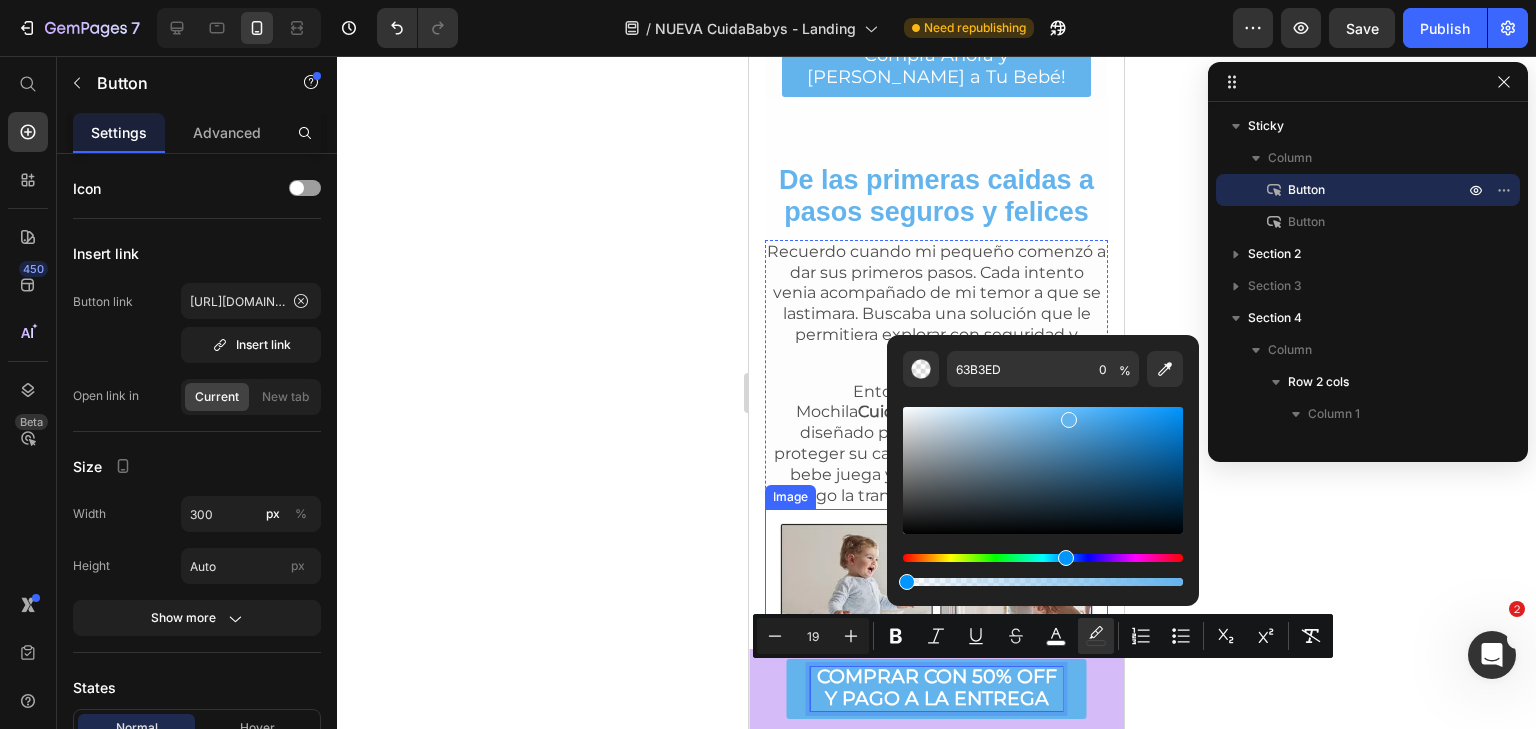drag, startPoint x: 1773, startPoint y: 639, endPoint x: 850, endPoint y: 578, distance: 925.0135 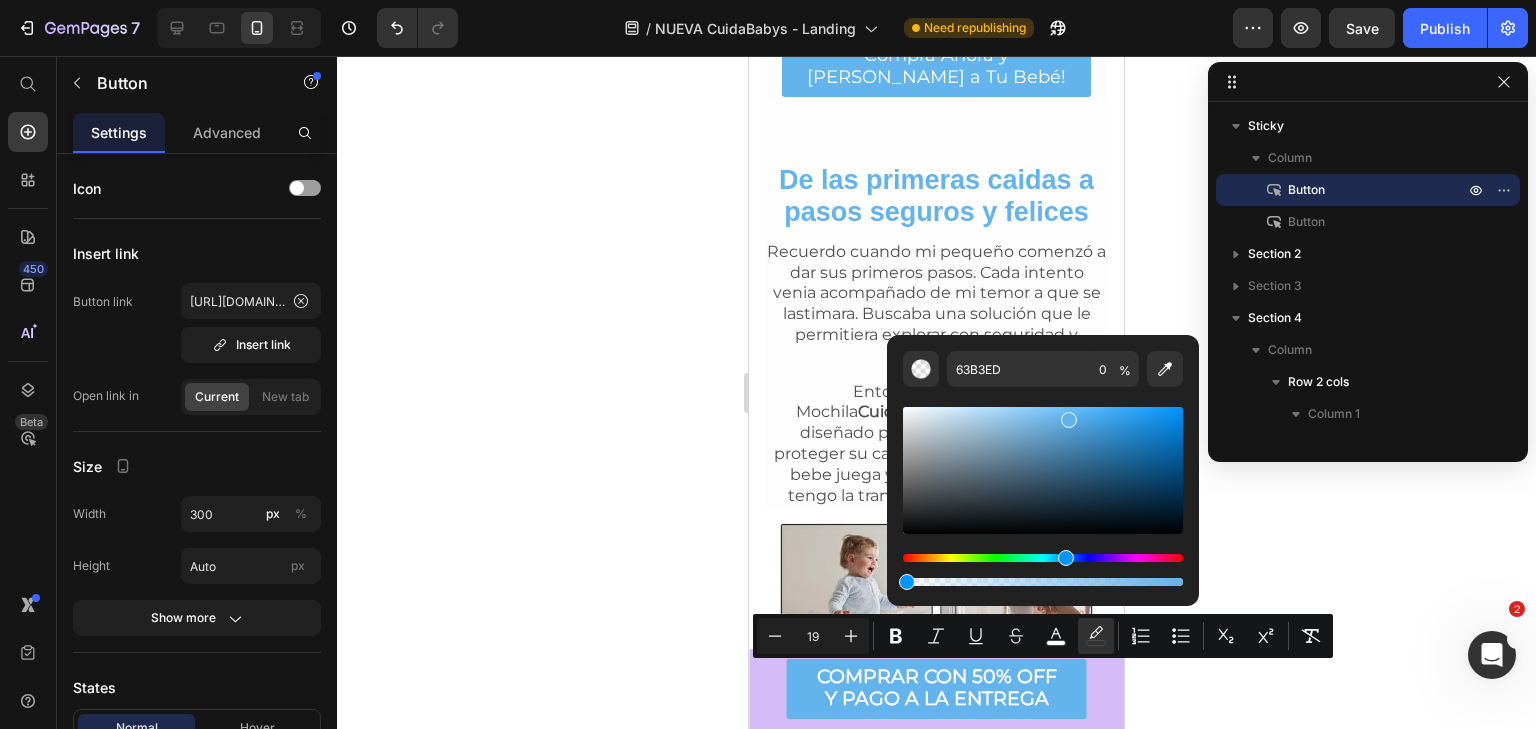 click 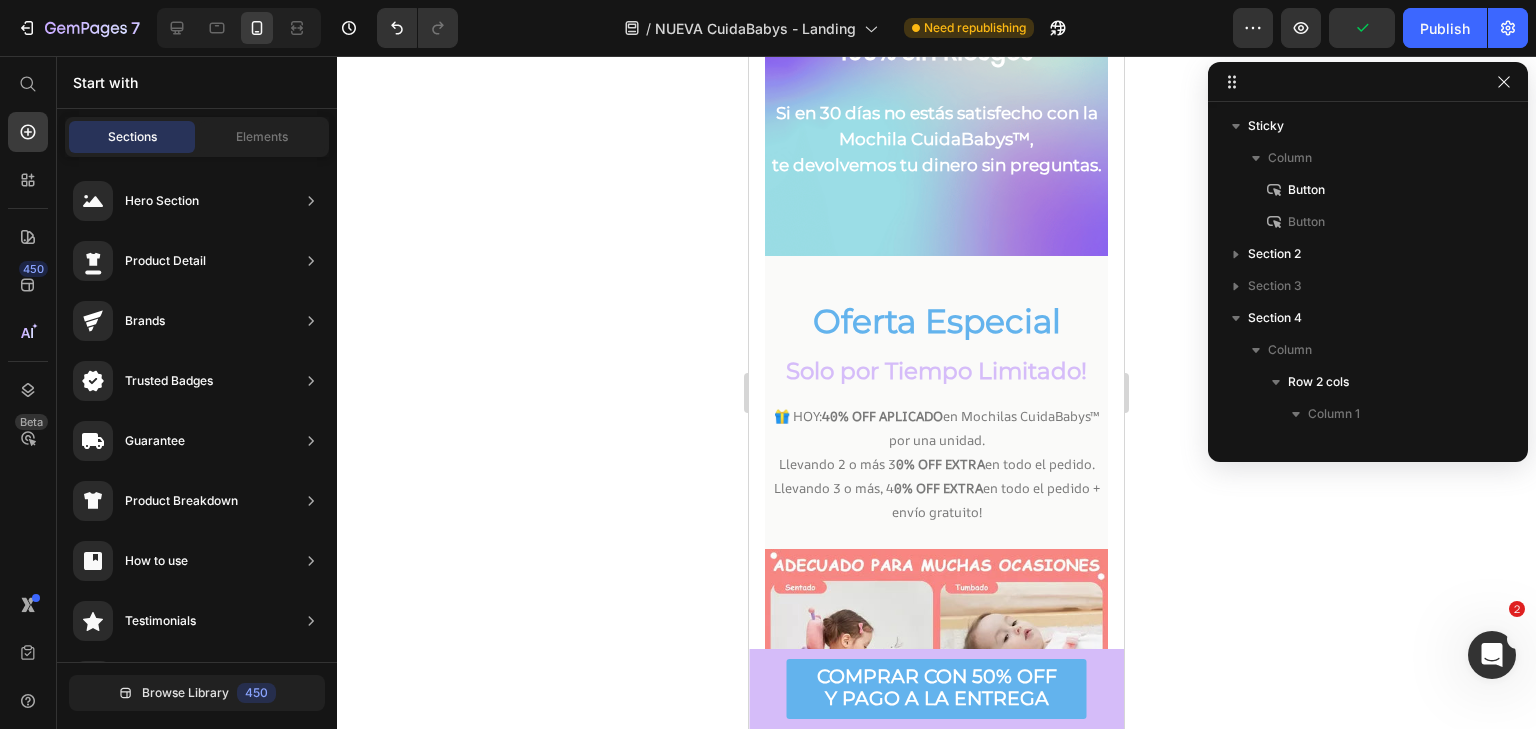 scroll, scrollTop: 5611, scrollLeft: 0, axis: vertical 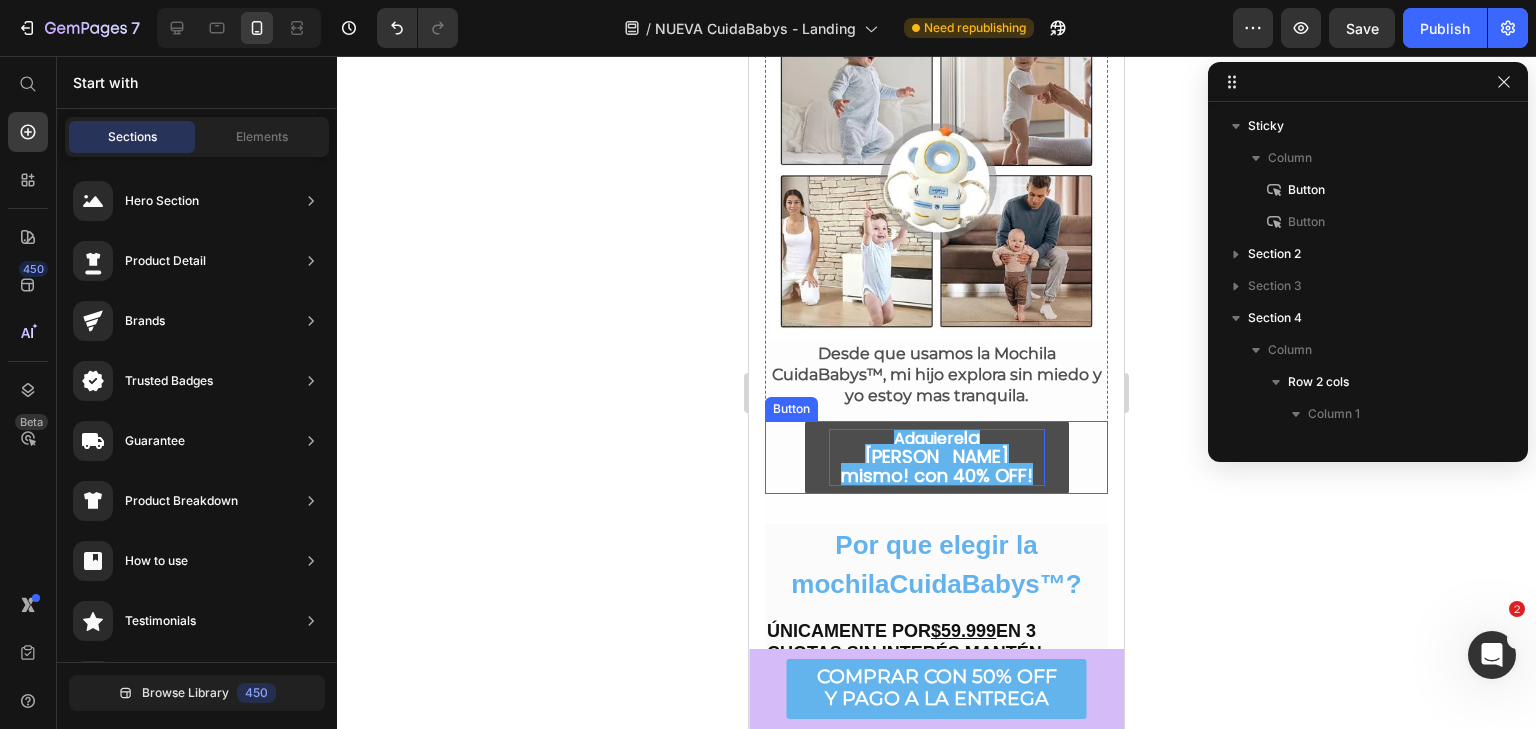 click on "Adquiere" at bounding box center (929, 438) 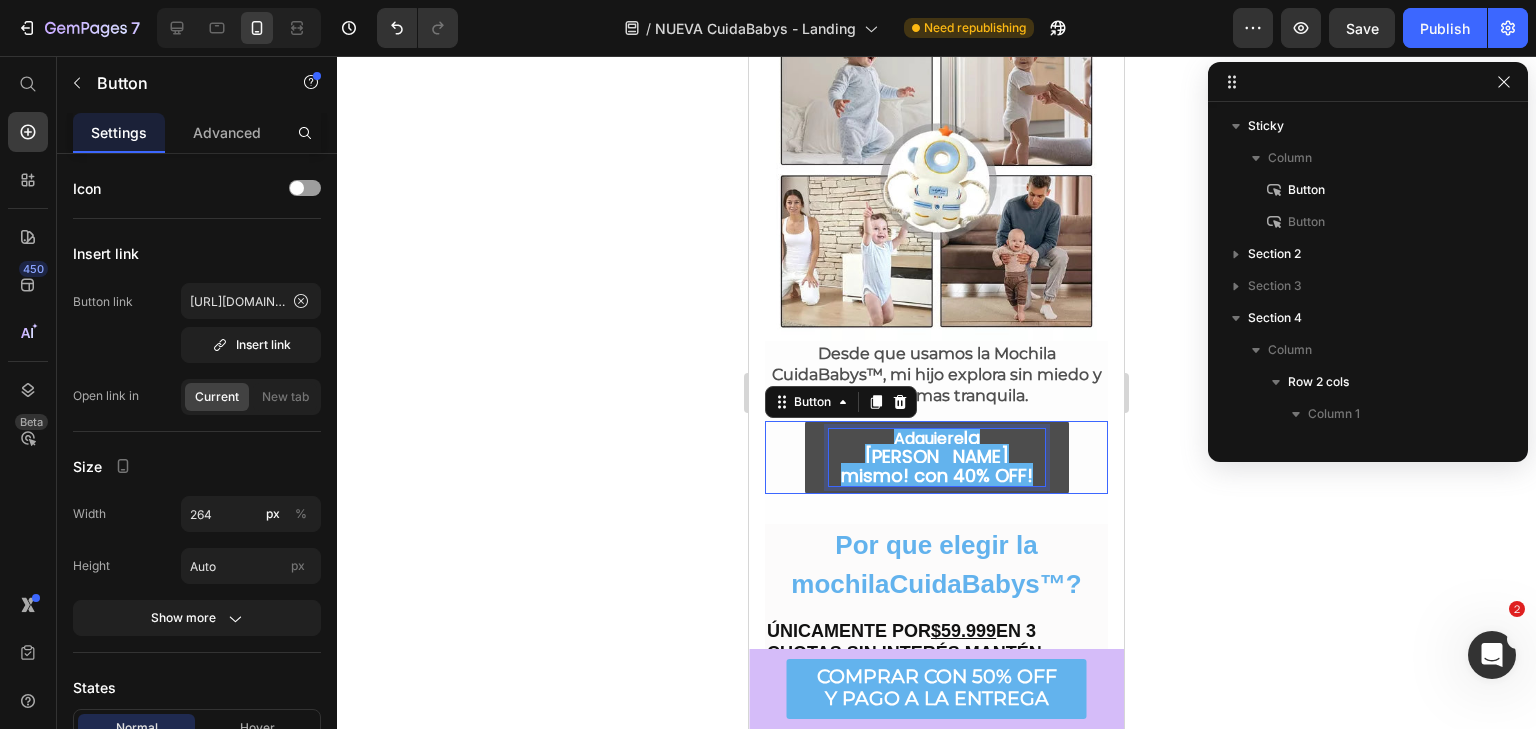scroll, scrollTop: 1242, scrollLeft: 0, axis: vertical 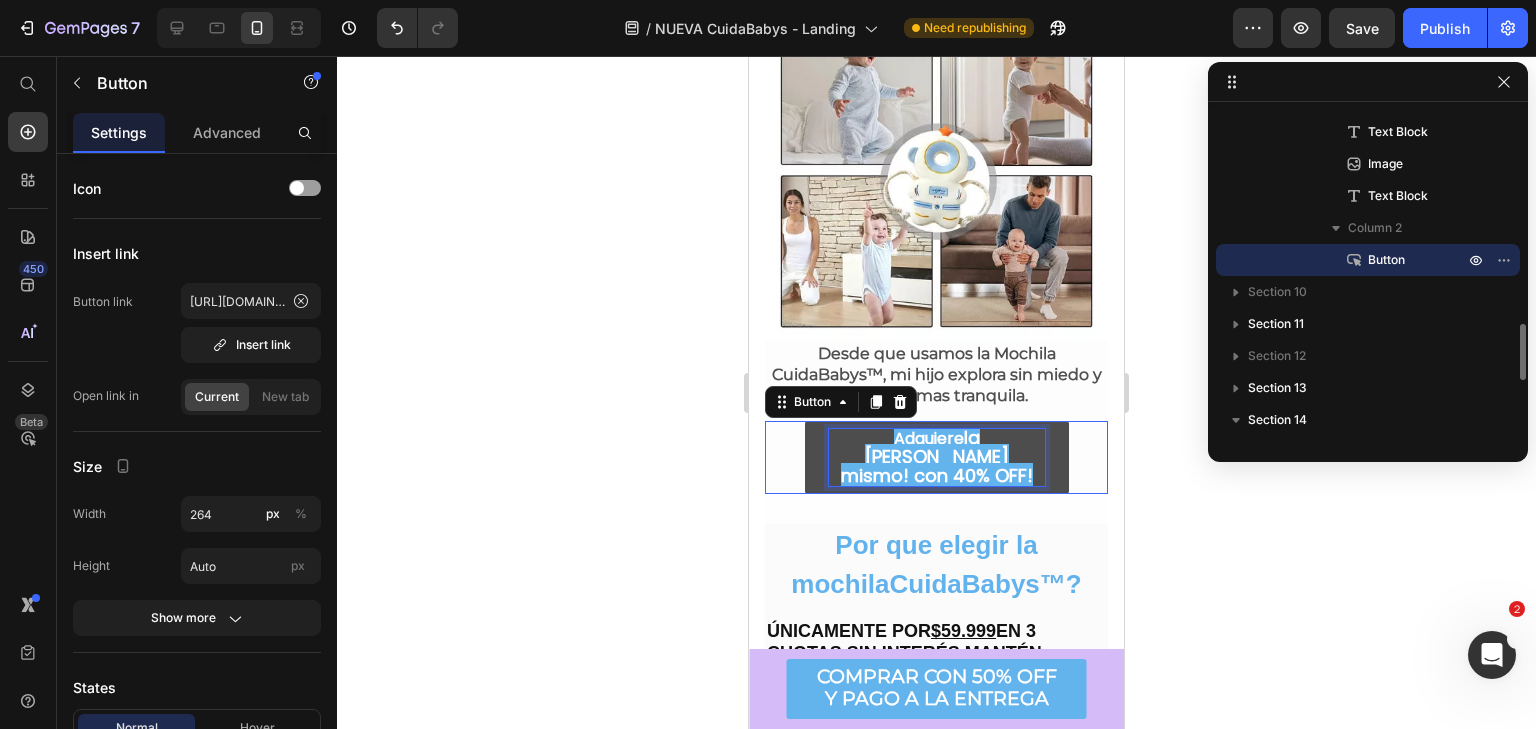 click on "Adquiere" at bounding box center [929, 438] 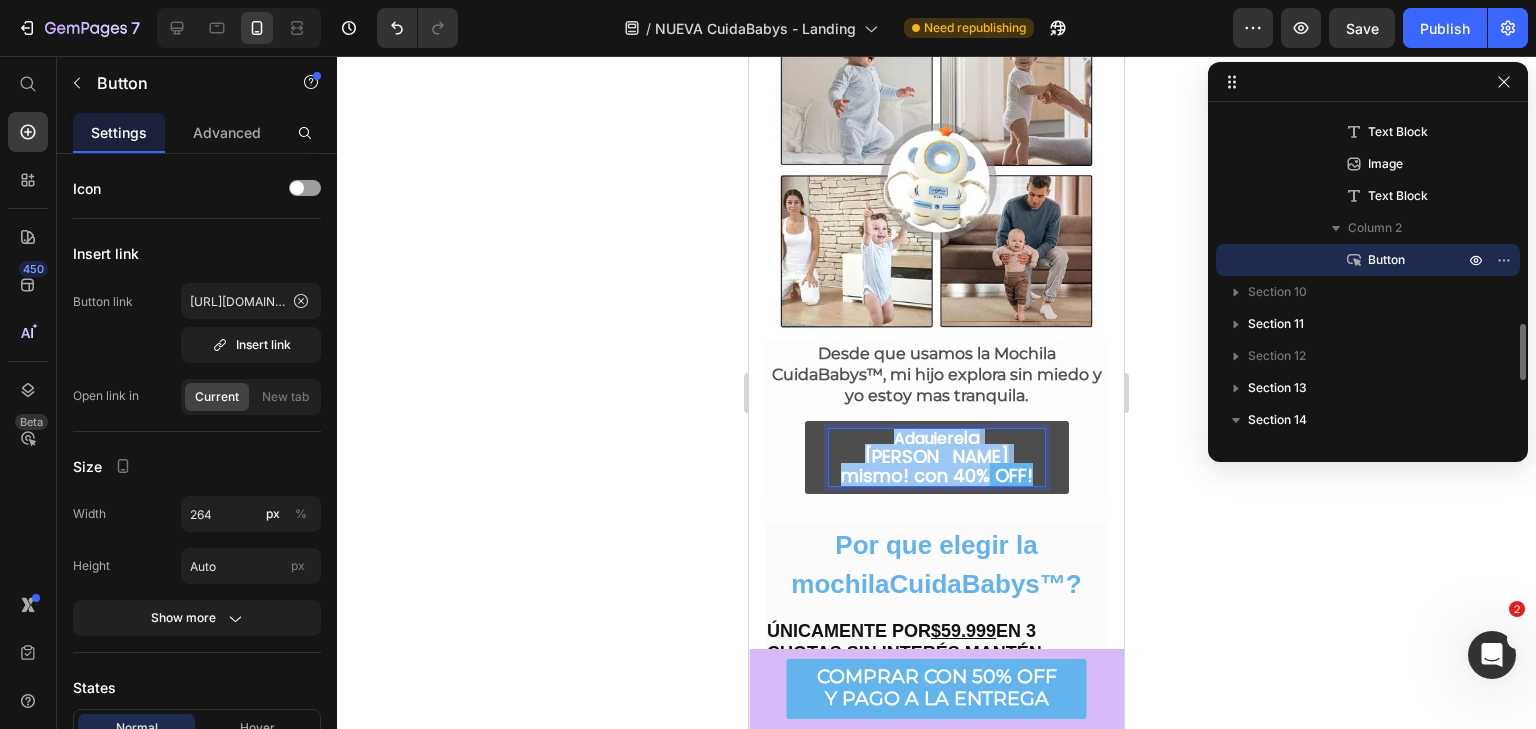 click on "Adquiere" at bounding box center [929, 438] 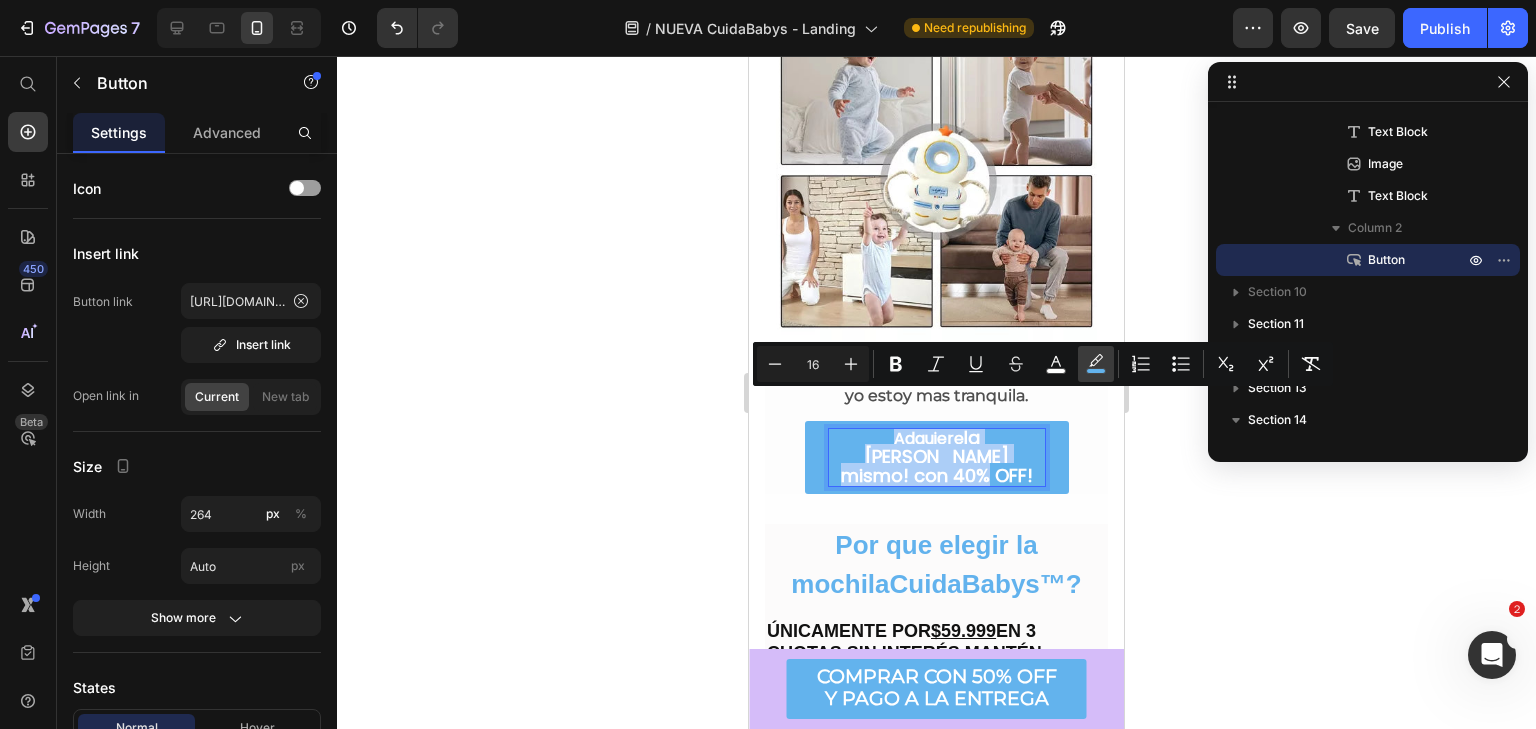 click 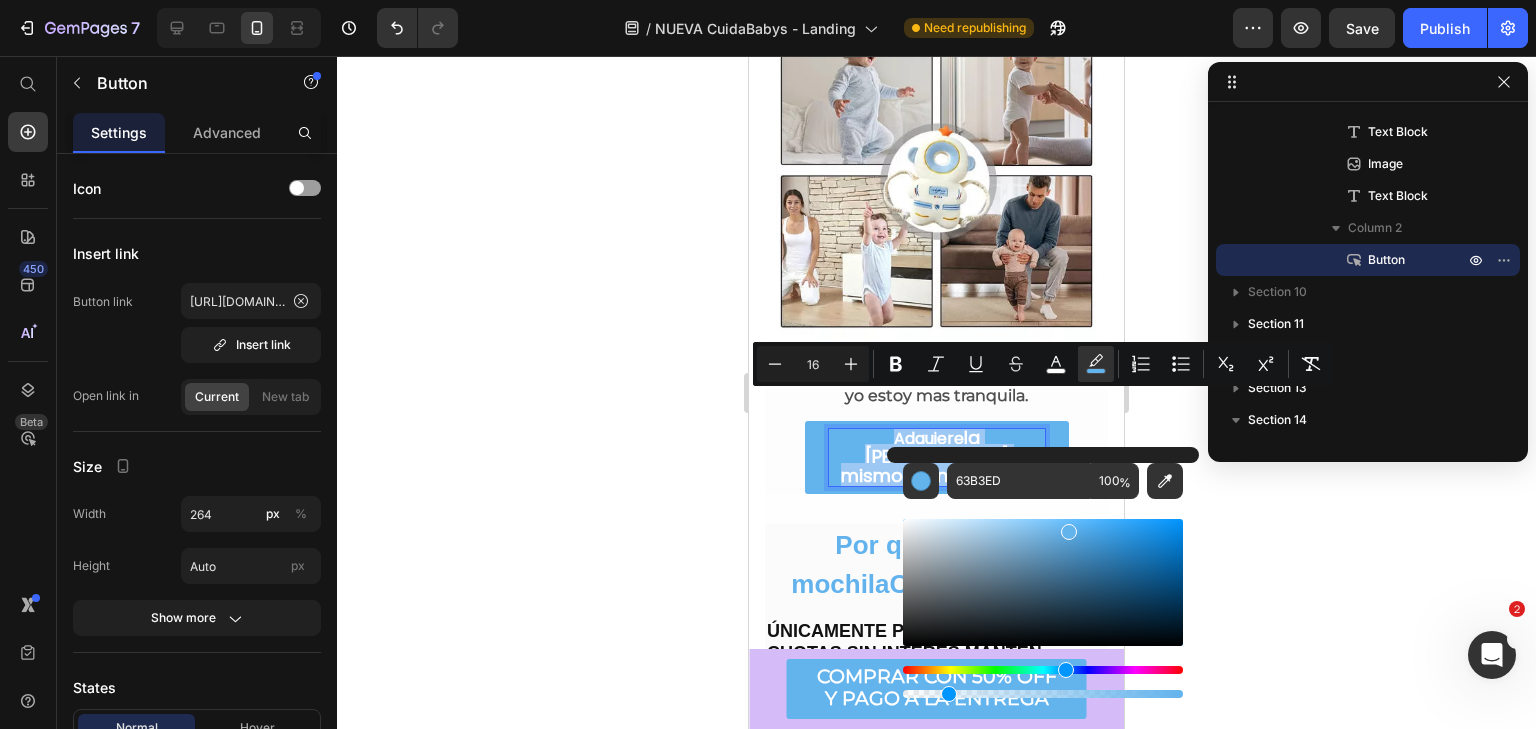 type on "15" 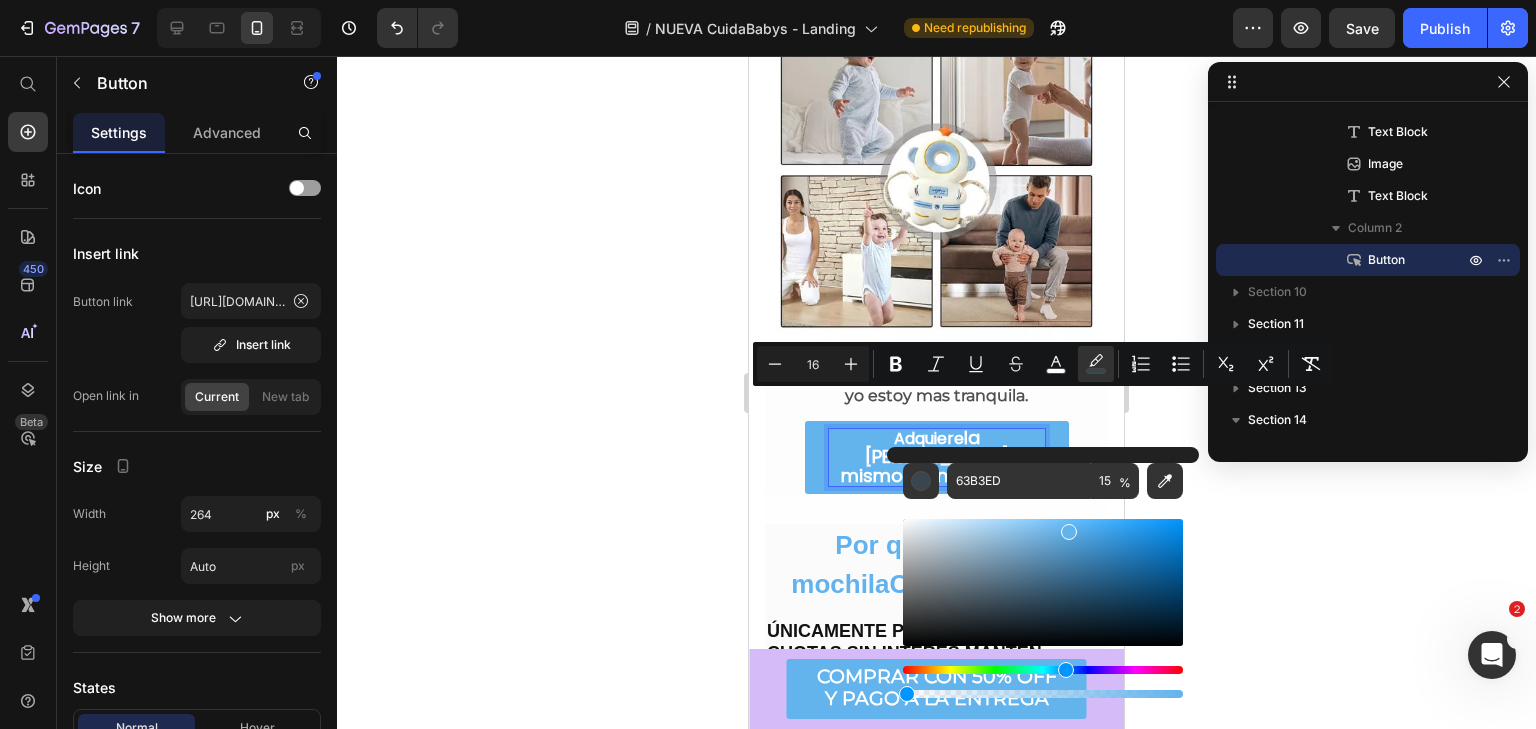 drag, startPoint x: 945, startPoint y: 691, endPoint x: 638, endPoint y: 509, distance: 356.89355 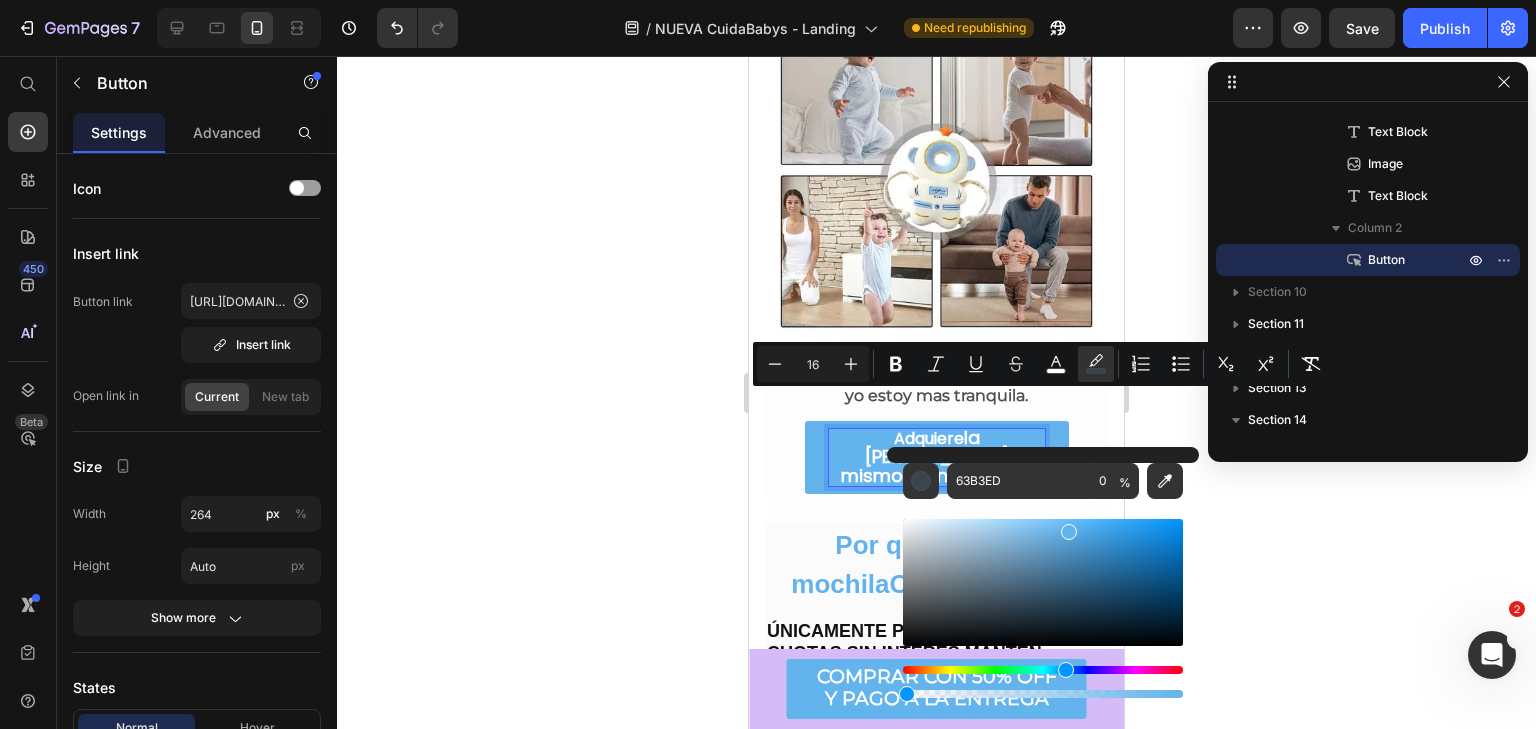 drag, startPoint x: 640, startPoint y: 486, endPoint x: 738, endPoint y: 426, distance: 114.90866 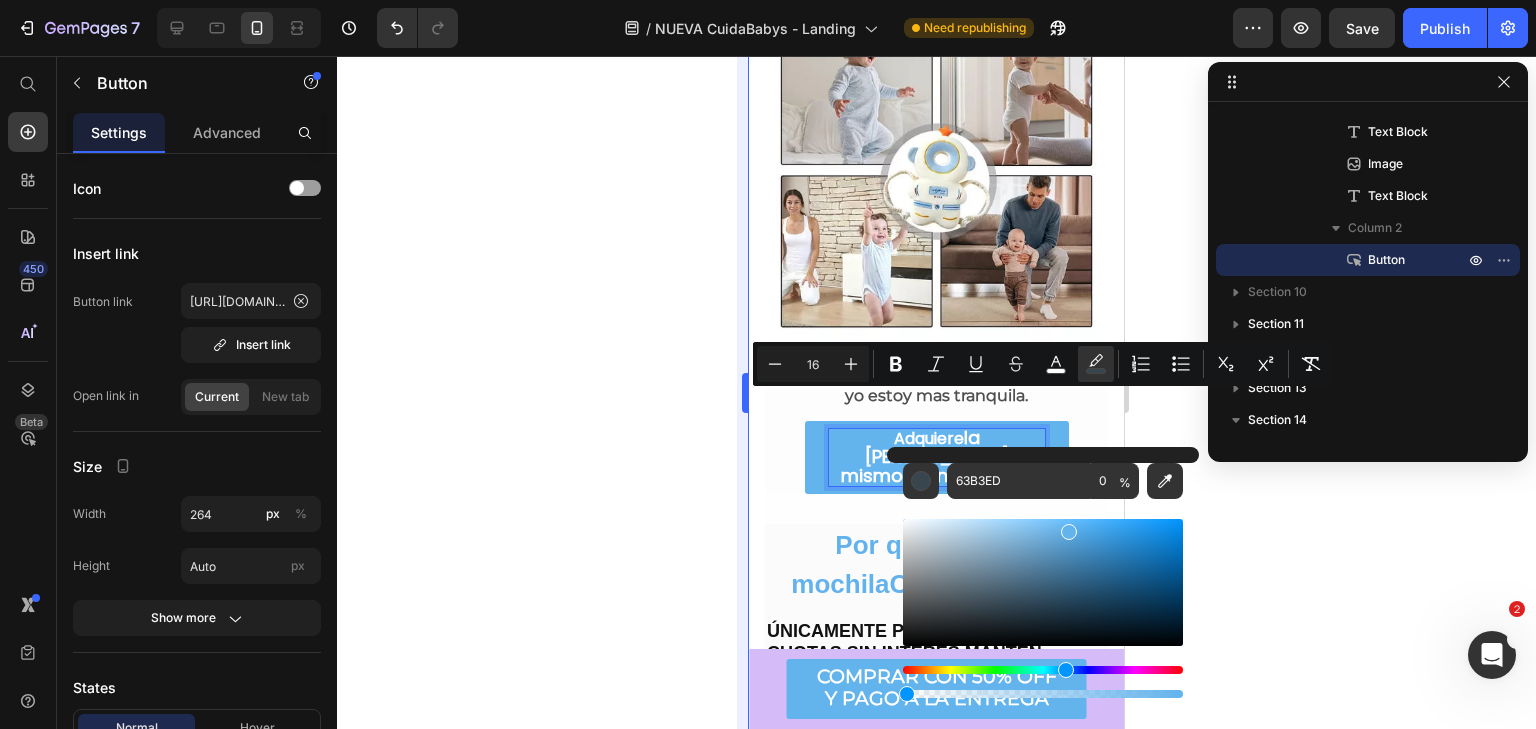 click 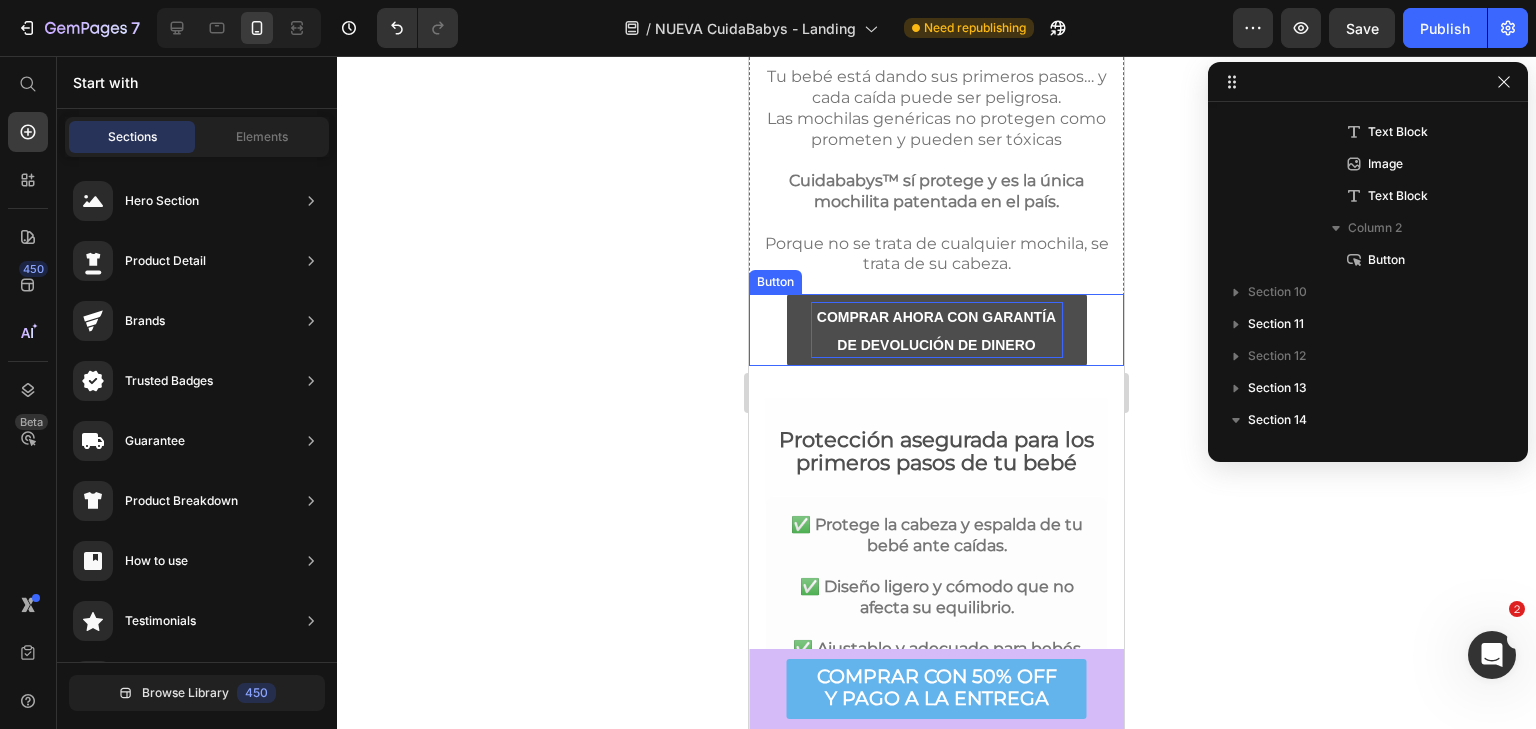 scroll, scrollTop: 1411, scrollLeft: 0, axis: vertical 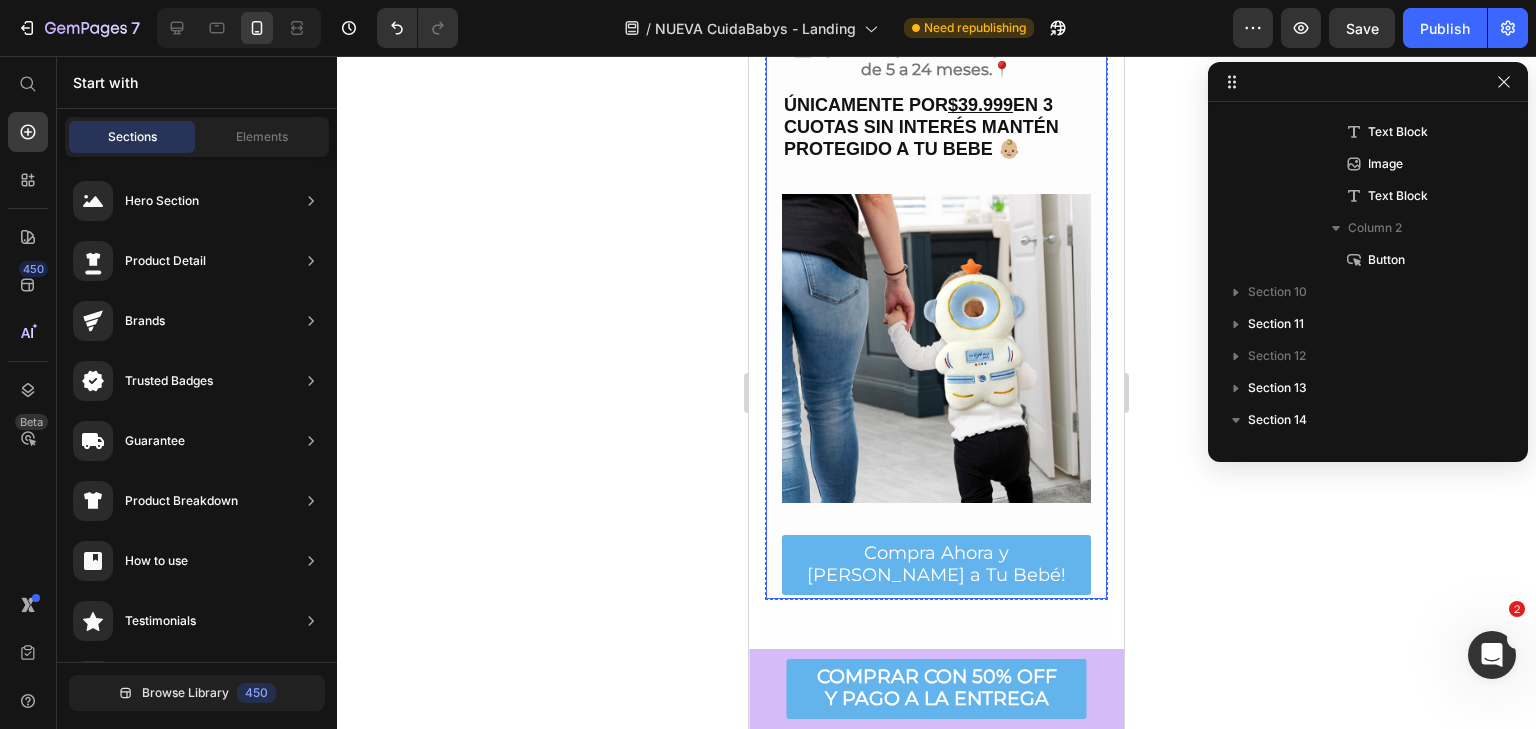 click on "✅ Protege la cabeza y espalda de tu bebé ante caídas.   ✅ Diseño ligero y cómodo que no afecta su equilibrio.   ✅ Ajustable y adecuado para bebés de 5 a 24 meses.📍 Text Block ÚNICAMENTE POR  $39.999  EN 3 CUOTAS SIN INTERÉS MANTÉN PROTEGIDO A TU BEBE 👶🏼 Heading Image Compra Ahora y [PERSON_NAME] Seguridad a Tu Bebé! Button" at bounding box center (936, 254) 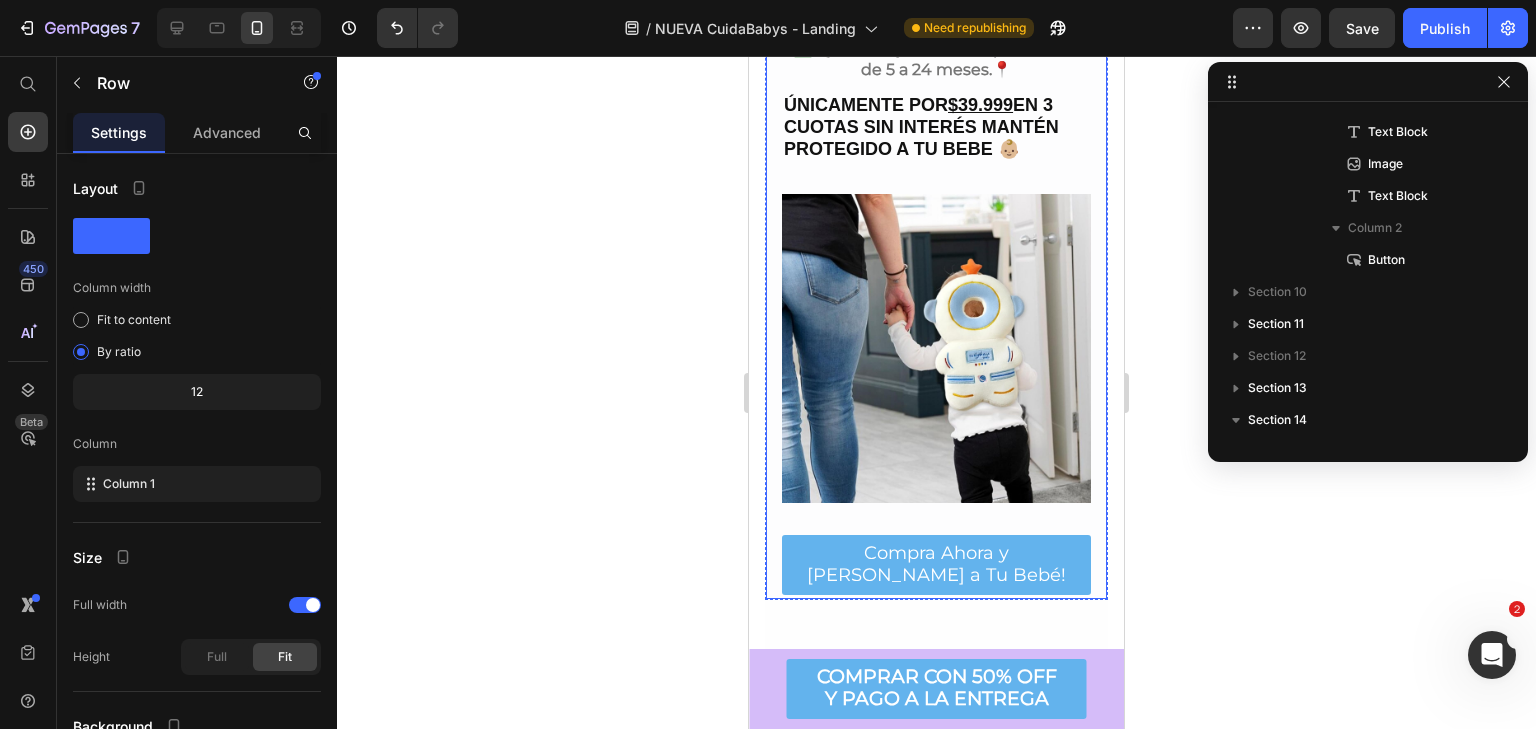 scroll, scrollTop: 634, scrollLeft: 0, axis: vertical 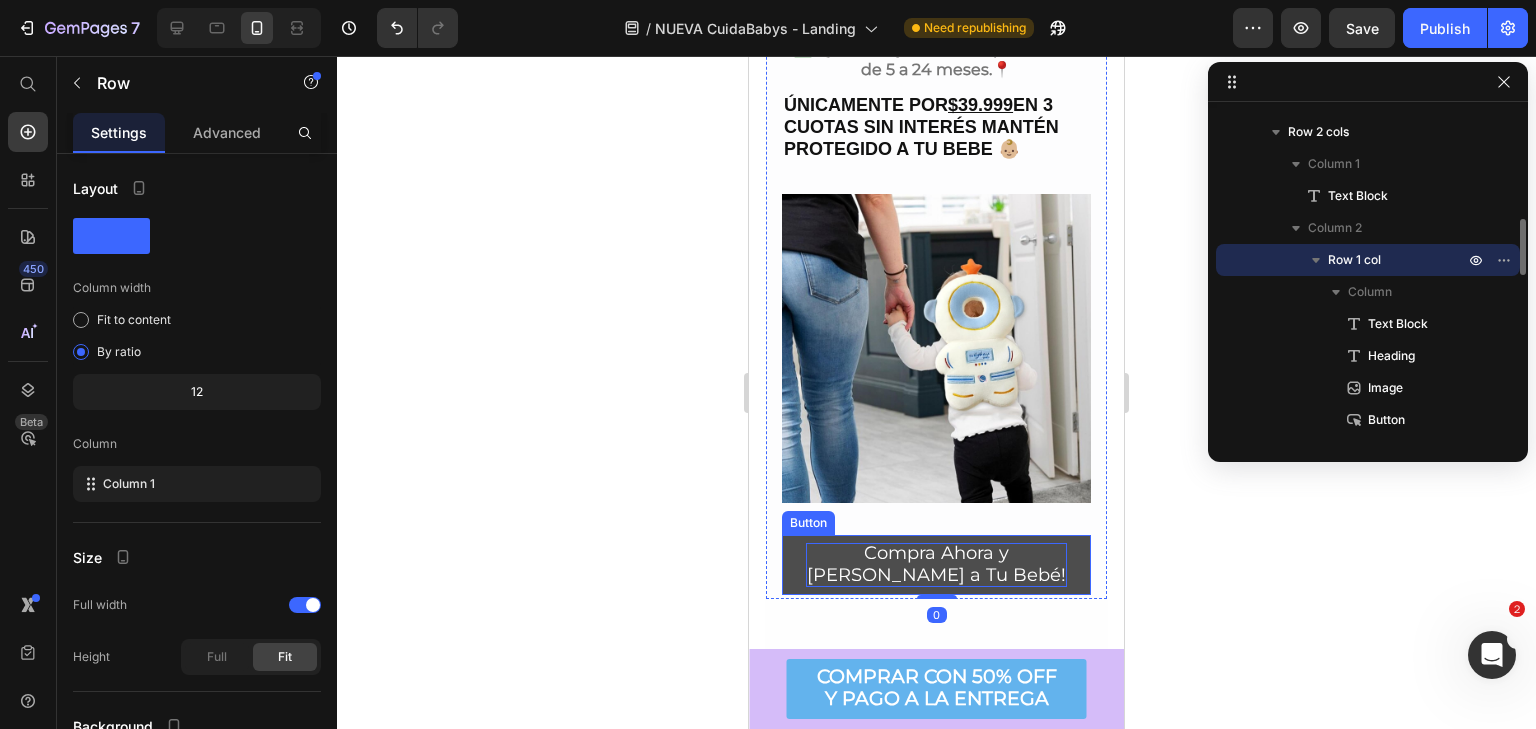 click on "Compra Ahora y [PERSON_NAME] a Tu Bebé!" at bounding box center (936, 564) 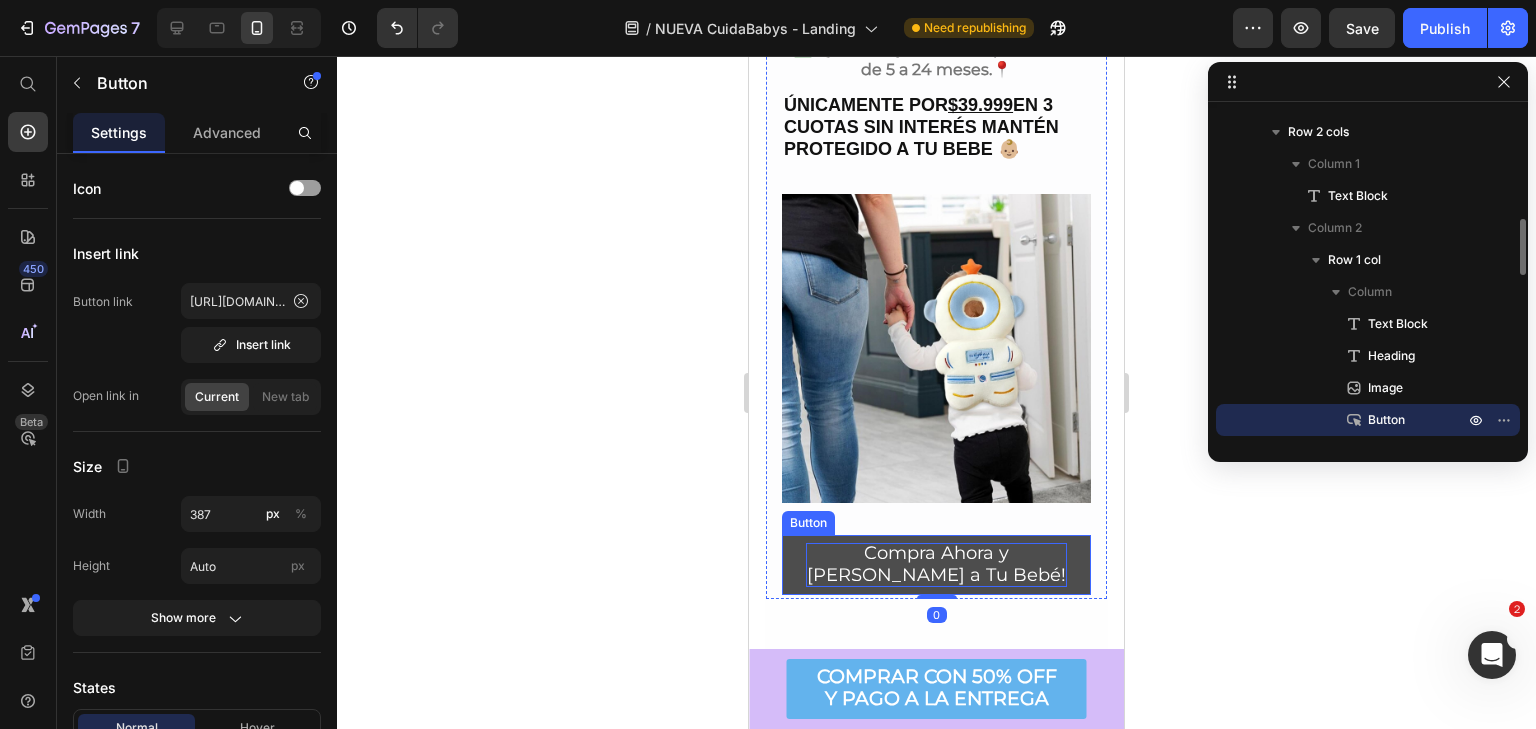 click on "Compra Ahora y [PERSON_NAME] a Tu Bebé!" at bounding box center [936, 564] 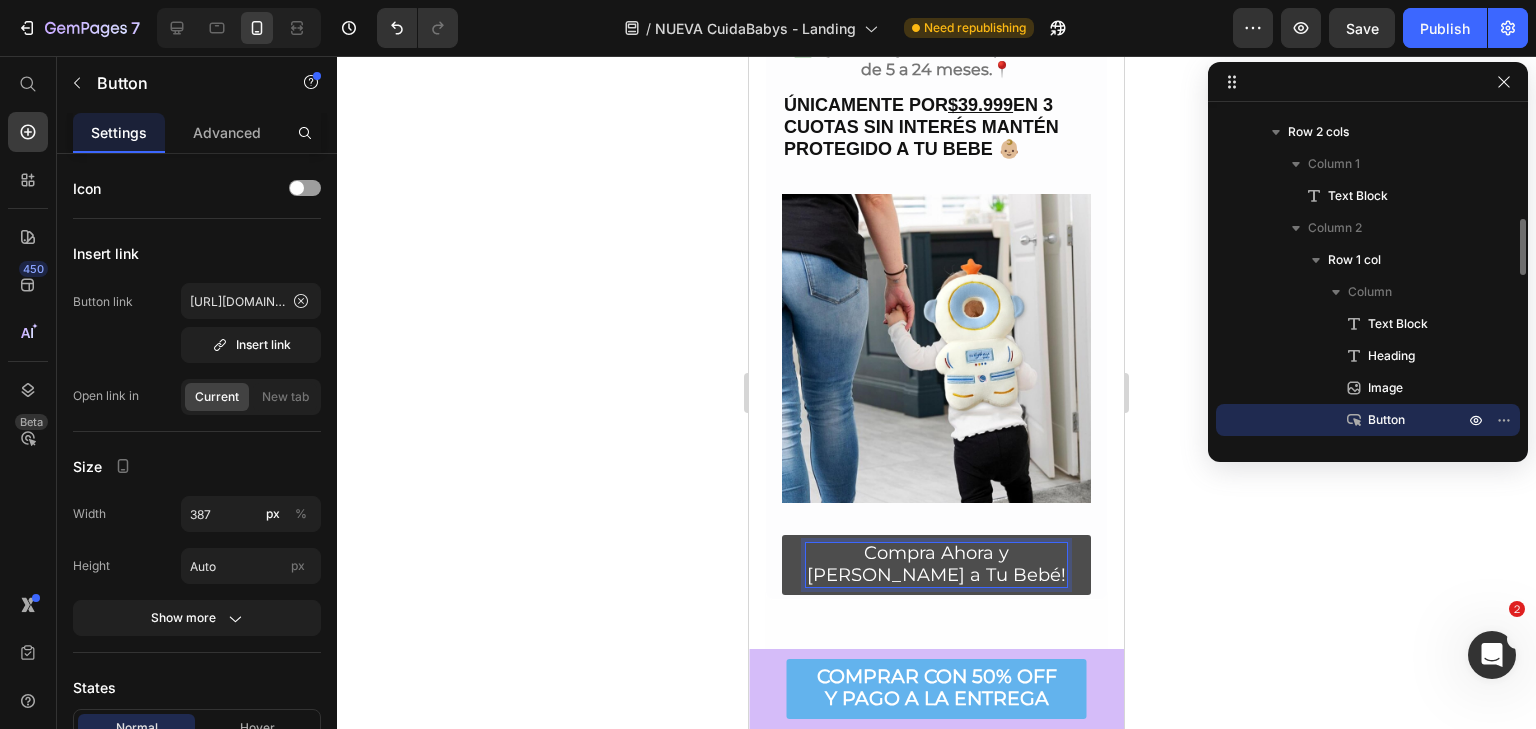 click on "Compra Ahora y [PERSON_NAME] a Tu Bebé!" at bounding box center (936, 564) 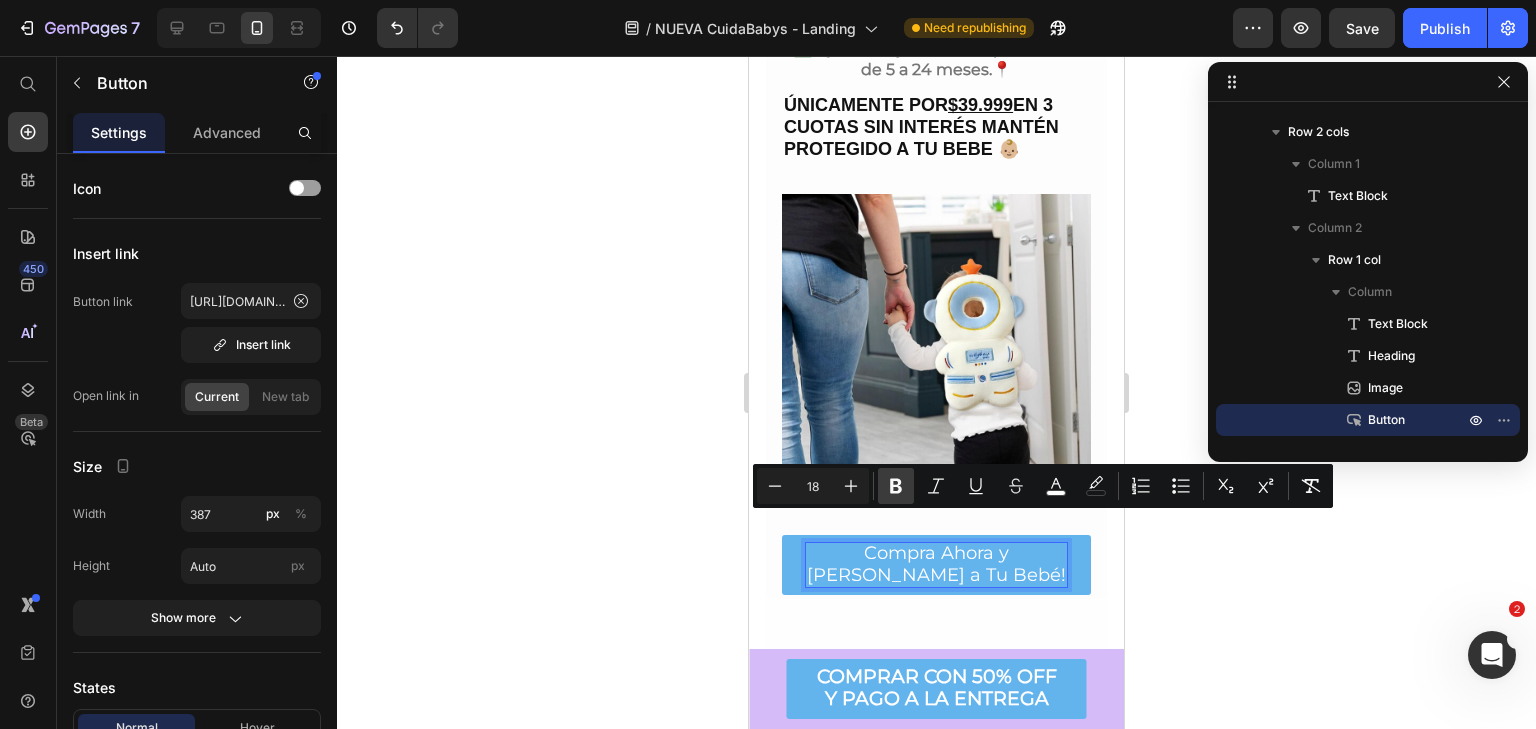 click on "Bold" at bounding box center (896, 486) 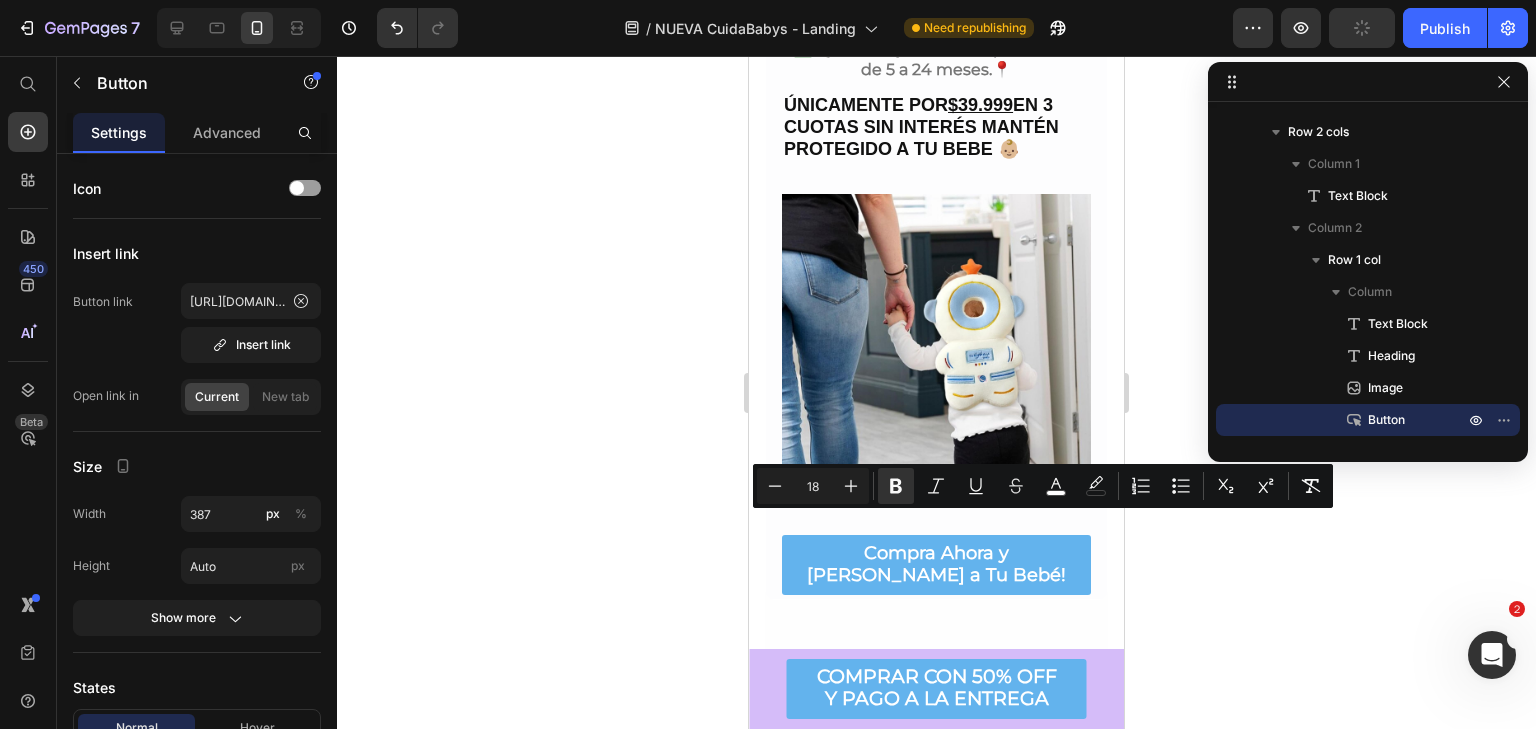 click 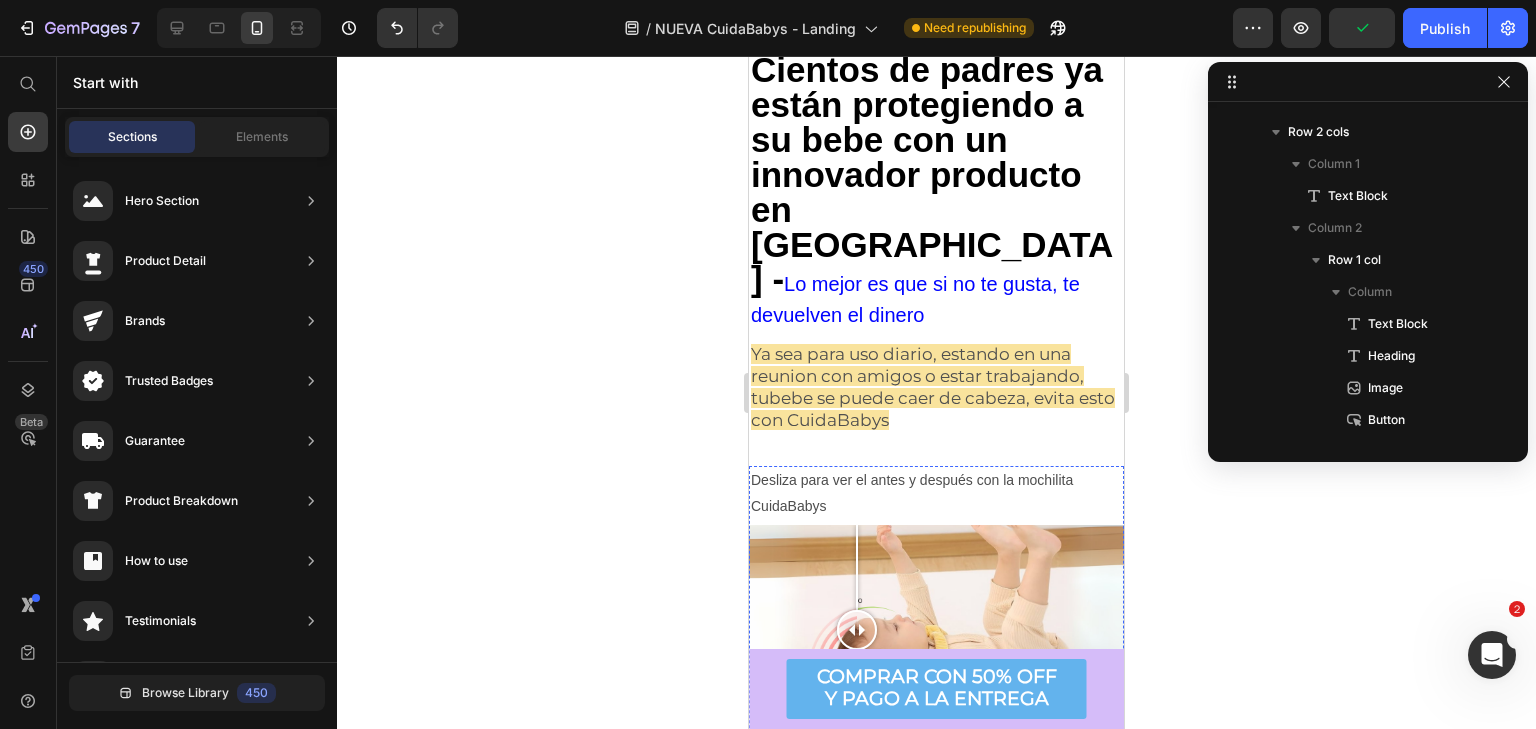 scroll, scrollTop: 0, scrollLeft: 0, axis: both 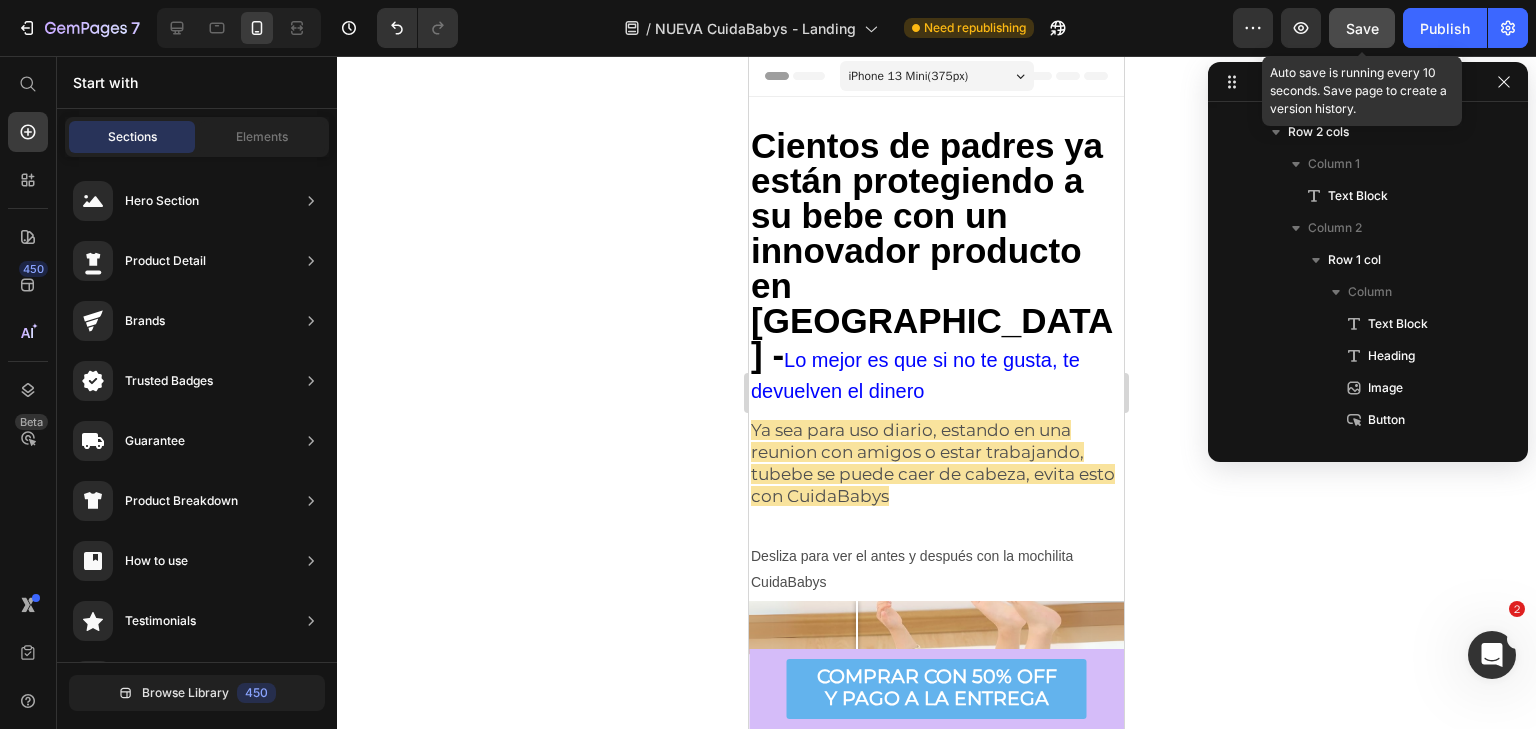 click on "Save" 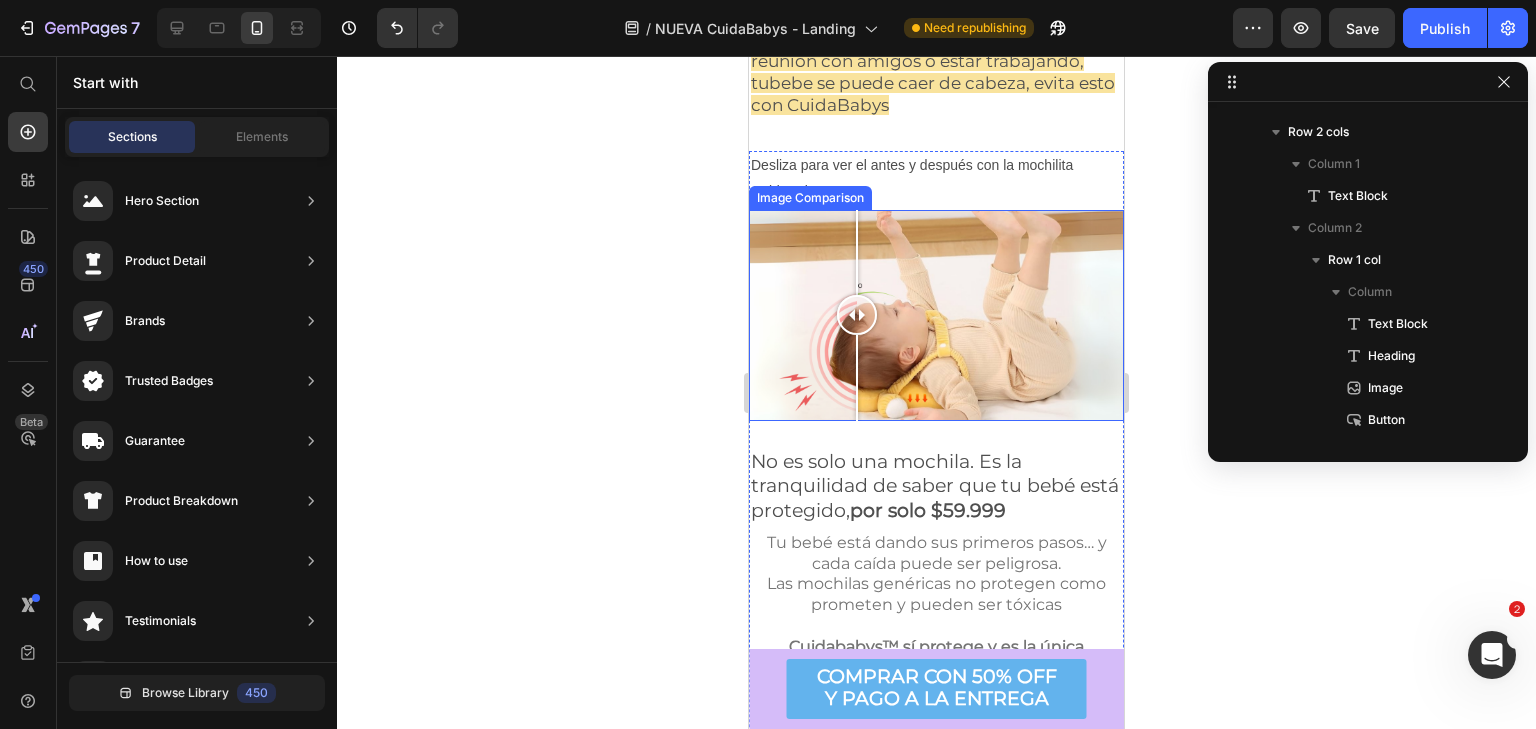scroll, scrollTop: 400, scrollLeft: 0, axis: vertical 